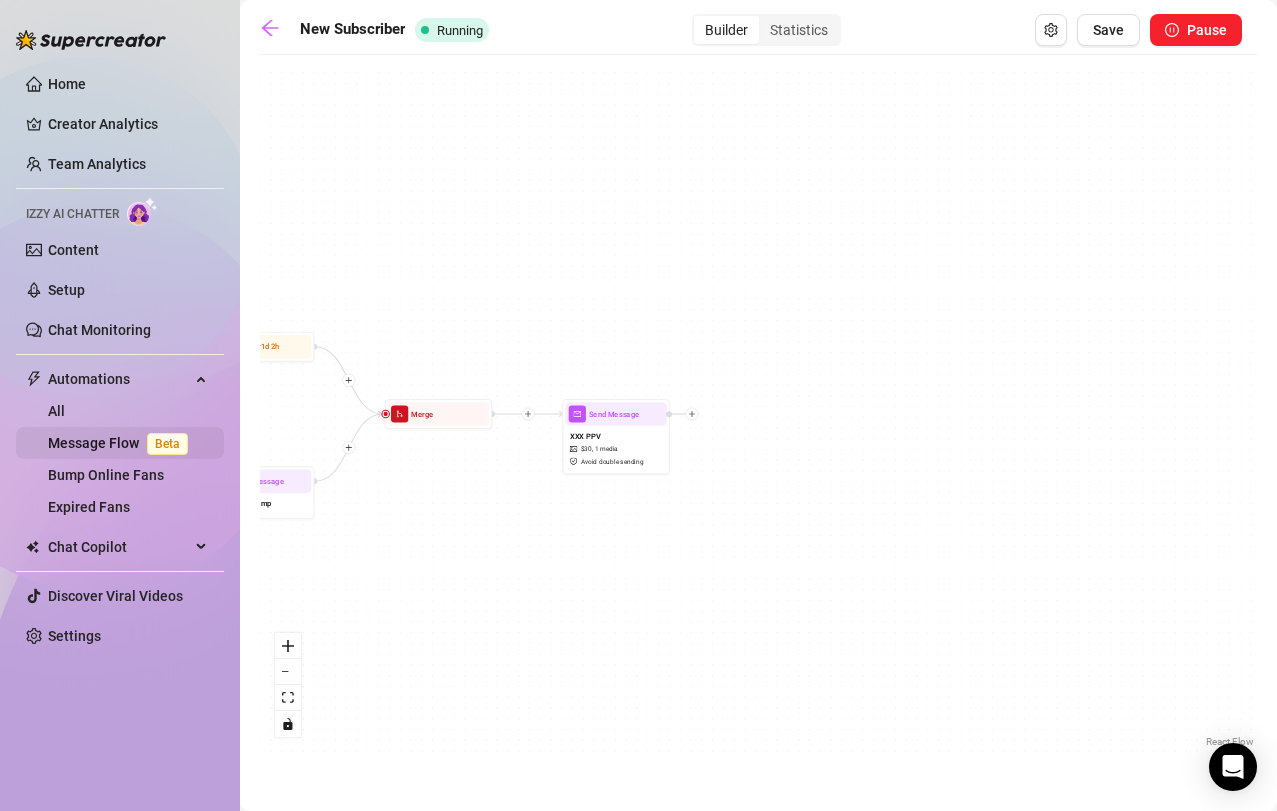 scroll, scrollTop: 0, scrollLeft: 0, axis: both 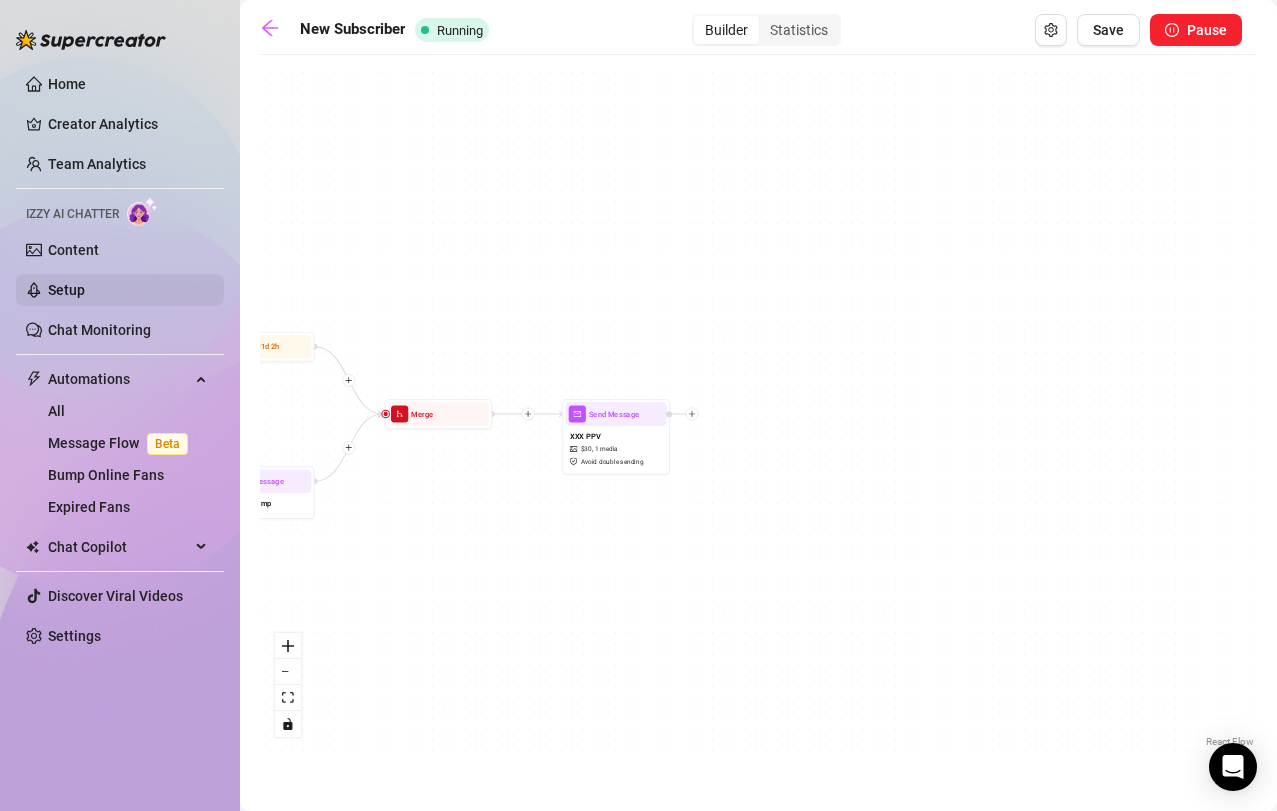 click on "Setup" at bounding box center (66, 290) 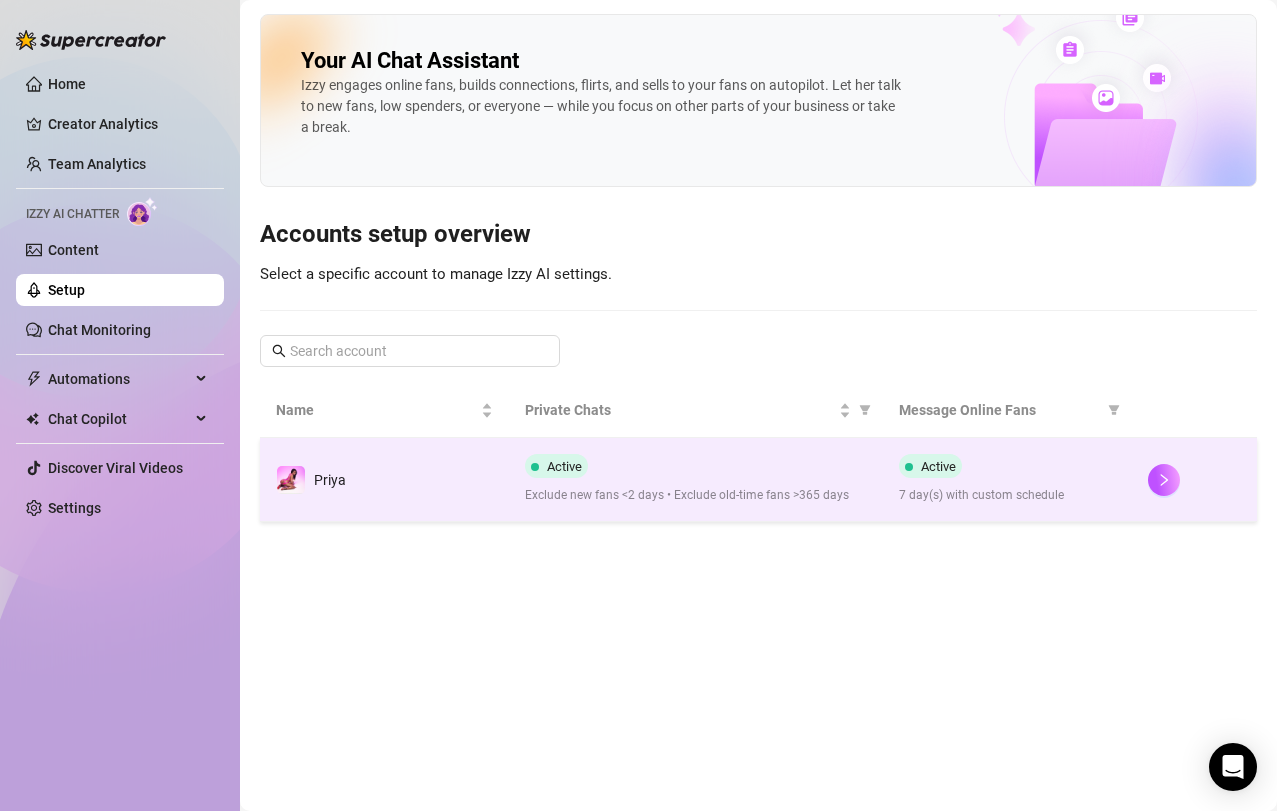 click on "Active Exclude new fans <[NUMBER] days • Exclude old-time fans >[NUMBER] days" at bounding box center [696, 480] 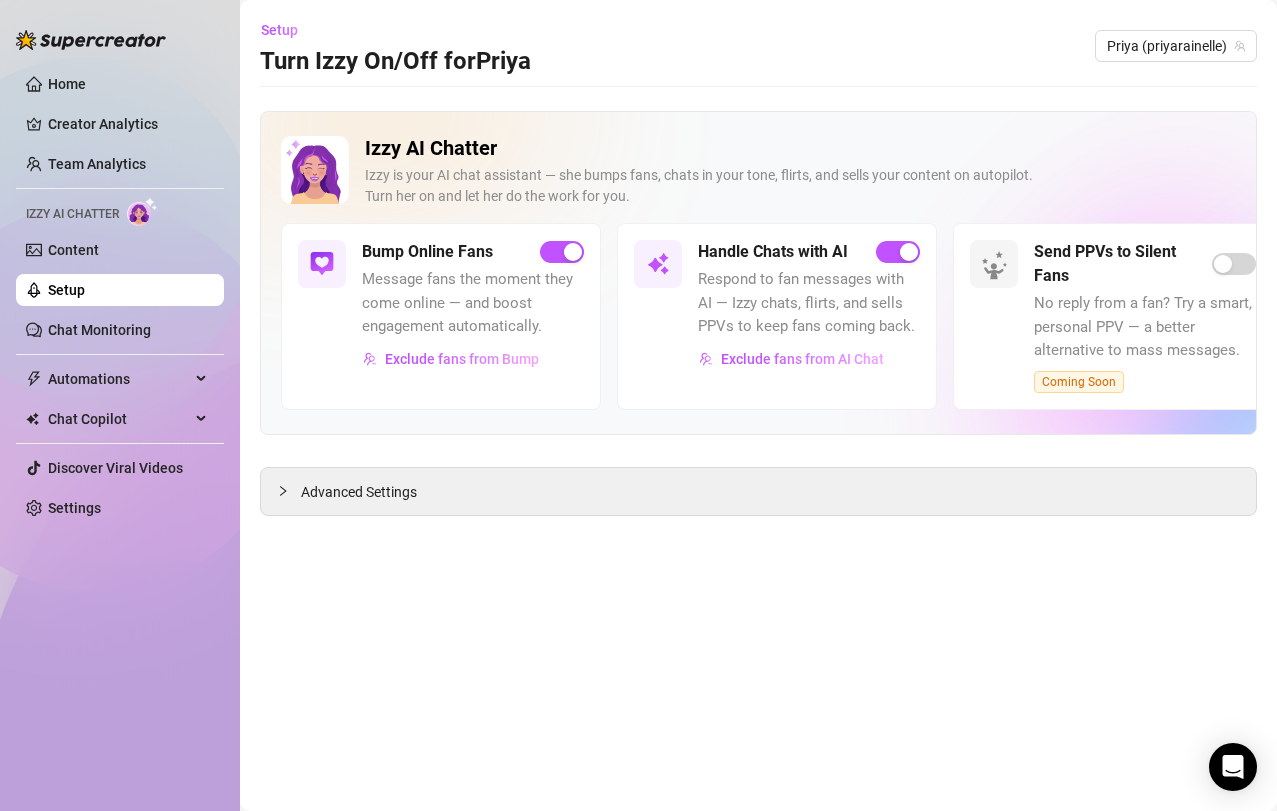 click on "Setup Turn Izzy On/Off for [FIRST] [LAST] [FIRST] (@[USERNAME]) Izzy AI Chatter Izzy is your AI chat assistant — she bumps fans, chats in your tone, flirts, and sells your content on autopilot. Turn her on and let her do the work for you. Bump Online Fans Message fans the moment they come online — and boost engagement automatically. Exclude fans from Bump Handle Chats with AI Respond to fan messages with AI — Izzy chats, flirts, and sells PPVs to keep fans coming back. Exclude fans from AI Chat Send PPVs to Silent Fans No reply from a fan? Try a smart, personal PPV — a better alternative to mass messages. Coming Soon Advanced Settings" at bounding box center [758, 405] 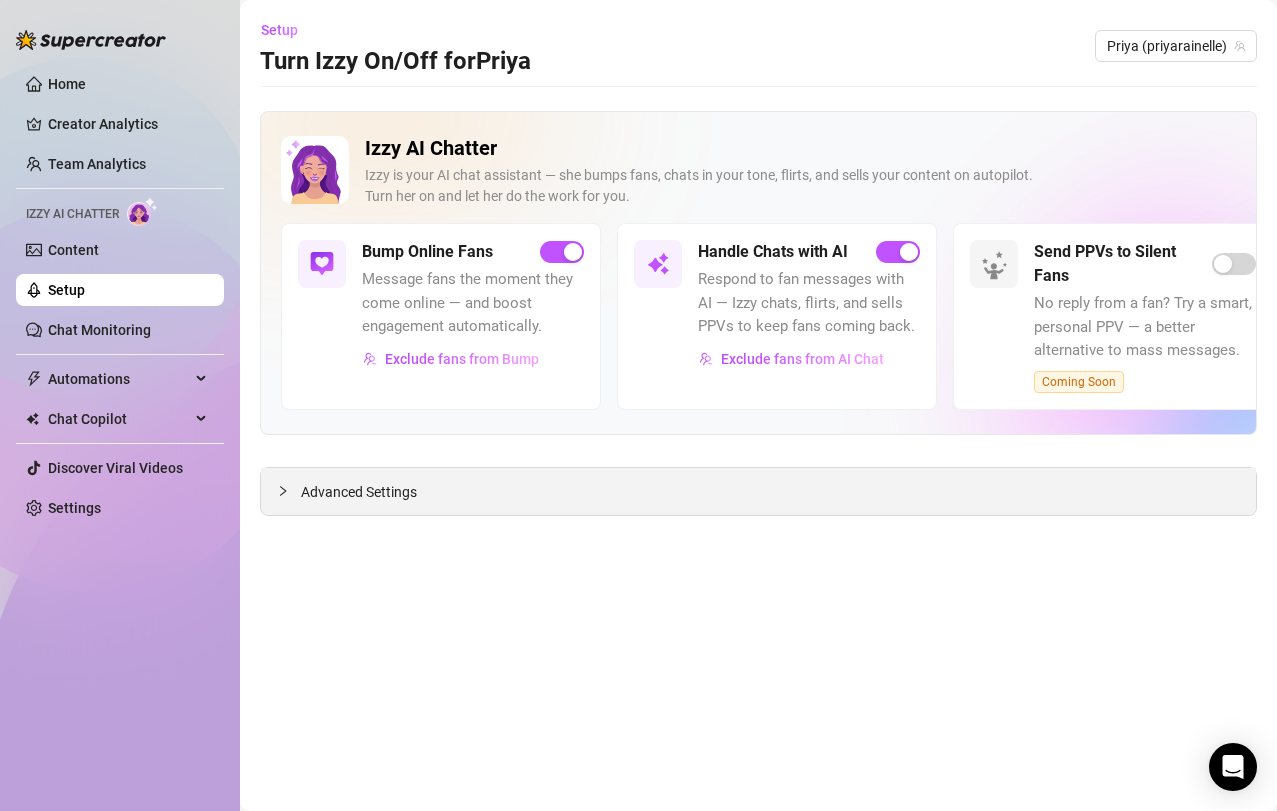 click on "Advanced Settings" at bounding box center [758, 491] 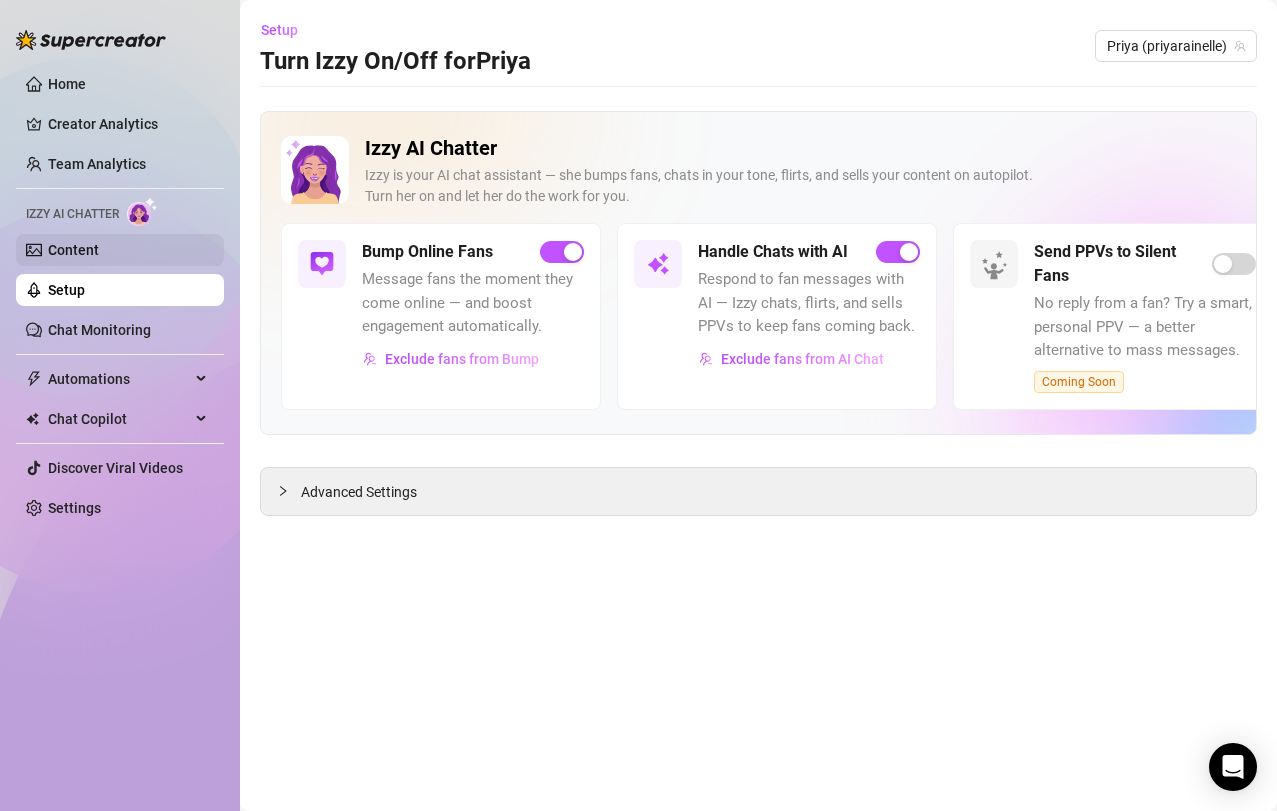 click on "Content" at bounding box center (73, 250) 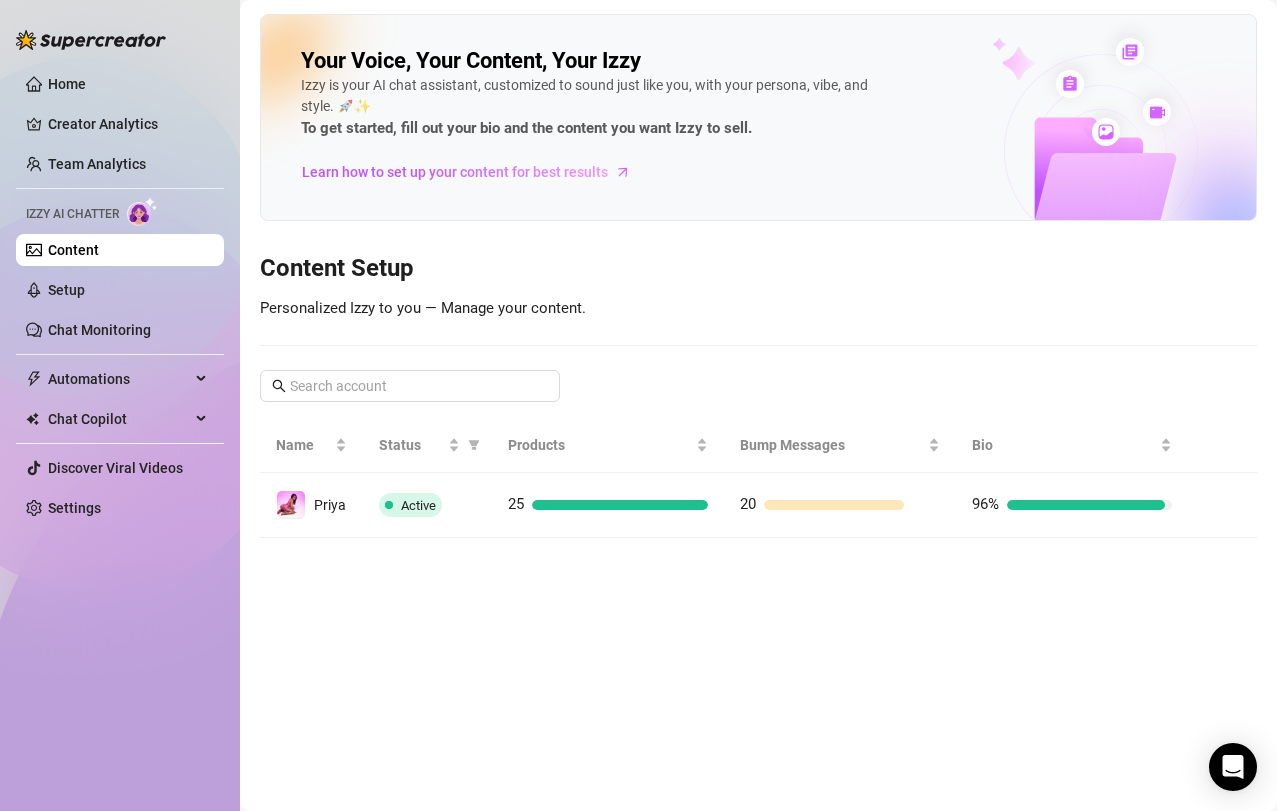 click on "Content" at bounding box center [73, 250] 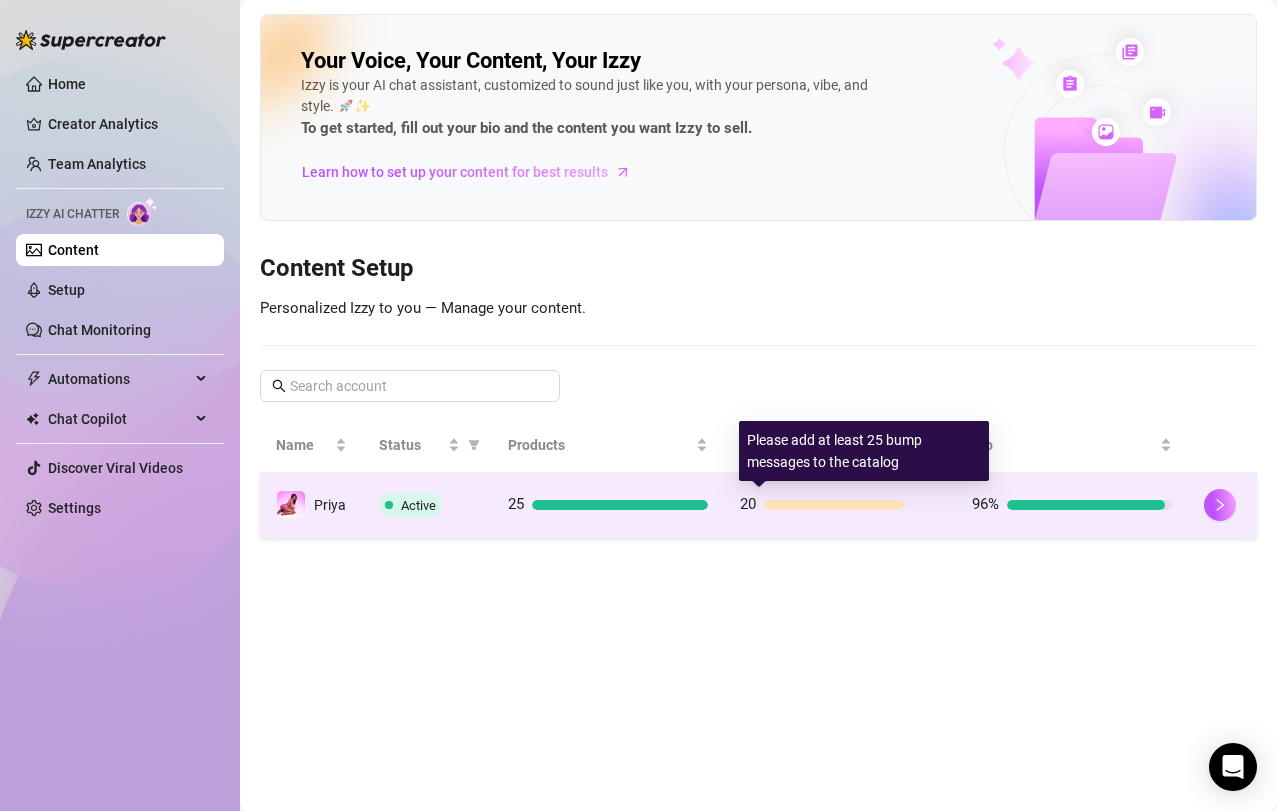 click on "20" at bounding box center (840, 505) 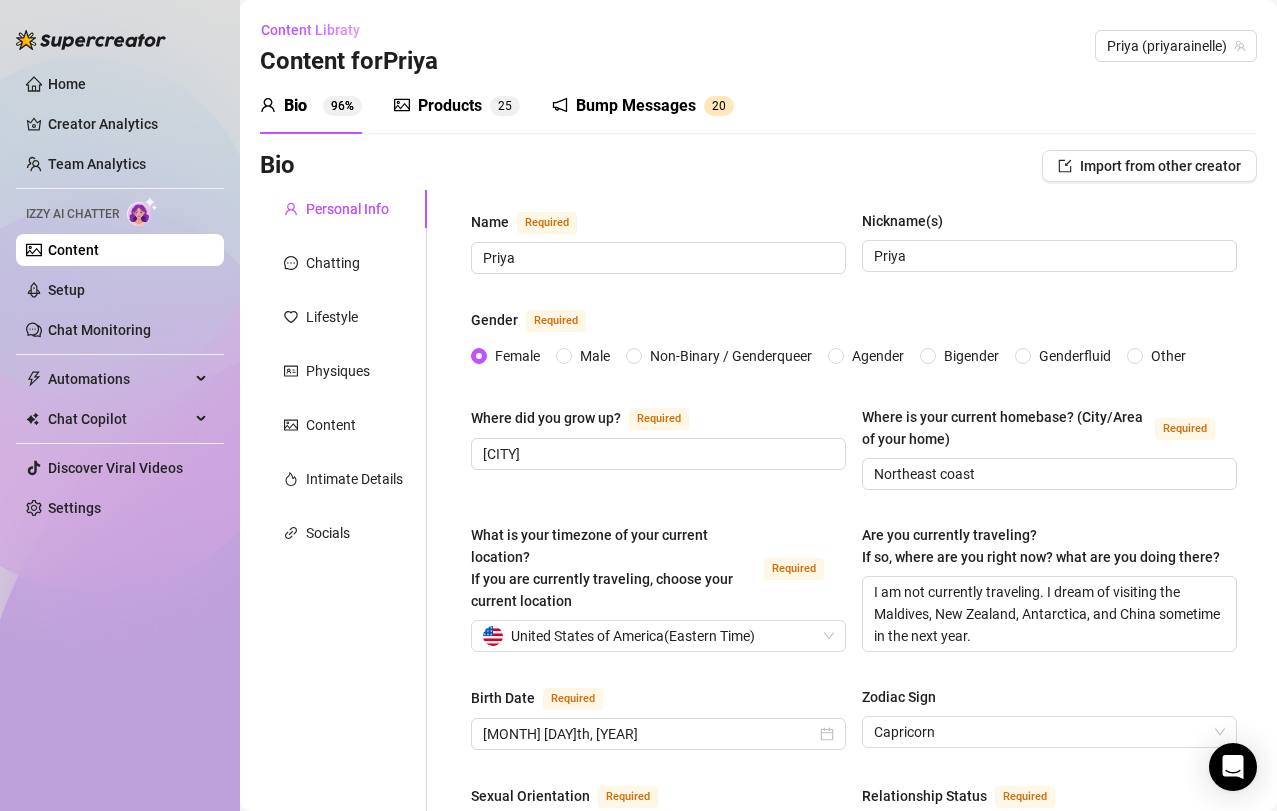 click on "Products" at bounding box center (450, 106) 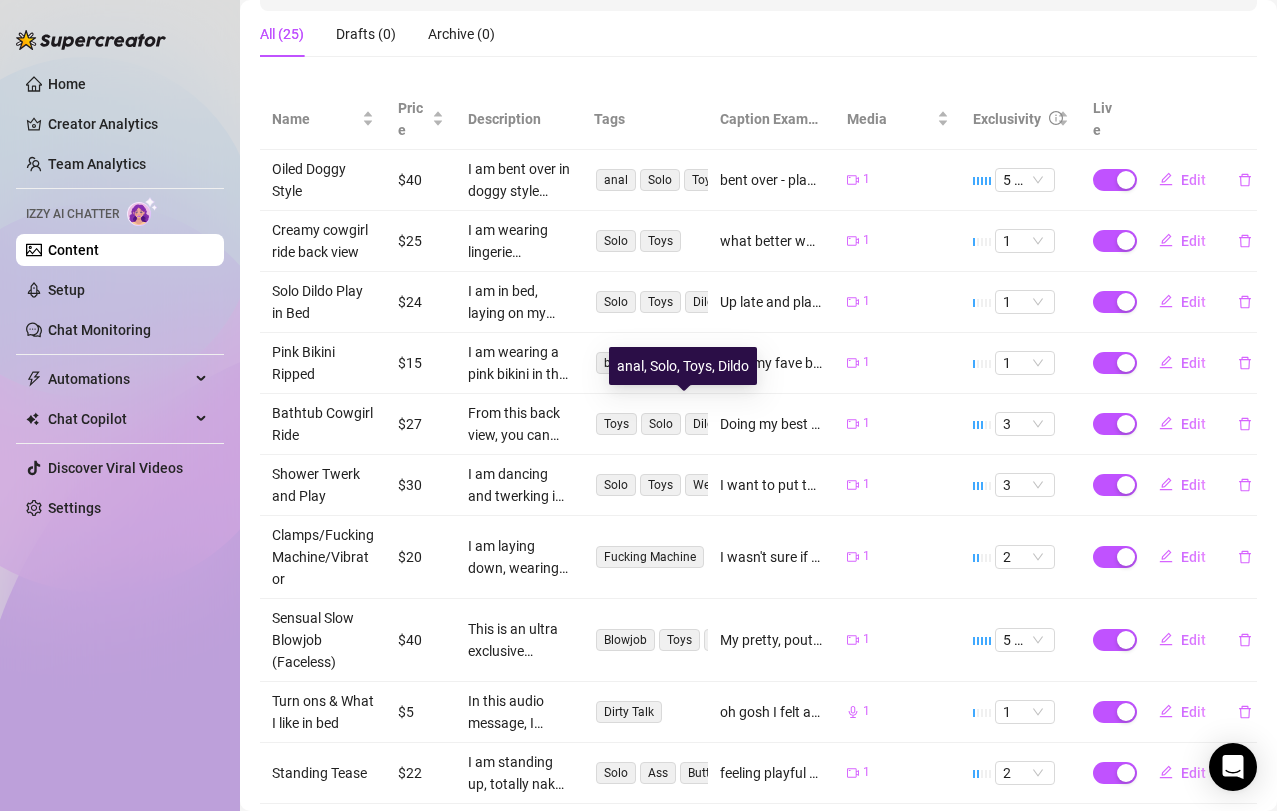 scroll, scrollTop: 321, scrollLeft: 0, axis: vertical 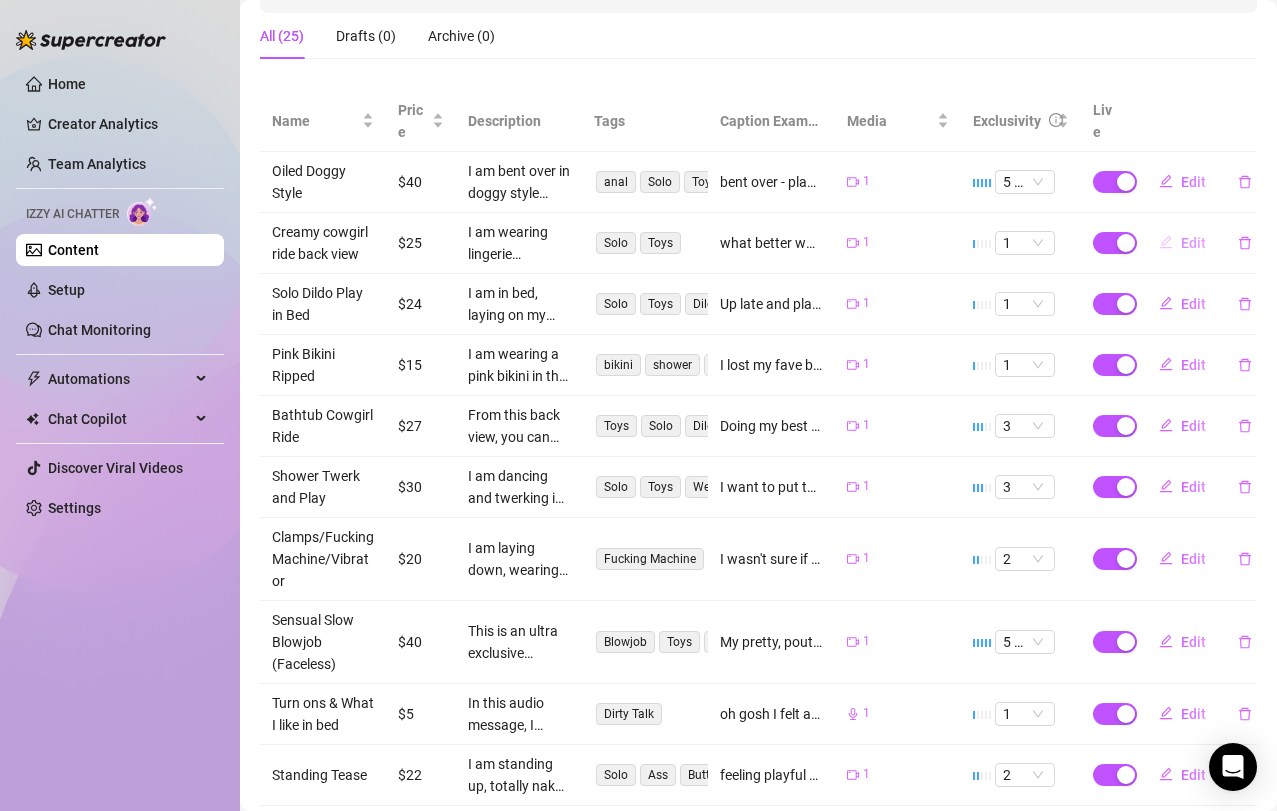 click on "Edit" at bounding box center [1193, 243] 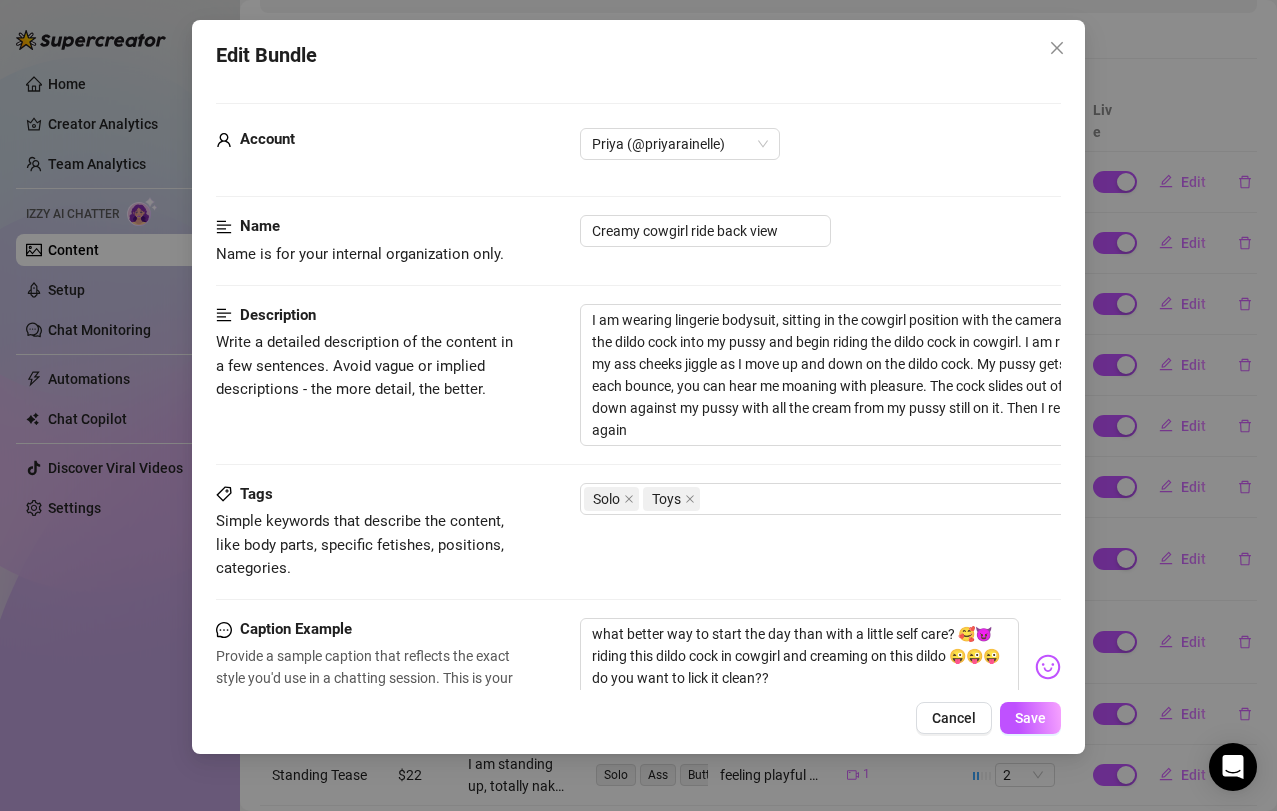 scroll, scrollTop: 598, scrollLeft: 0, axis: vertical 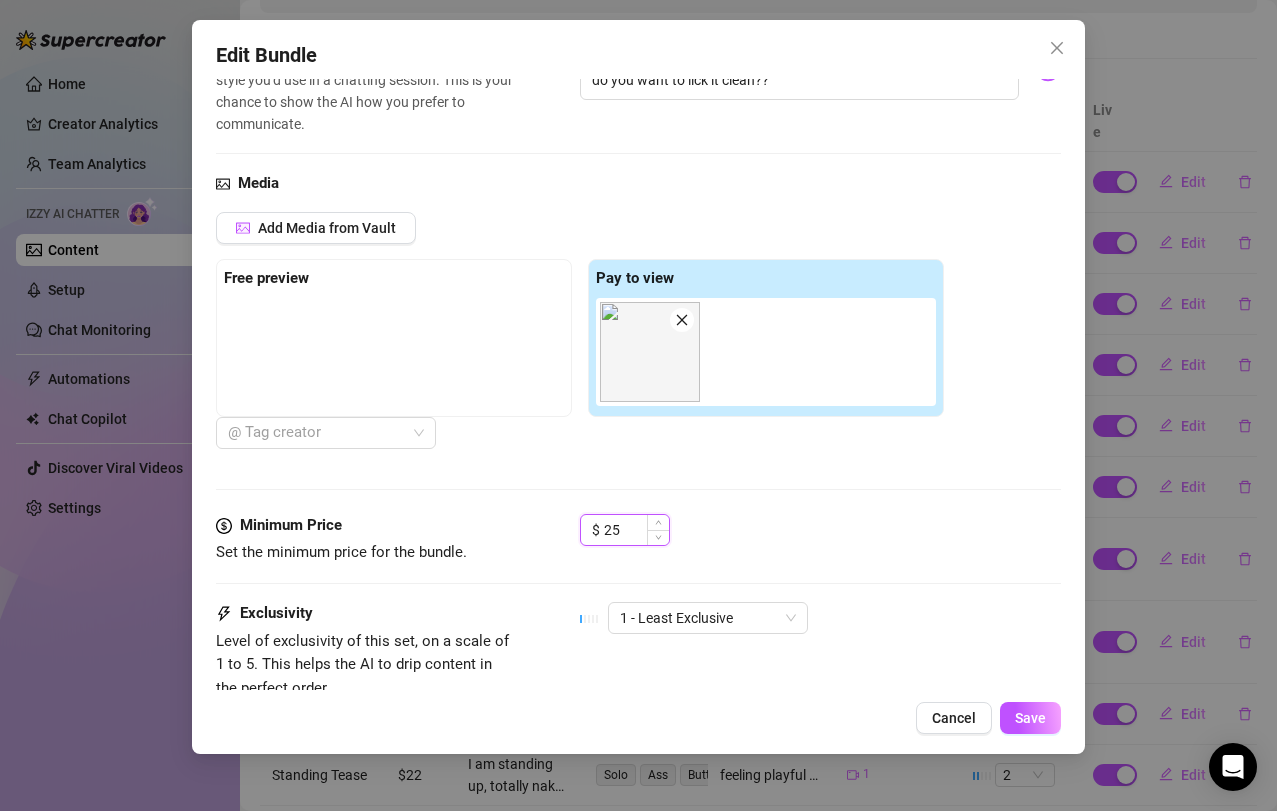 click on "25" at bounding box center [636, 530] 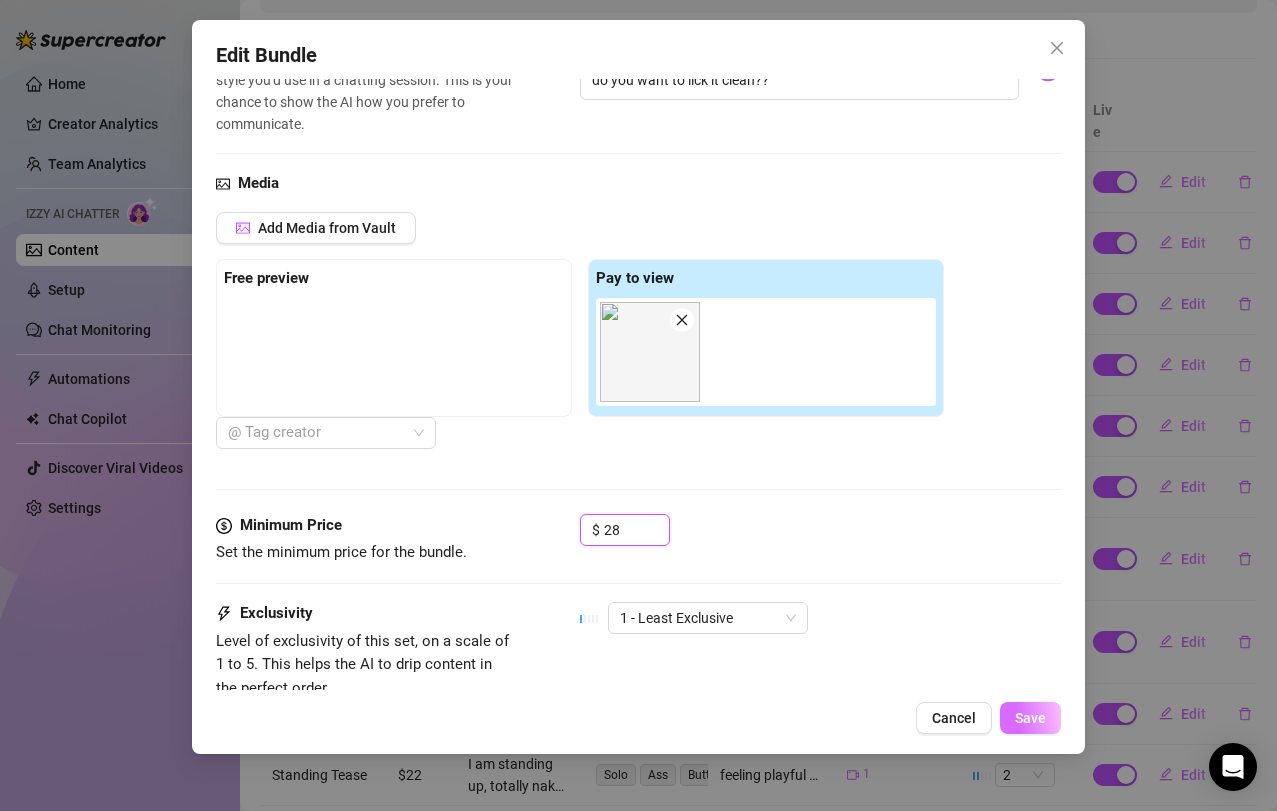 type on "28" 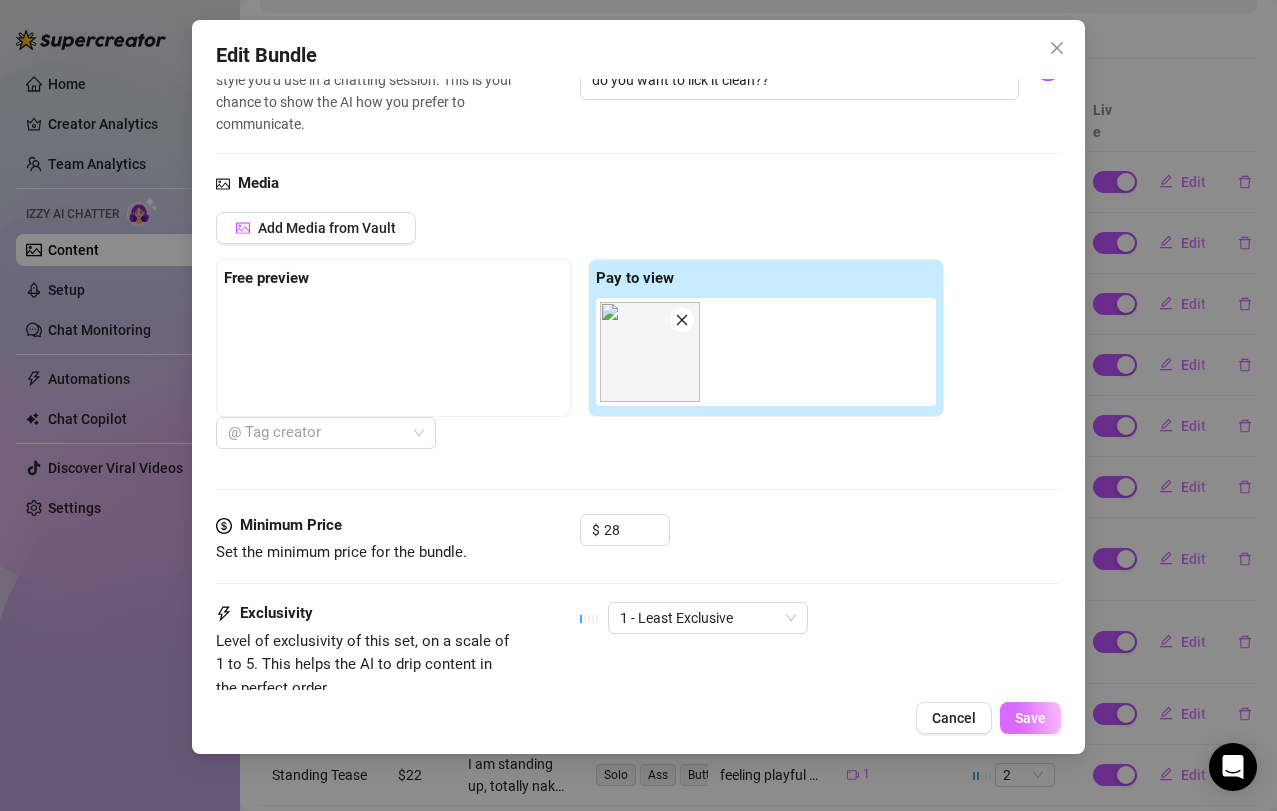 click on "Save" at bounding box center [1030, 718] 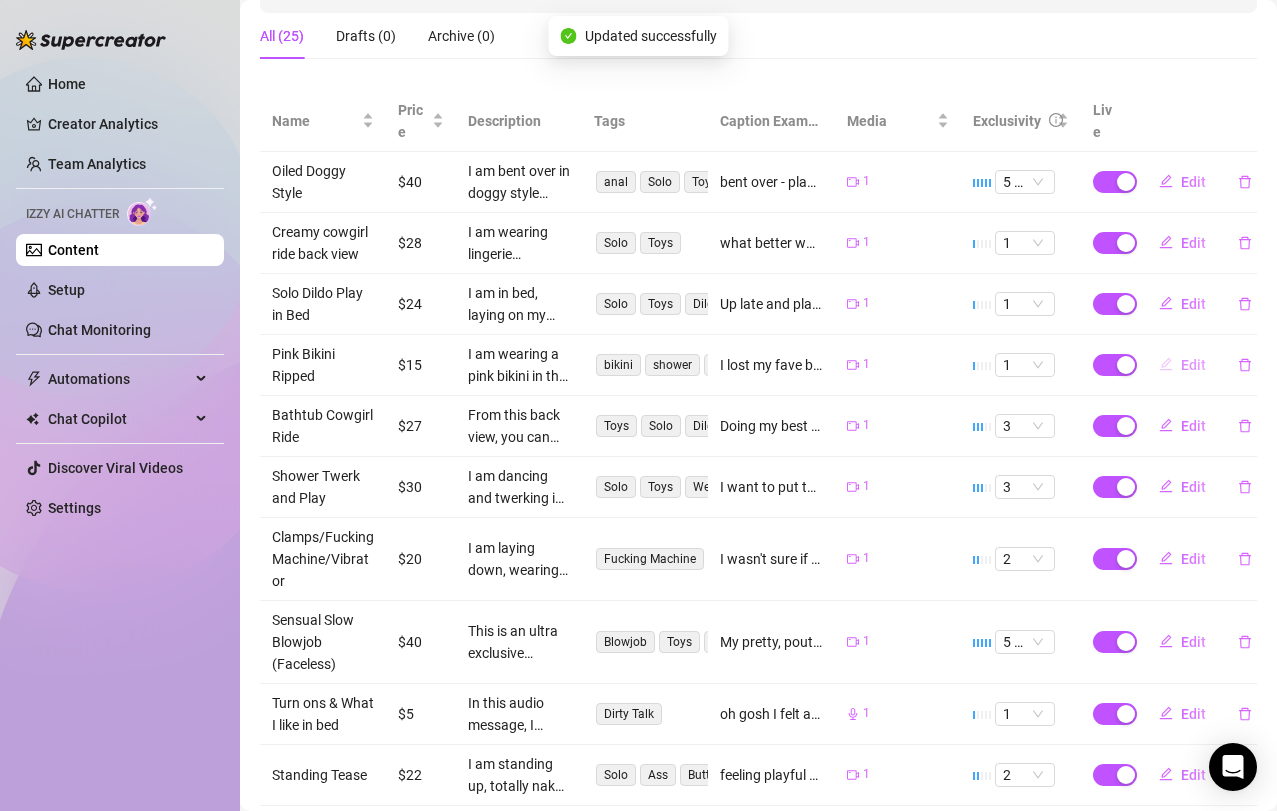 click on "Edit" at bounding box center (1193, 365) 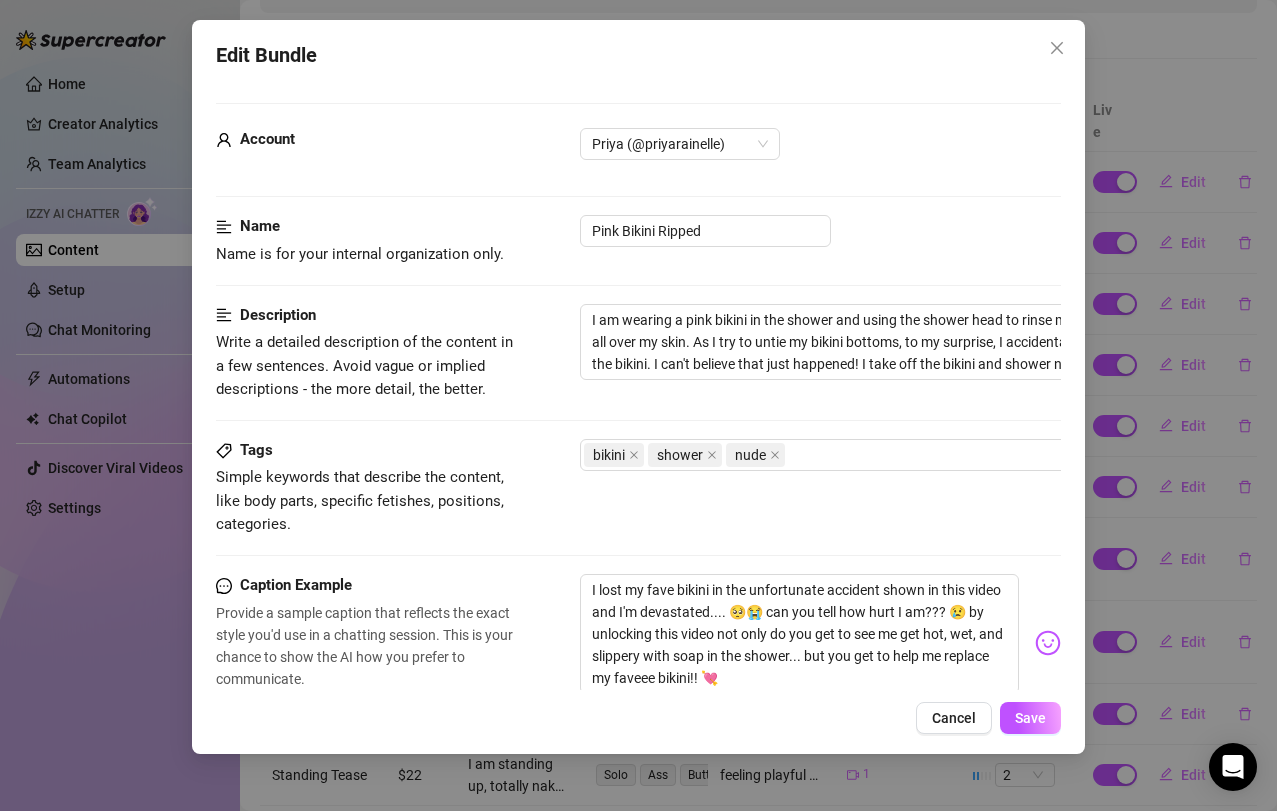 scroll, scrollTop: 712, scrollLeft: 0, axis: vertical 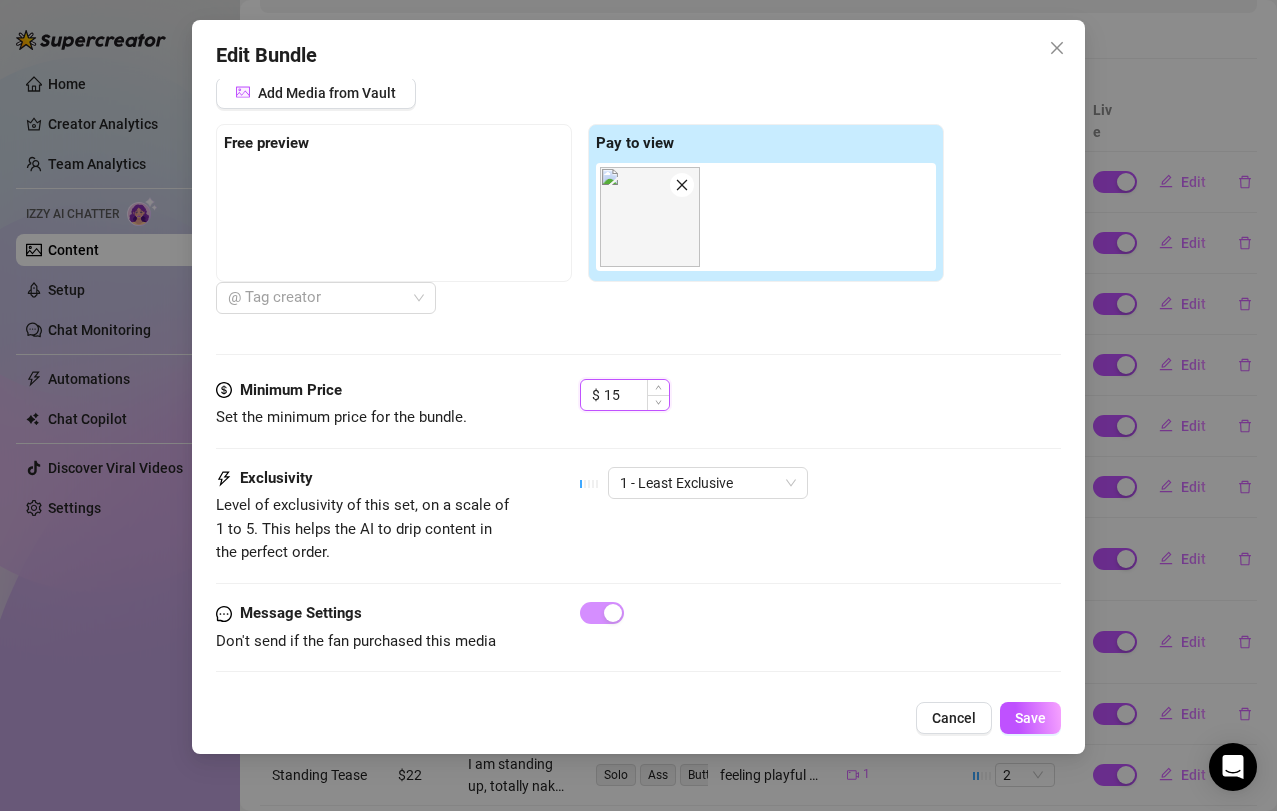 click on "15" at bounding box center [636, 395] 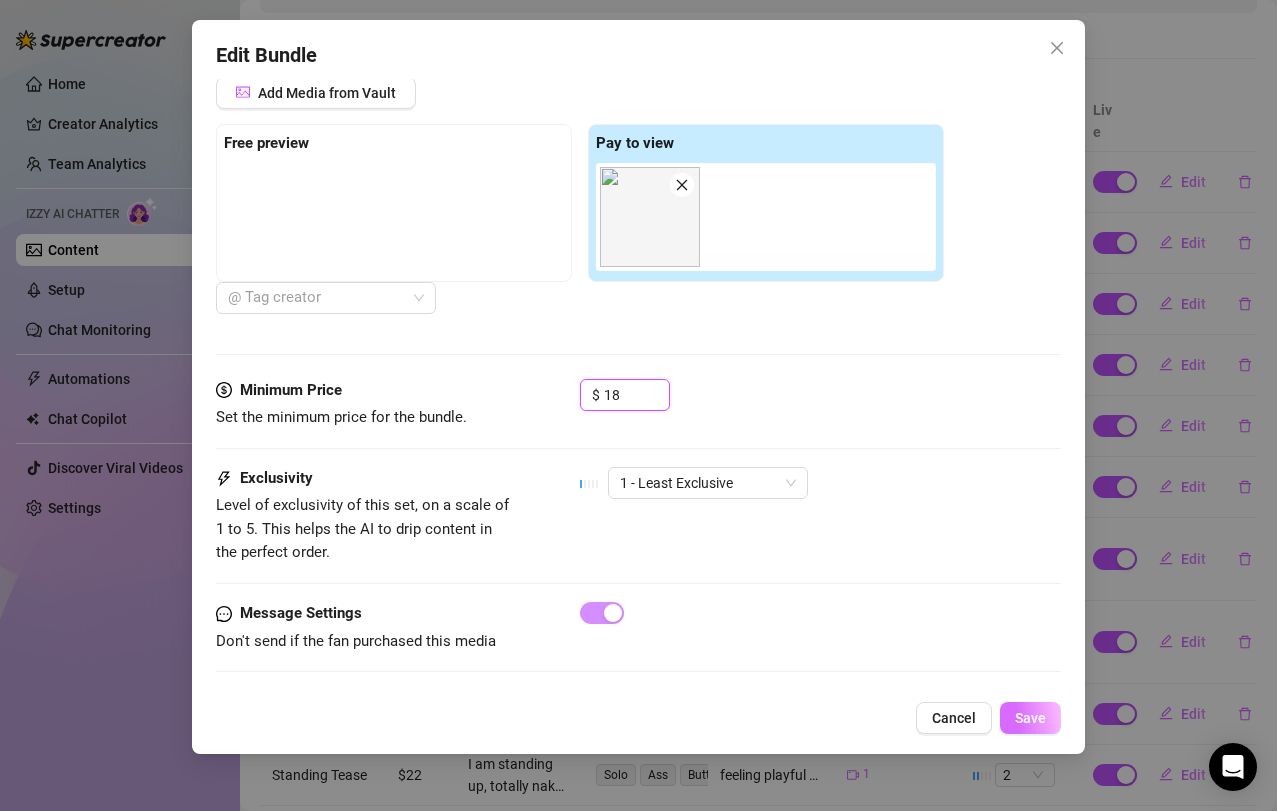 type on "18" 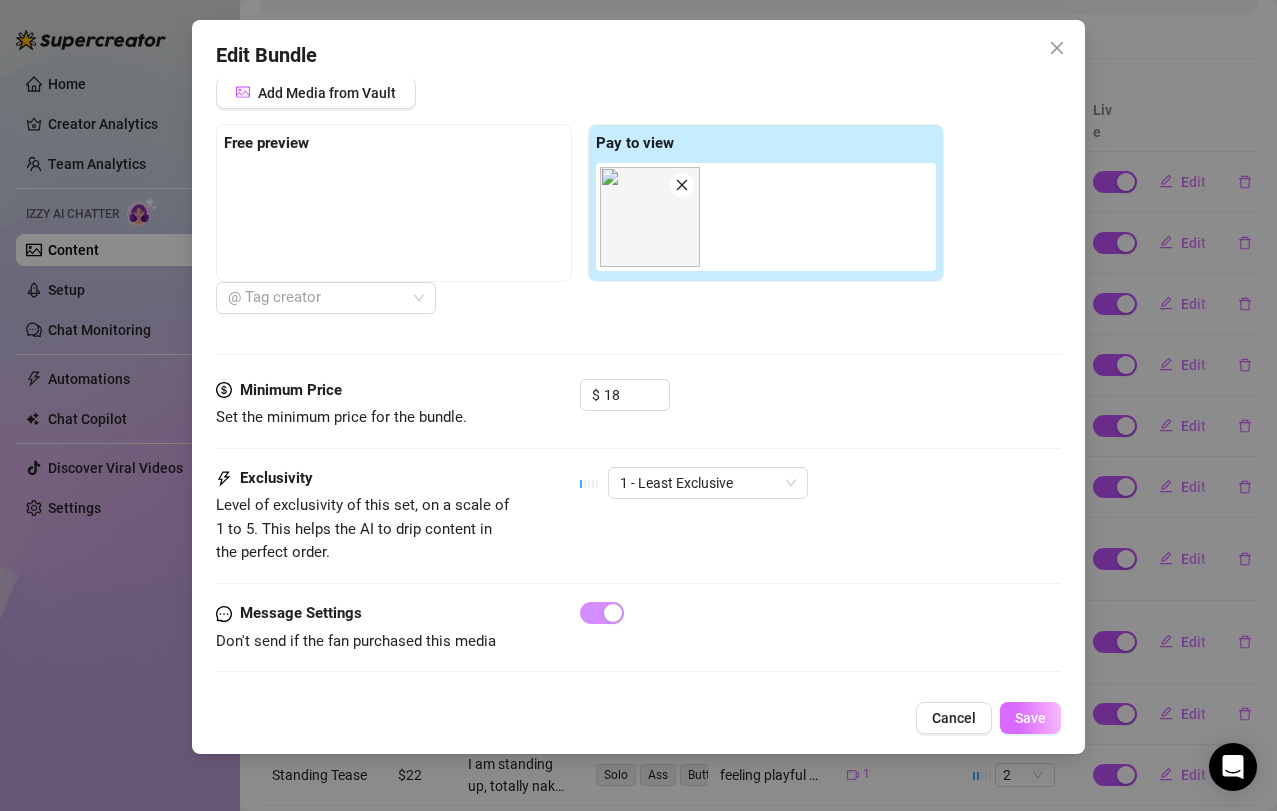 click on "Save" at bounding box center (1030, 718) 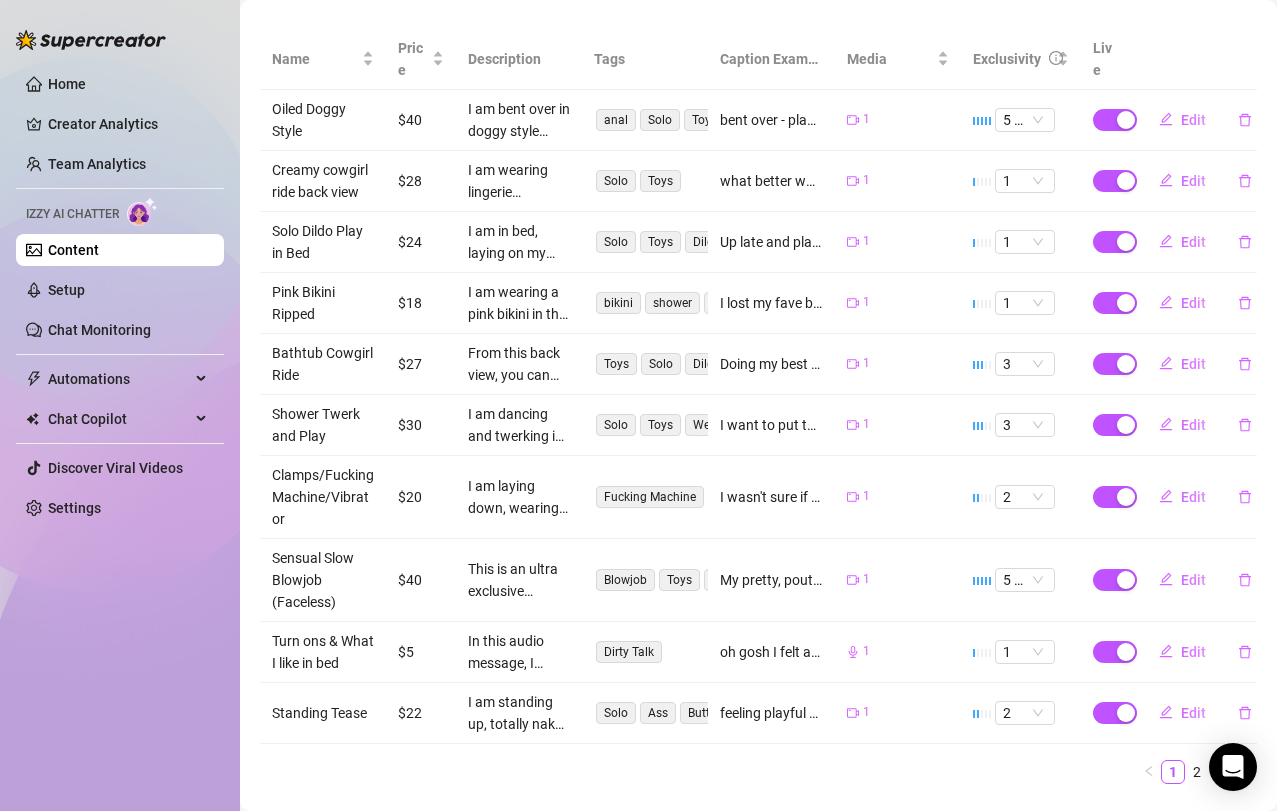 scroll, scrollTop: 402, scrollLeft: 0, axis: vertical 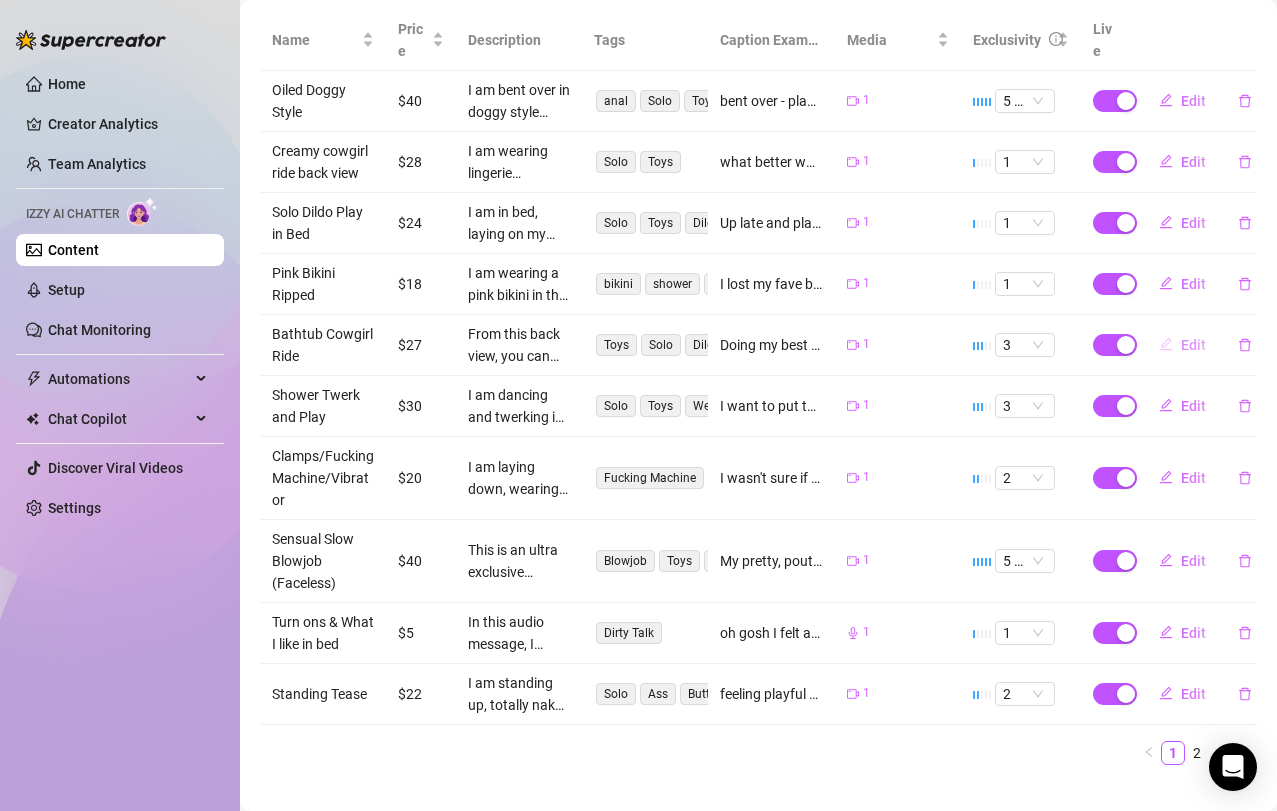click on "Edit" at bounding box center [1193, 345] 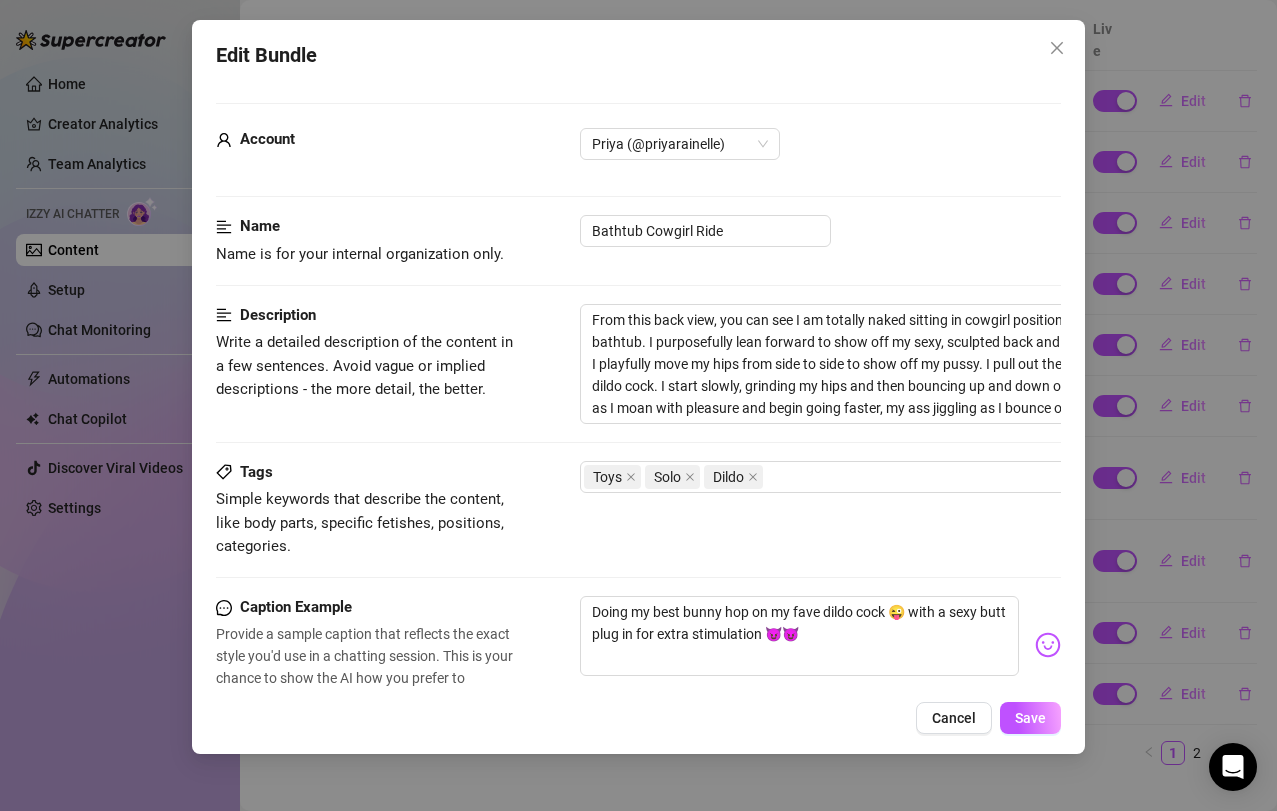 scroll, scrollTop: 711, scrollLeft: 0, axis: vertical 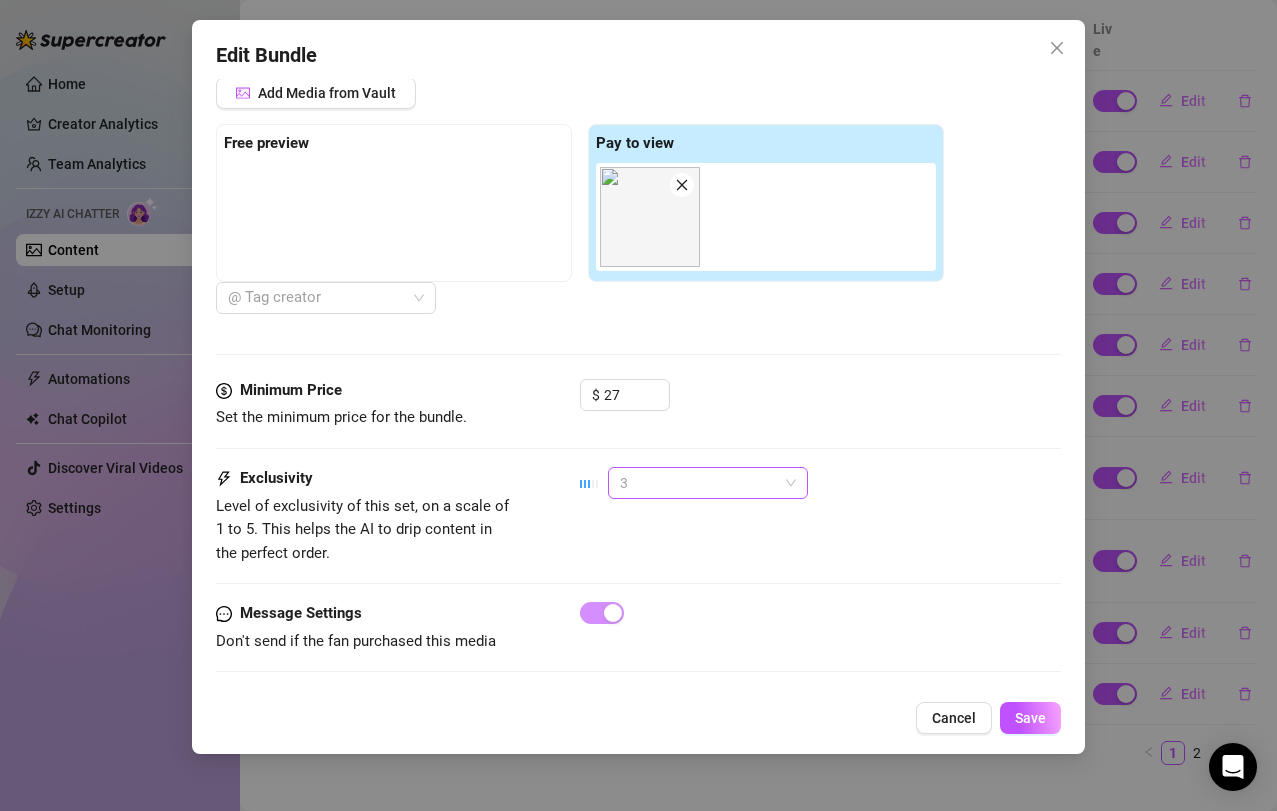 click on "3" at bounding box center (708, 483) 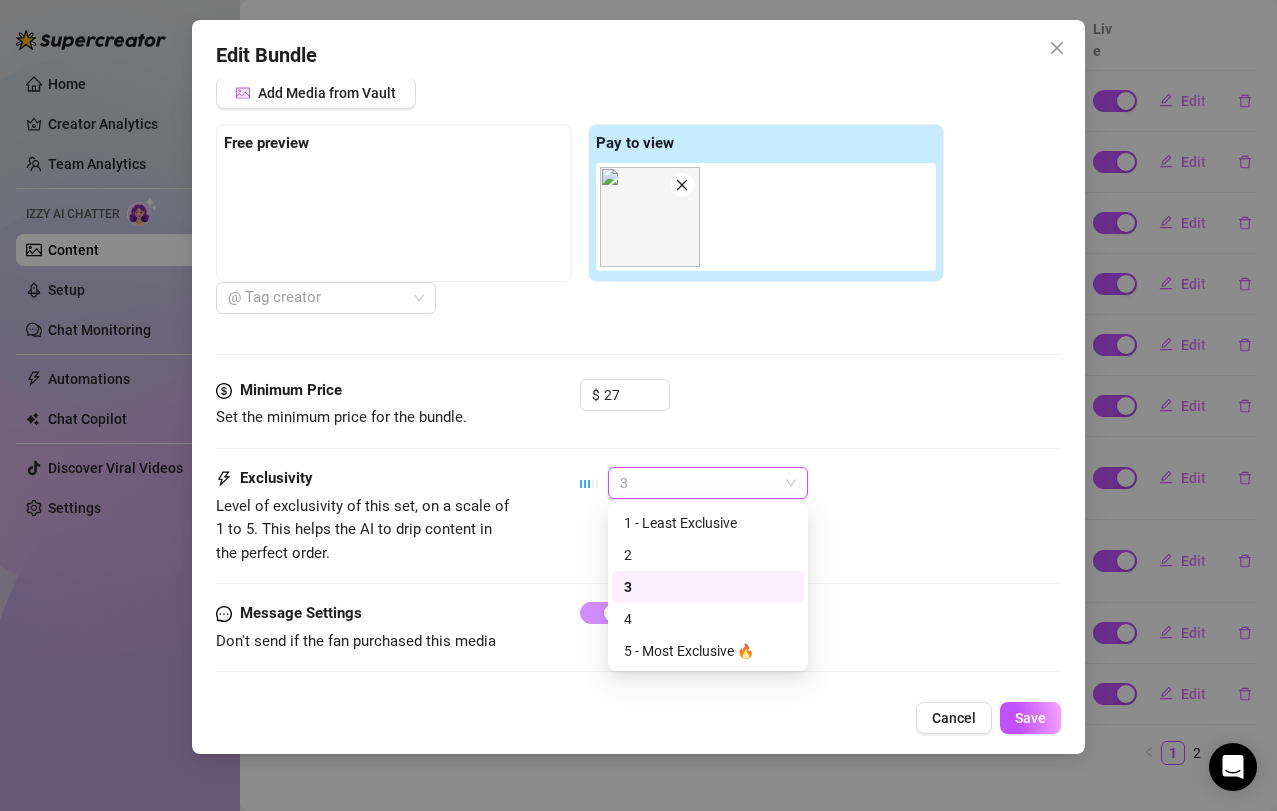 click on "Media Add Media from Vault Free preview Pay to view [TIME]   @ Tag creator" at bounding box center (639, 208) 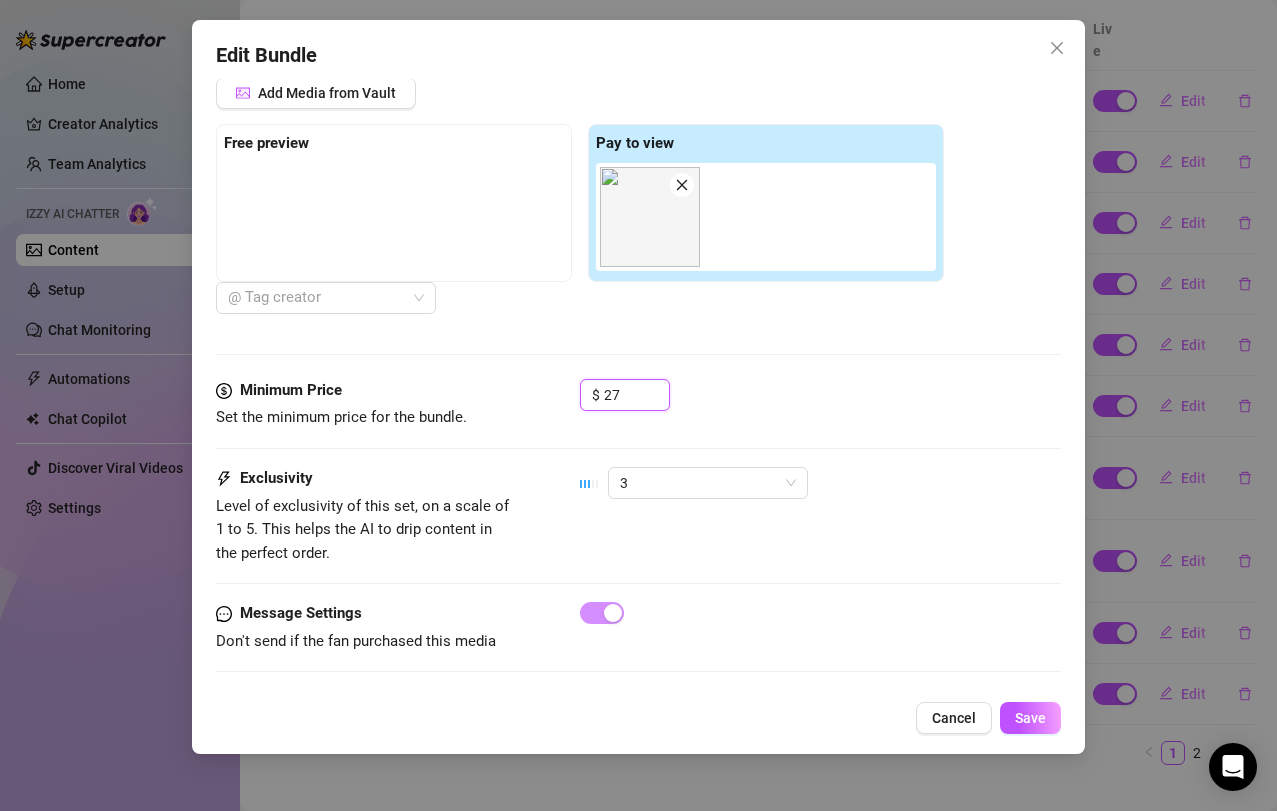 drag, startPoint x: 625, startPoint y: 394, endPoint x: 575, endPoint y: 394, distance: 50 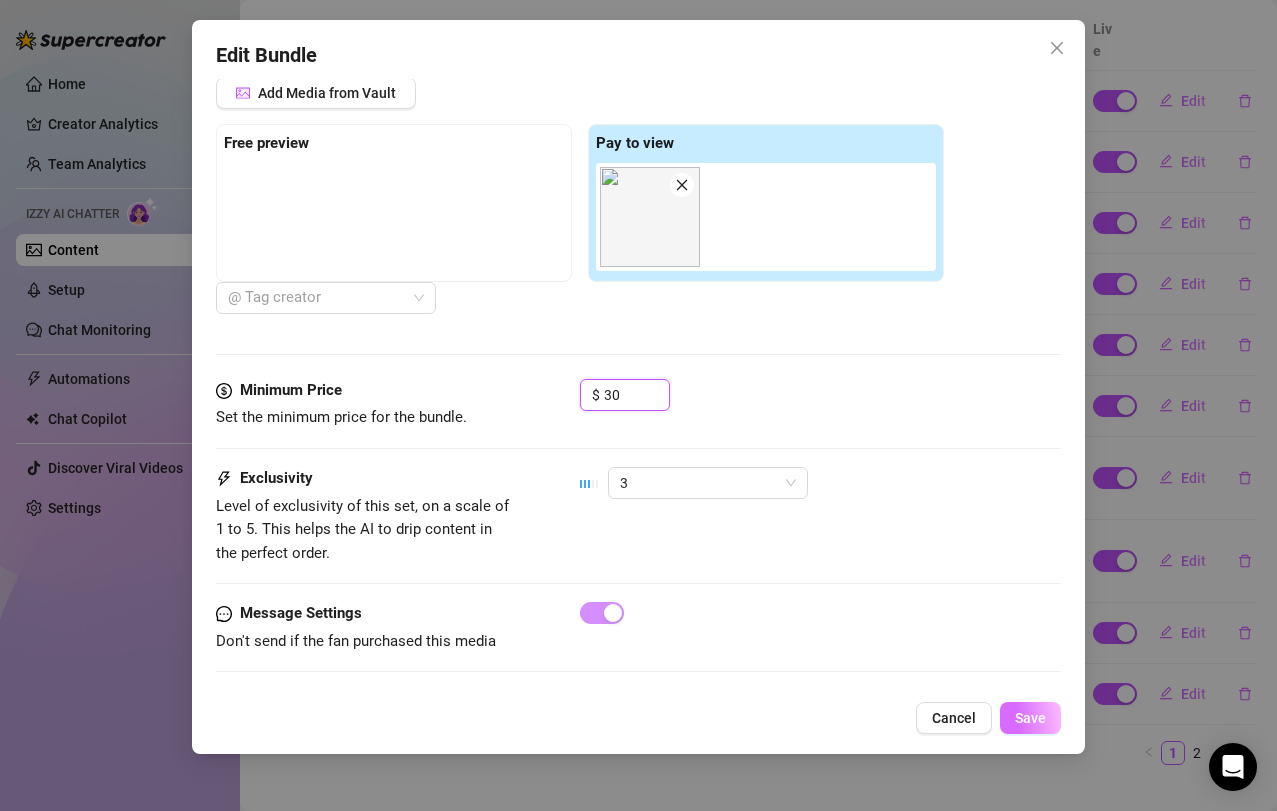 type on "30" 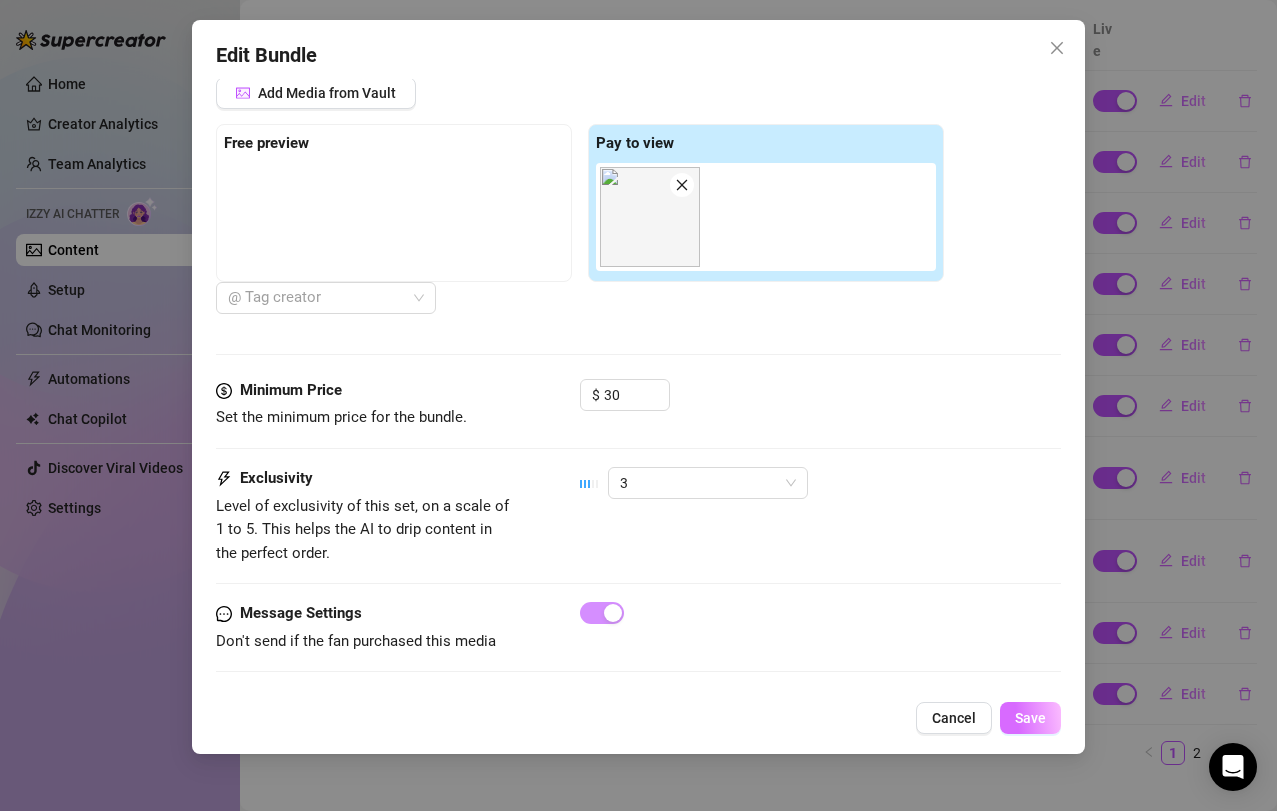 click on "Save" at bounding box center (1030, 718) 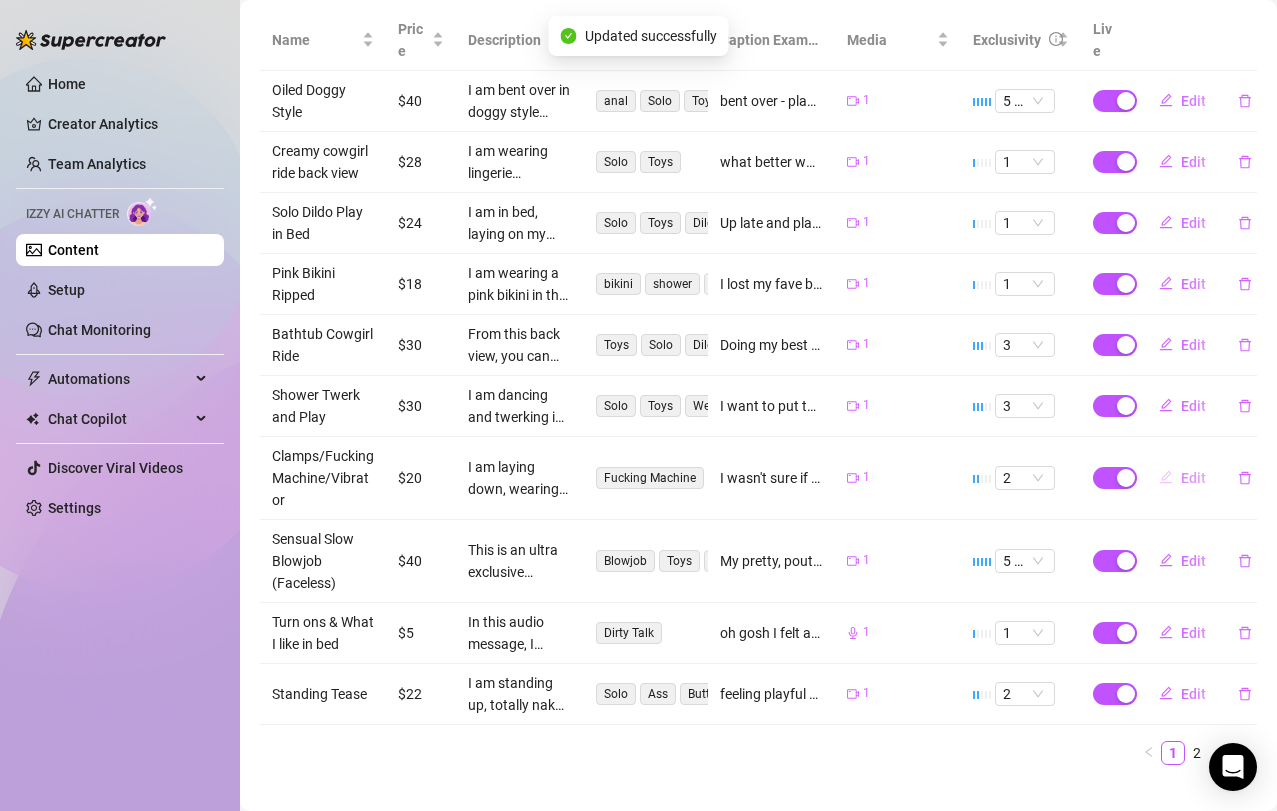 click on "Edit" at bounding box center (1193, 478) 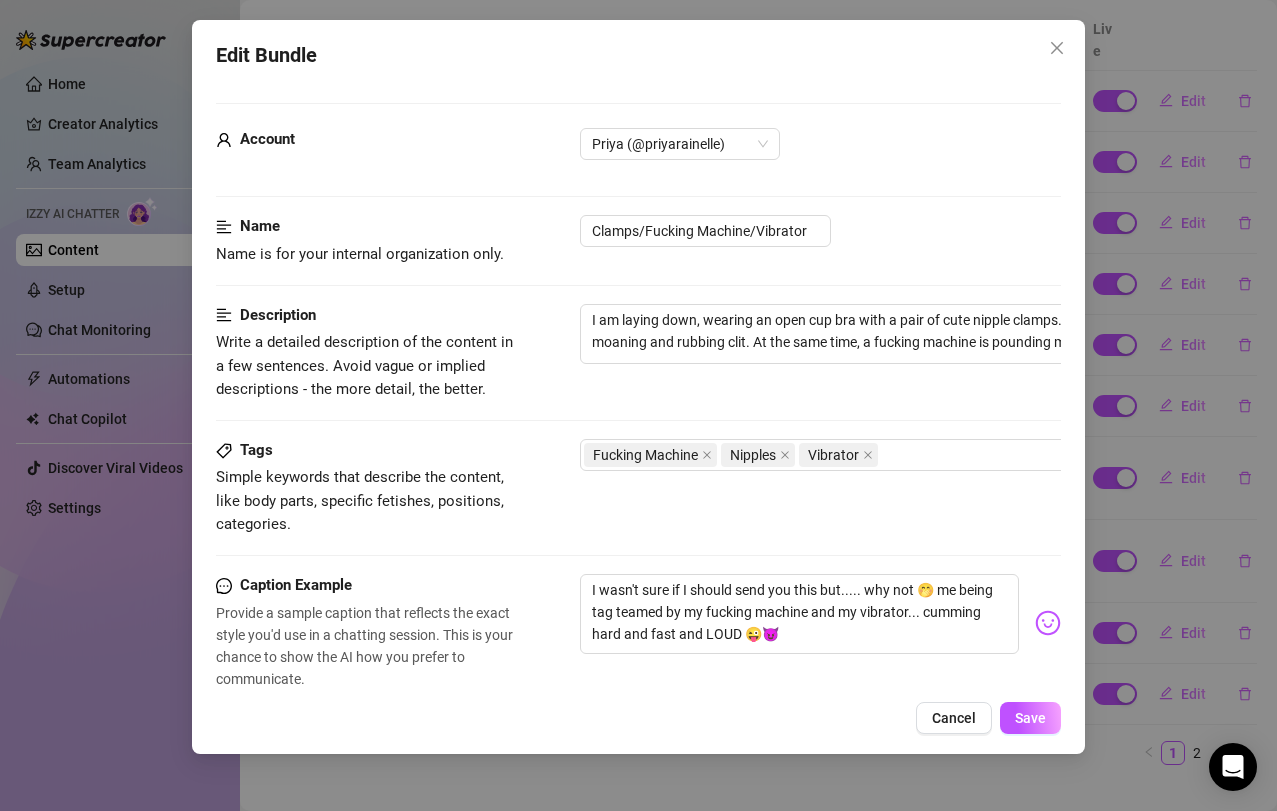 click on "Edit Bundle Account [USERNAME] (@[USERNAME]) Name Name is for your internal organization only. Clamps/Fucking Machine/Vibrator Description Write a detailed description of the content in a few sentences. Avoid vague or implied descriptions - the more detail, the better. I am laying down, wearing an open cup bra with a pair of cute nipple clamps. I am using my vibrator, loudly moaning and rubbing clit. At the same time, a fucking machine is pounding my pussy Tags Simple keywords that describe the content, like body parts, specific fetishes, positions, categories. Fucking Machine Nipples Vibrator   Caption Example Provide a sample caption that reflects the exact style you'd use in a chatting session. This is your chance to show the AI how you prefer to communicate. I wasn't sure if I should send you this but..... why not 🤭 me being tag teamed by my fucking machine and my vibrator... cumming hard and fast and LOUD 😜😈 Media Add Media from Vault Free preview Pay to view [TIME]   @ Tag creator Minimum Price" at bounding box center (639, 387) 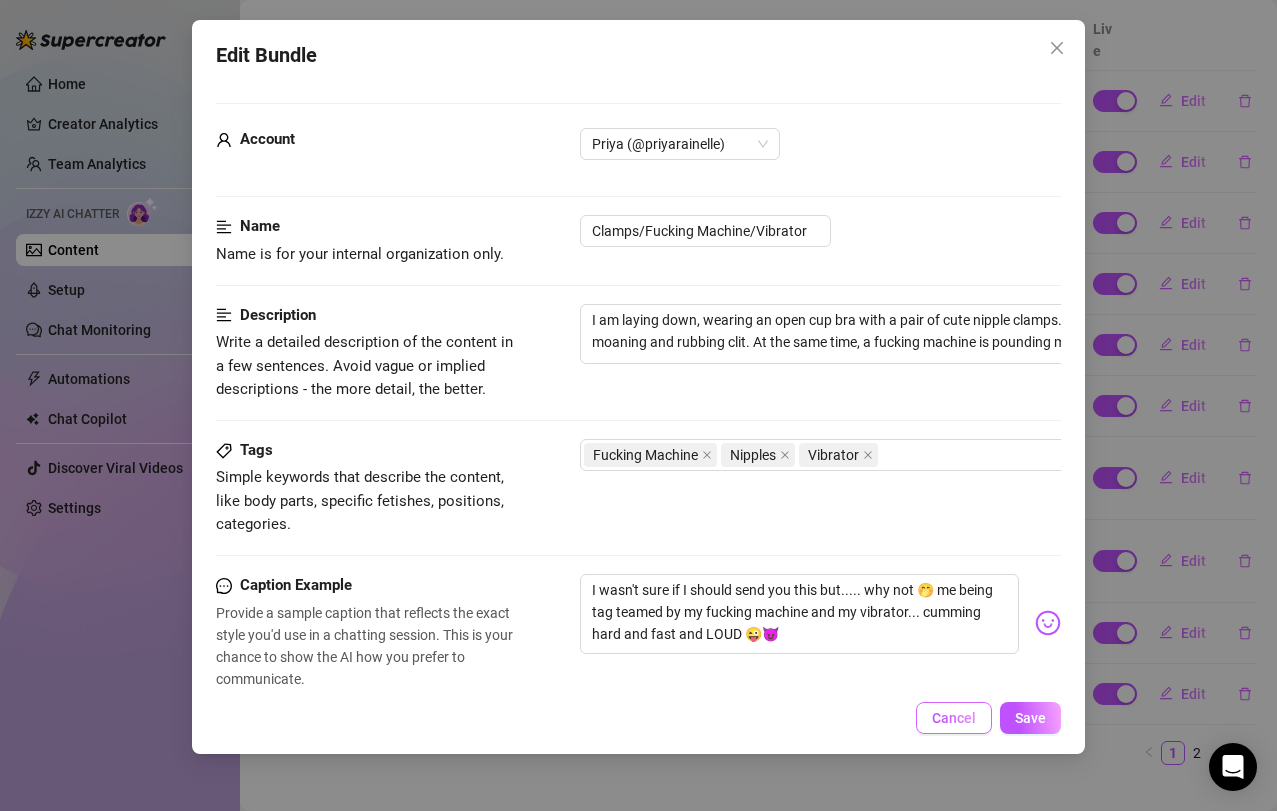 click on "Cancel" at bounding box center [954, 718] 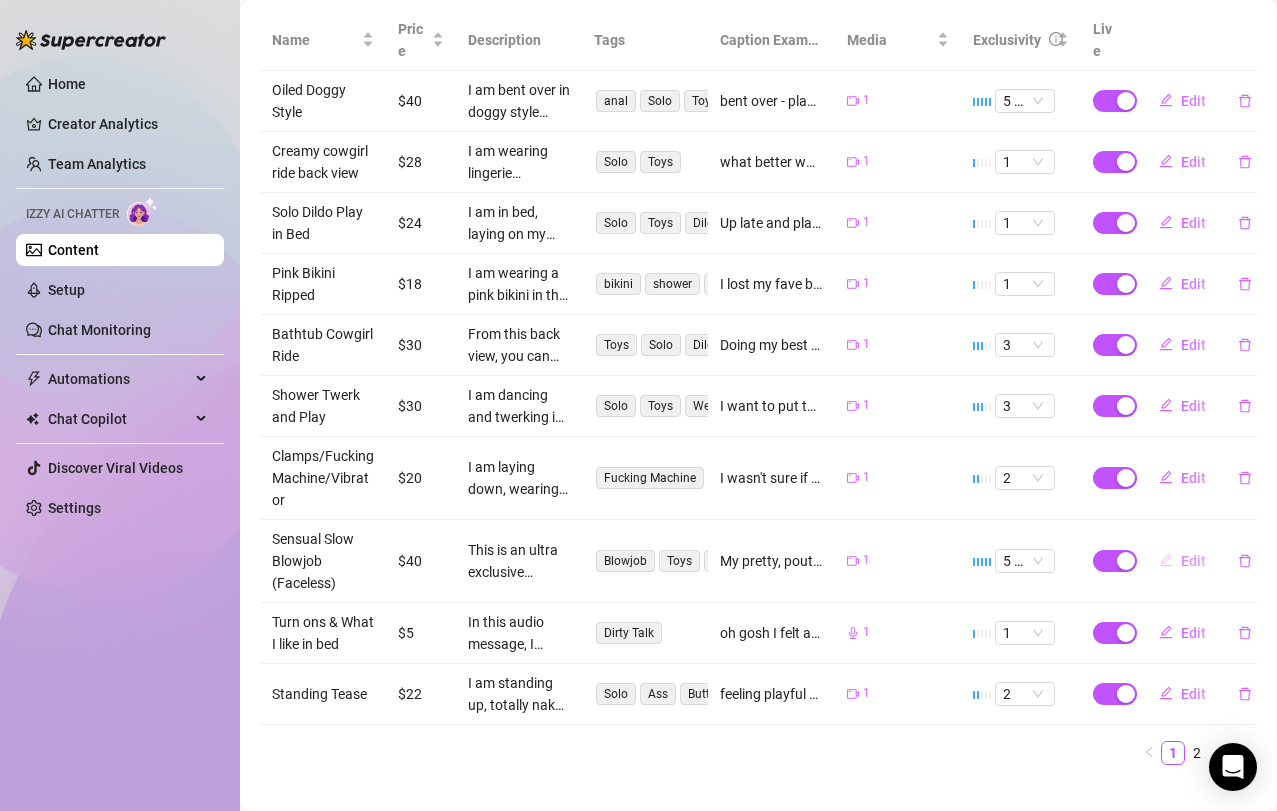 click on "Edit" at bounding box center (1193, 561) 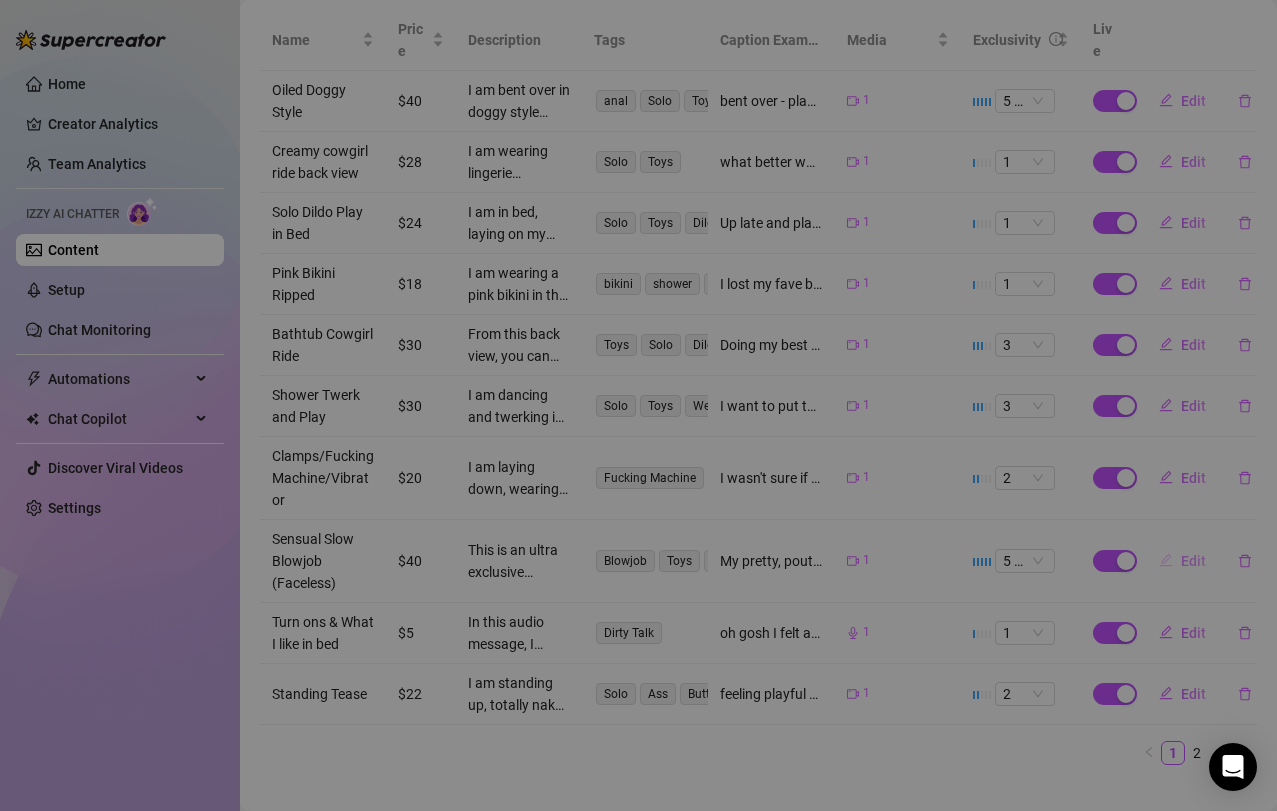 type on "My pretty, pouty, pink mouth wrapped around a hard cock is just what you love to see!!! 😈  mmm watch me practicing my blowjob skills on my torso doll... do you like how I sensually twirl my tongue around the head?? 😜" 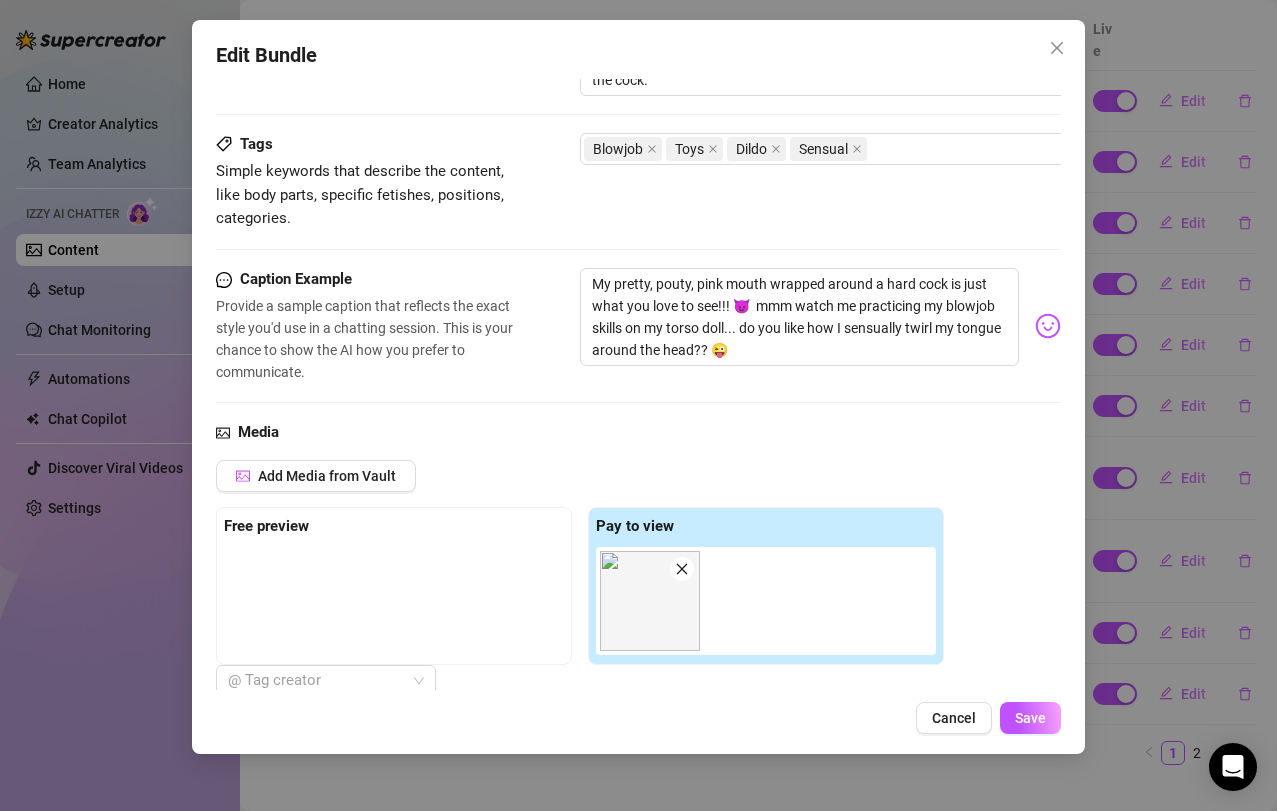 scroll, scrollTop: 551, scrollLeft: 0, axis: vertical 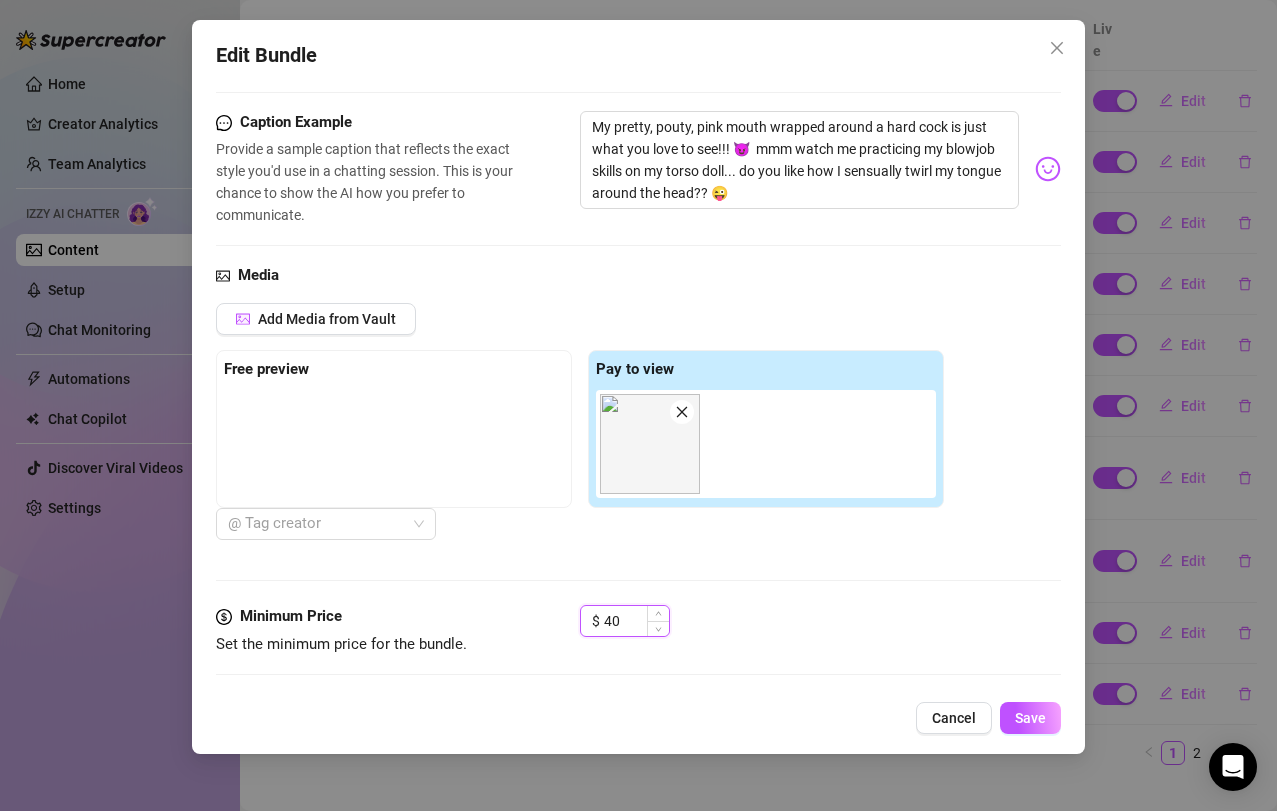 click on "40" at bounding box center [636, 621] 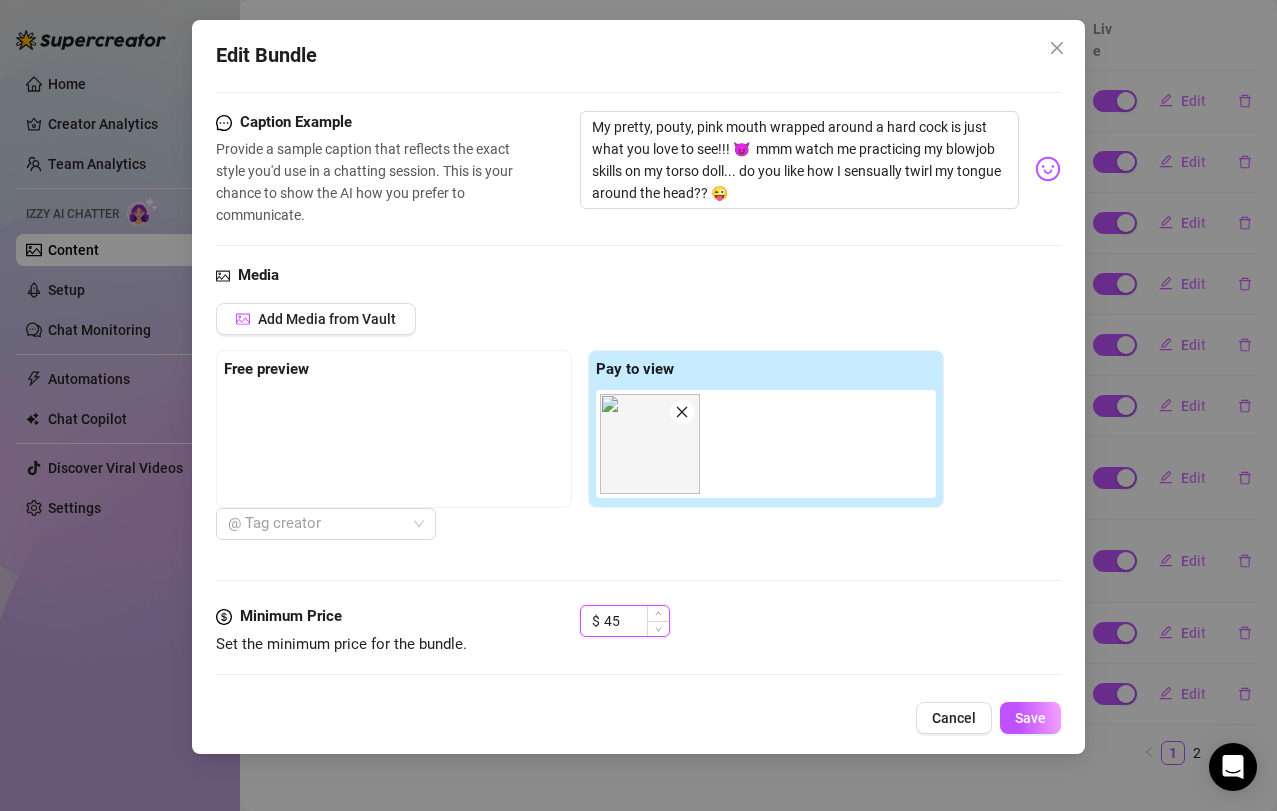 type on "45" 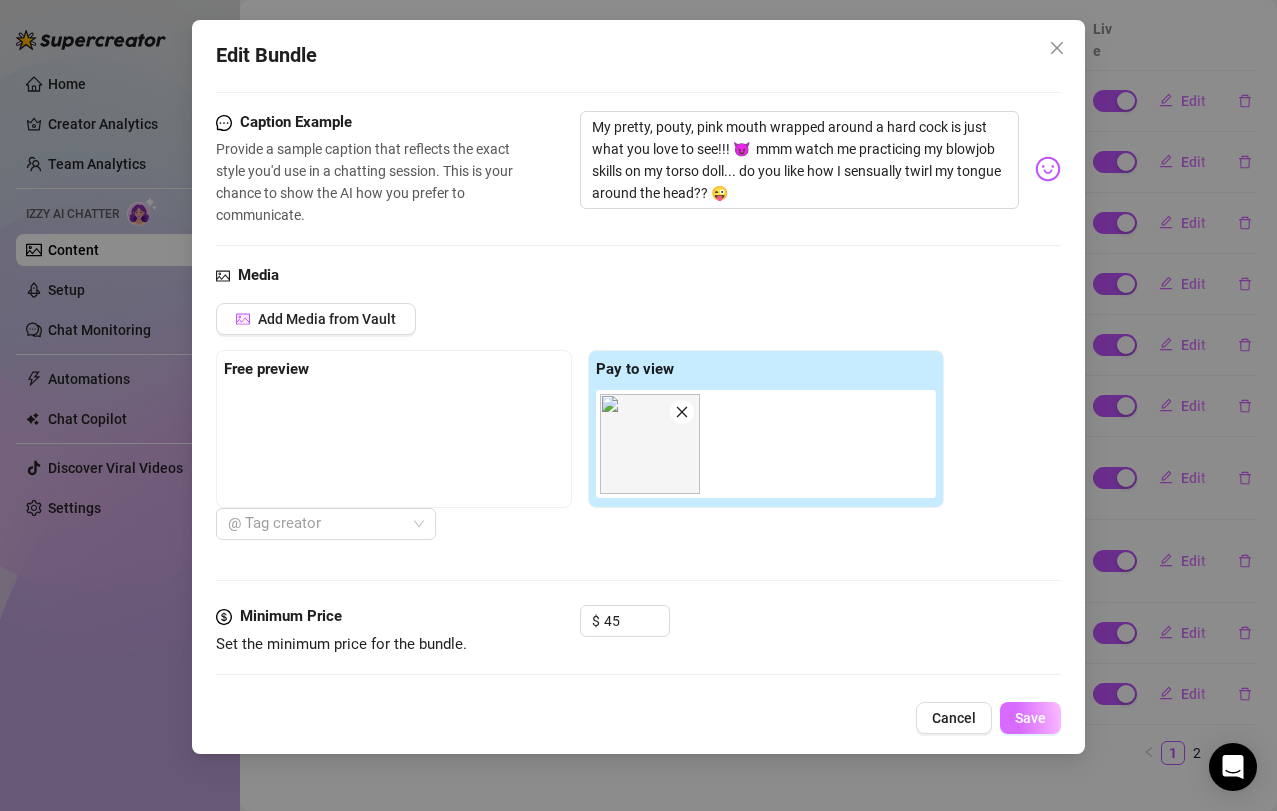 click on "Save" at bounding box center [1030, 718] 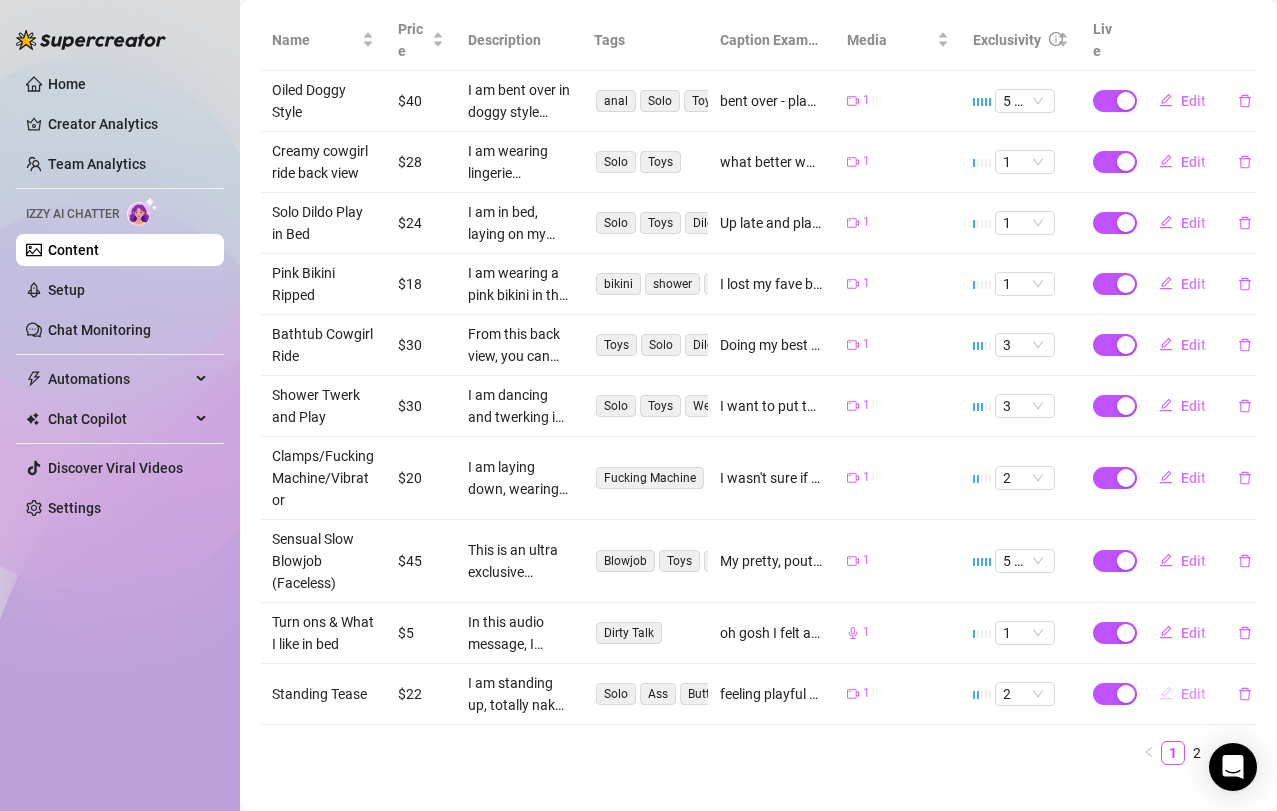 click on "Edit" at bounding box center [1193, 694] 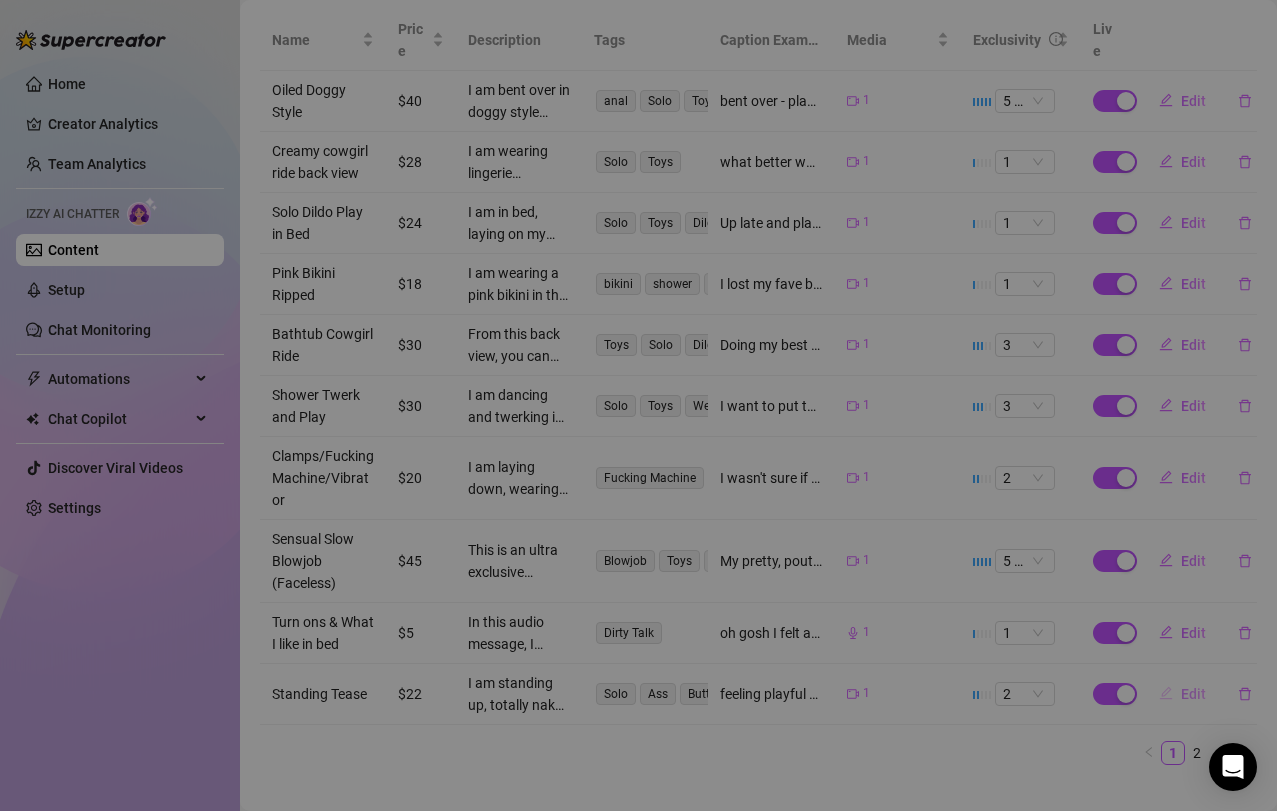 type on "feeling playful tonight... so here i am bending over, showing you my cute plug in my tight ass and using my fingers to spread my pussy open for you 🥰" 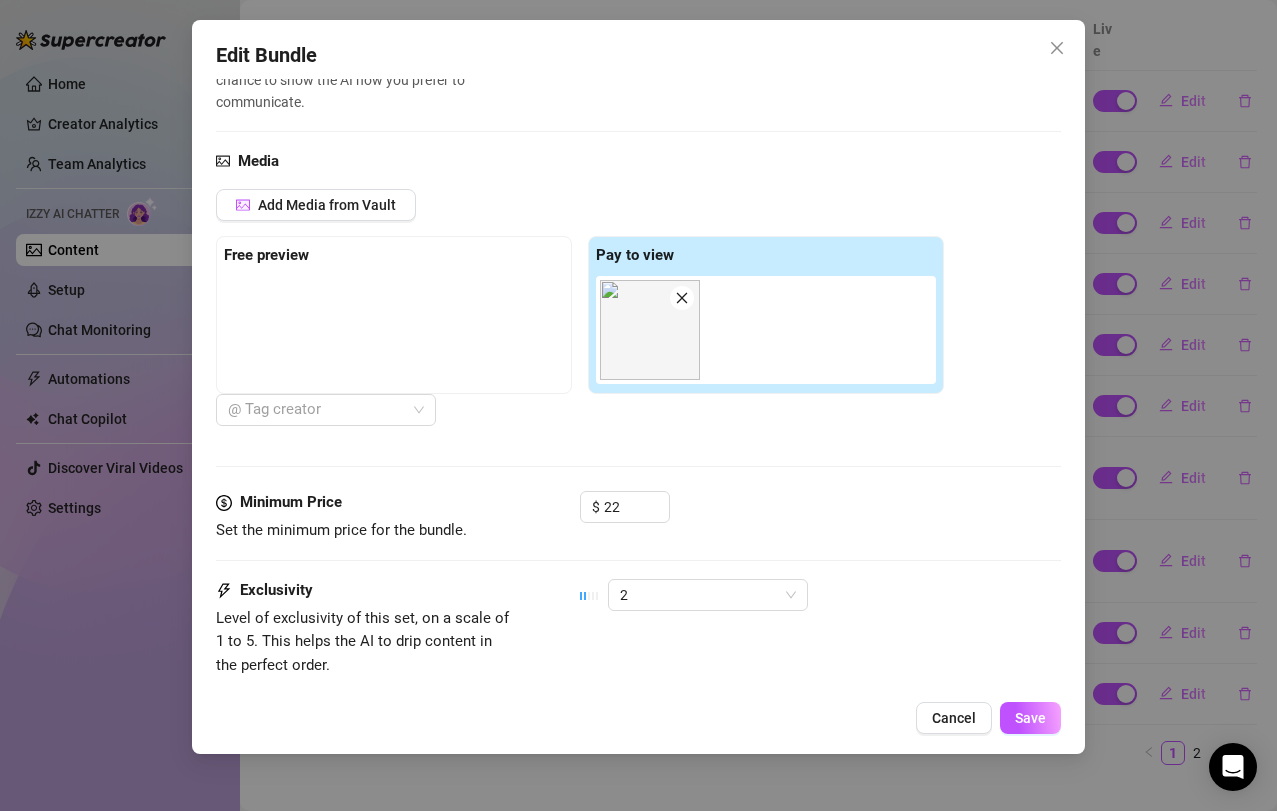 scroll, scrollTop: 689, scrollLeft: 0, axis: vertical 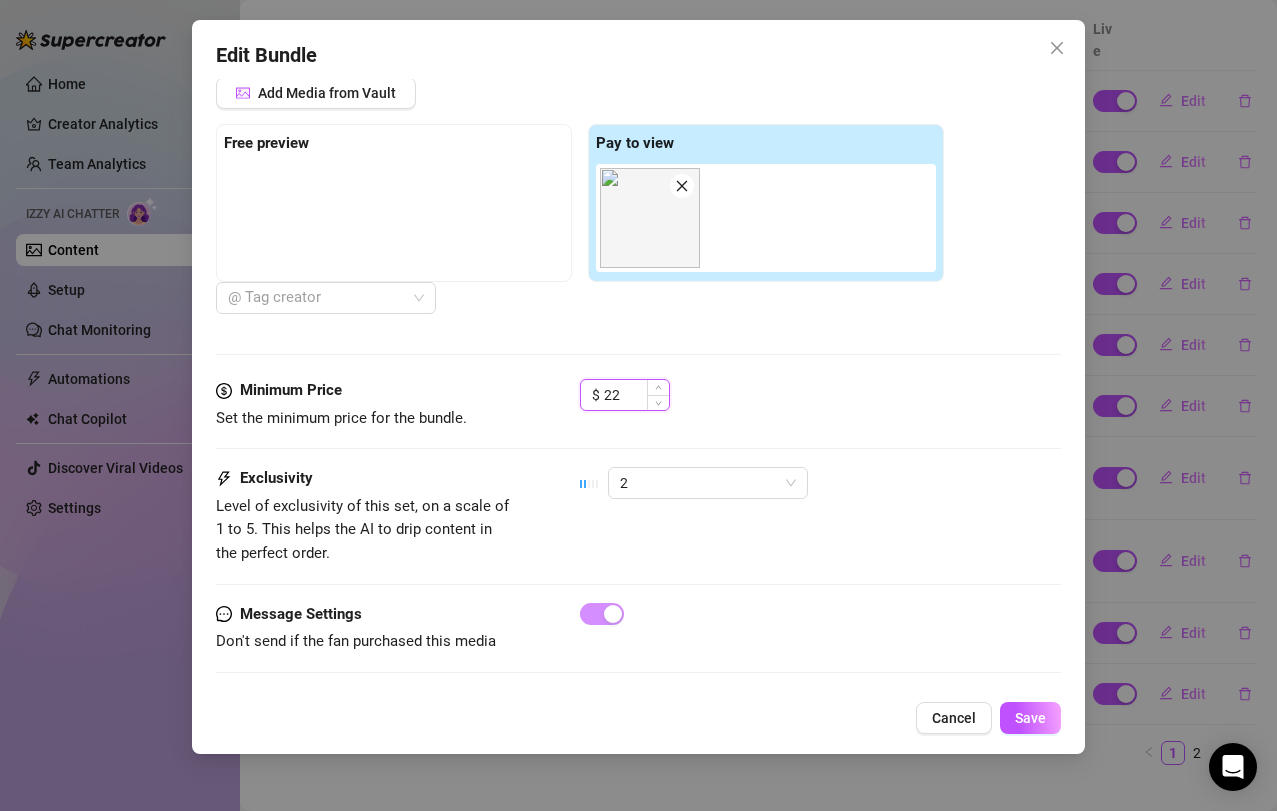 click on "22" at bounding box center (636, 395) 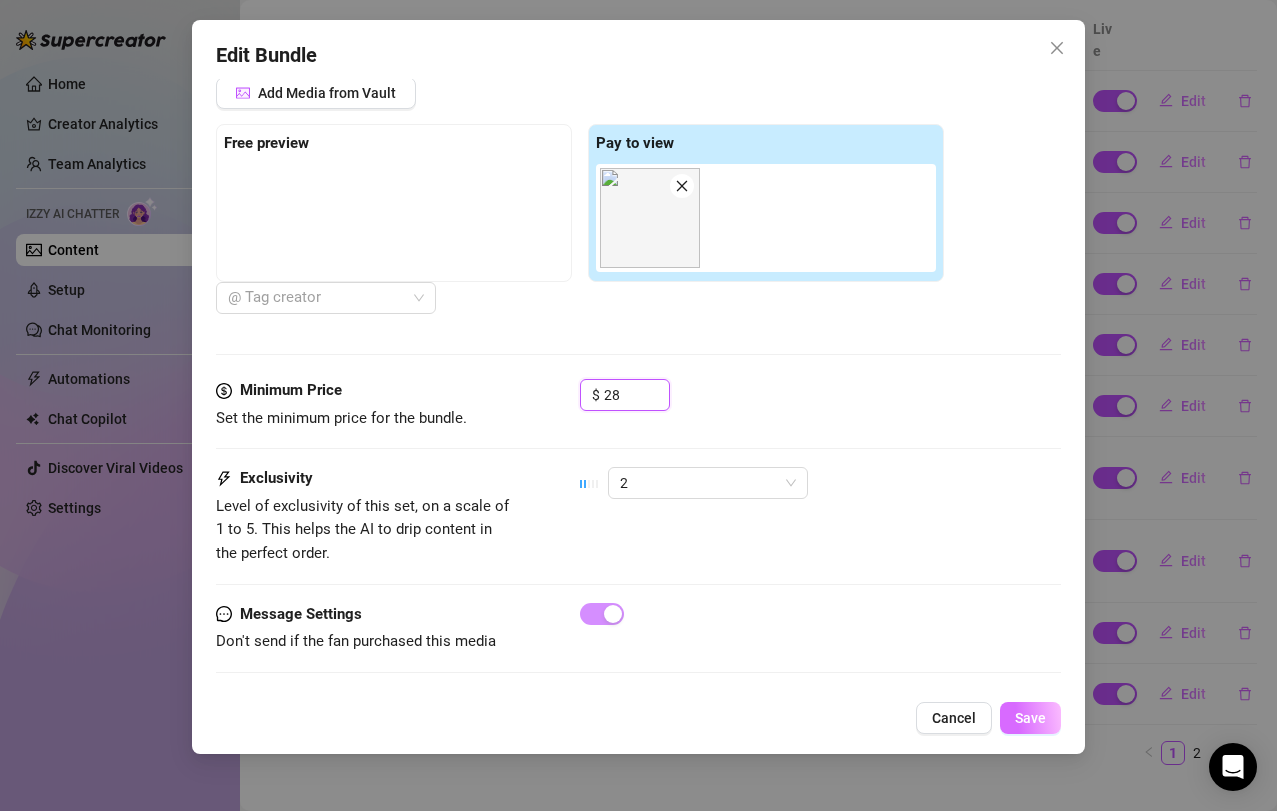 type on "28" 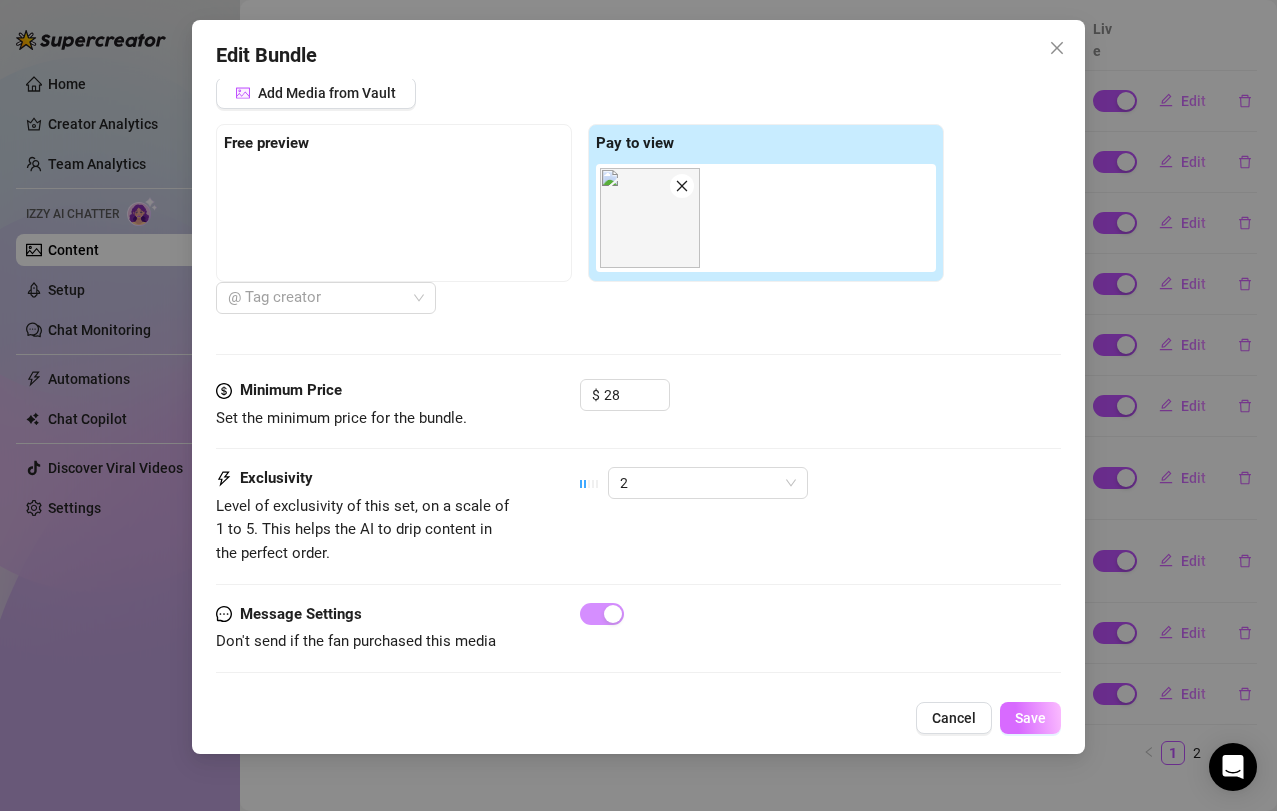 click on "Save" at bounding box center (1030, 718) 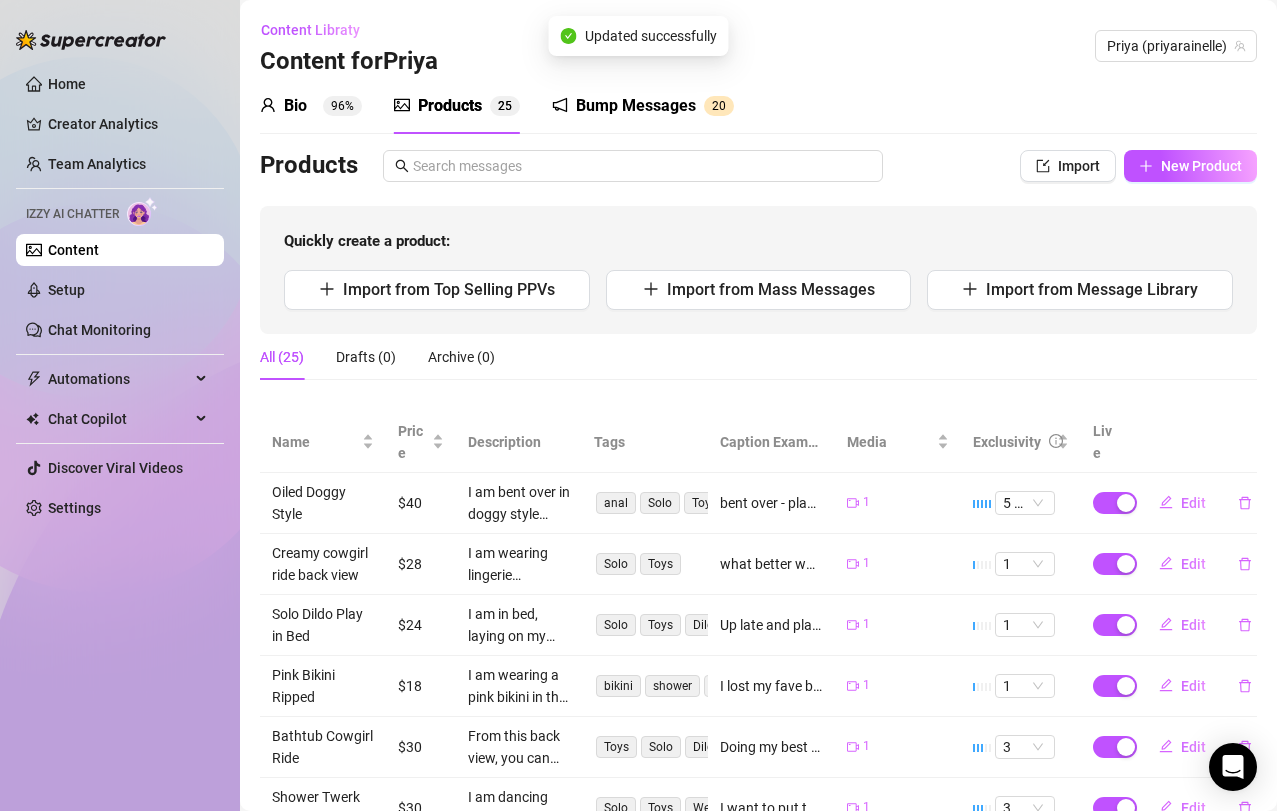 scroll, scrollTop: 453, scrollLeft: 0, axis: vertical 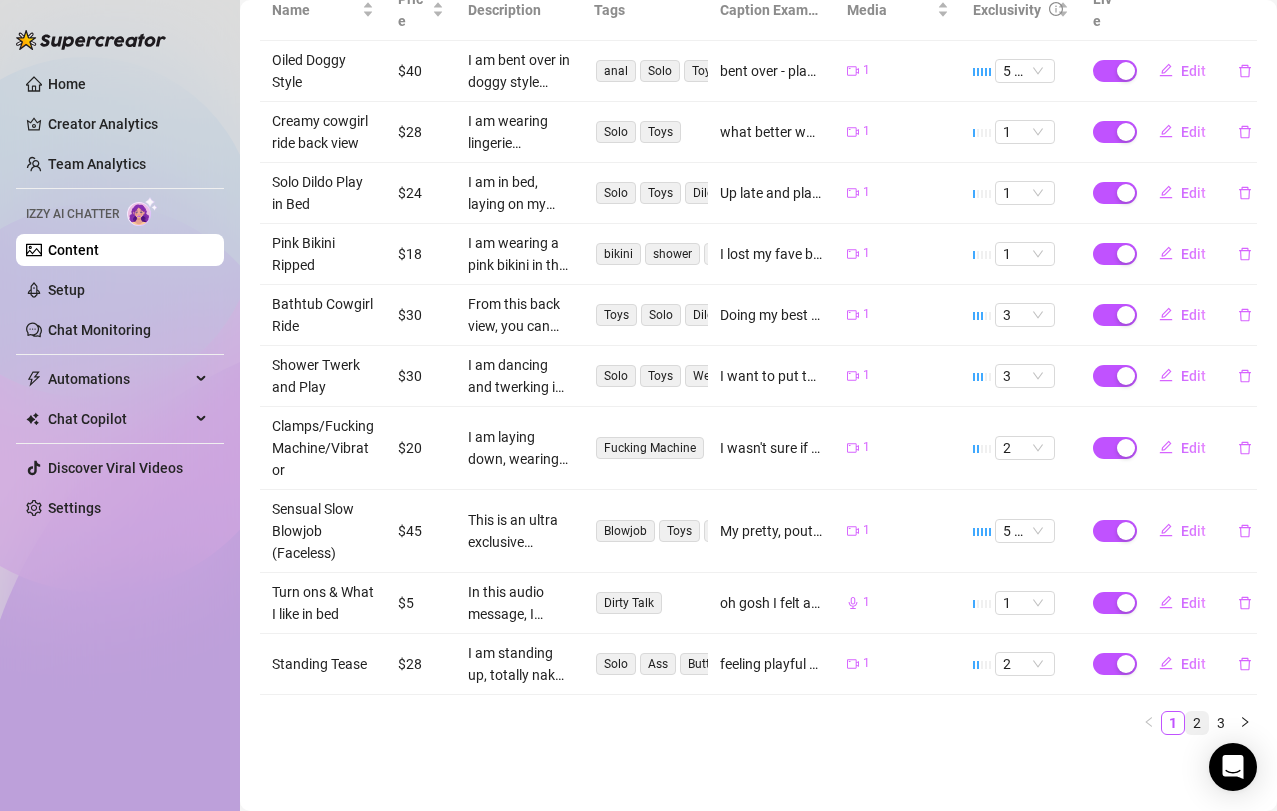click on "2" at bounding box center [1197, 723] 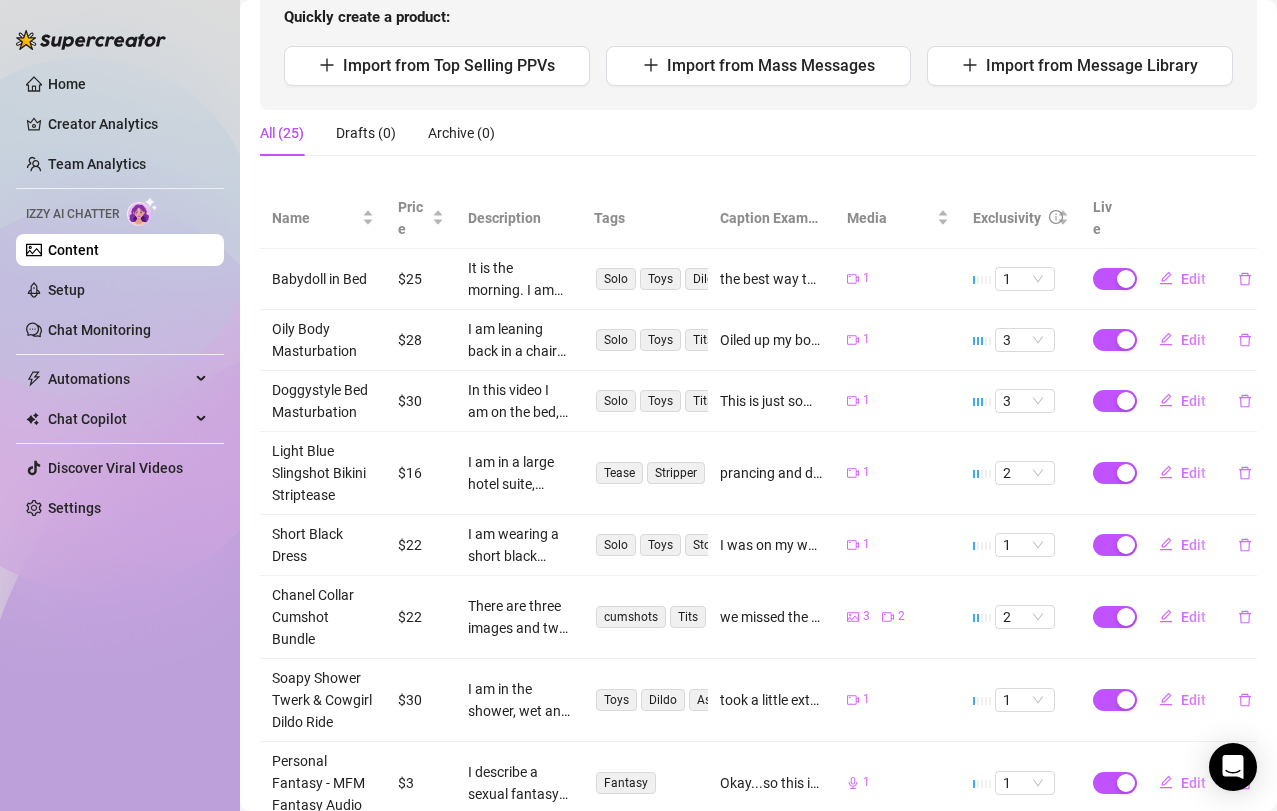 scroll, scrollTop: 118, scrollLeft: 0, axis: vertical 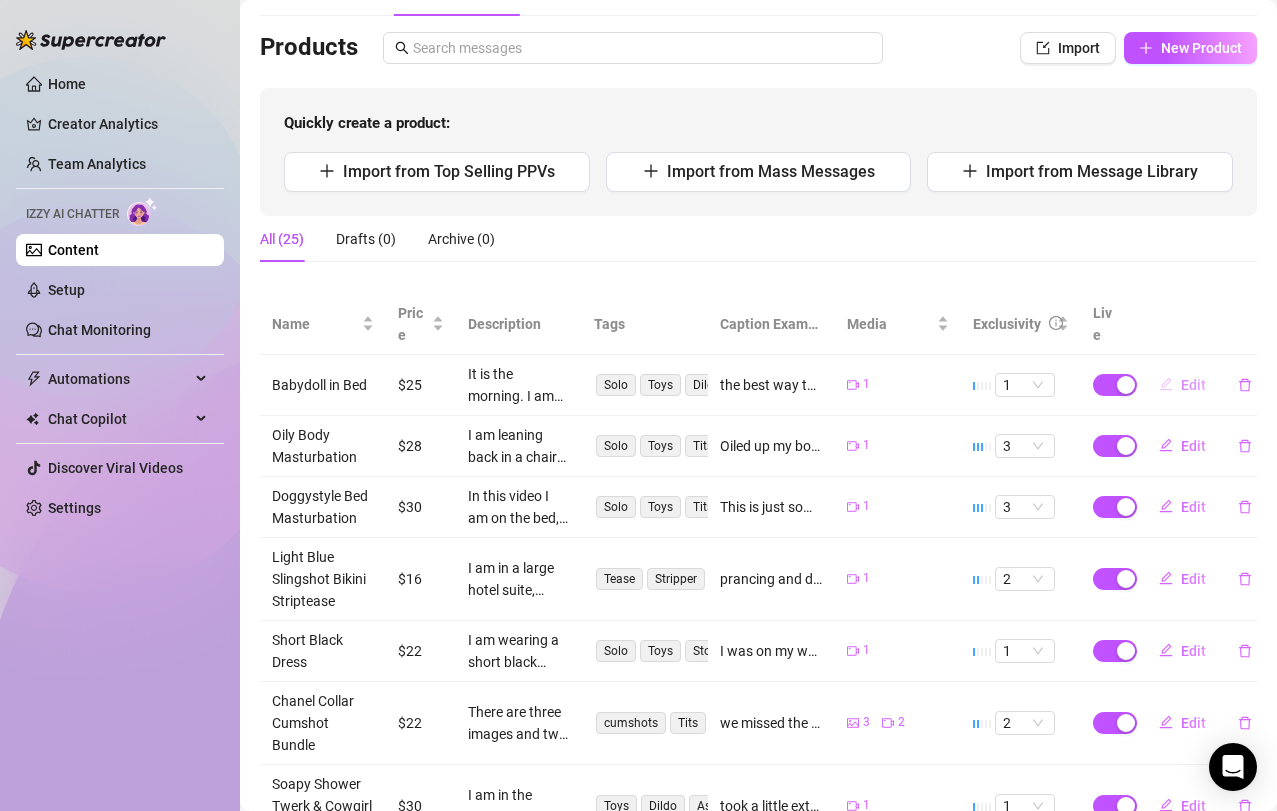 click on "Edit" at bounding box center [1193, 385] 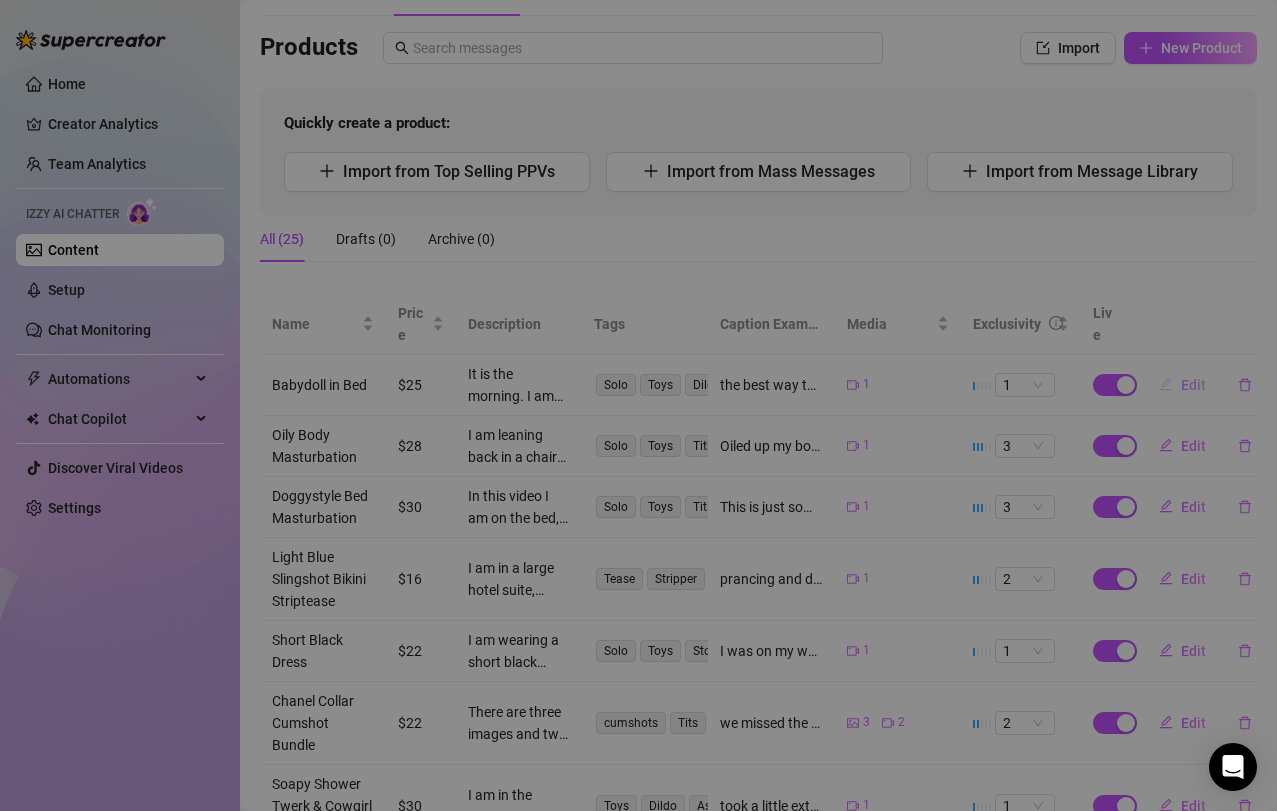 type on "the best way to start the day is with an early morning orgasm ☀️💕" 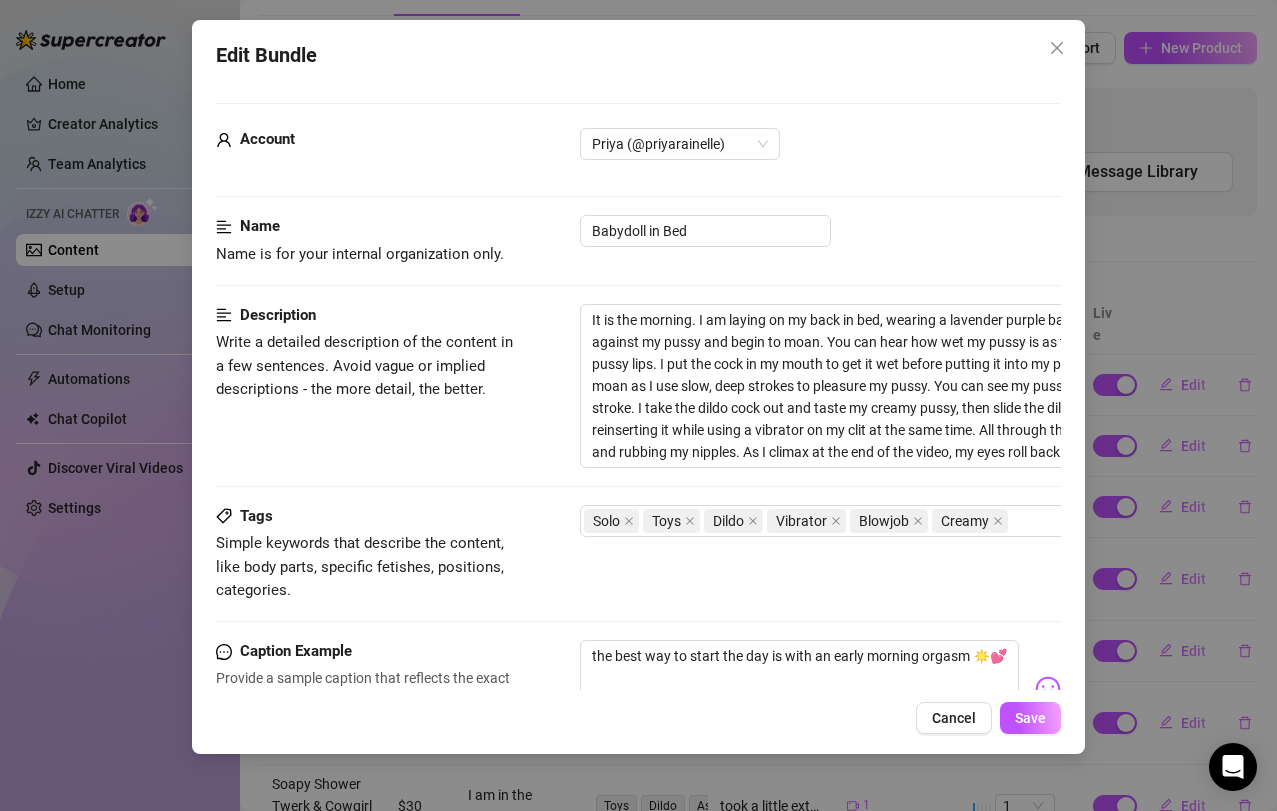 scroll, scrollTop: 734, scrollLeft: 0, axis: vertical 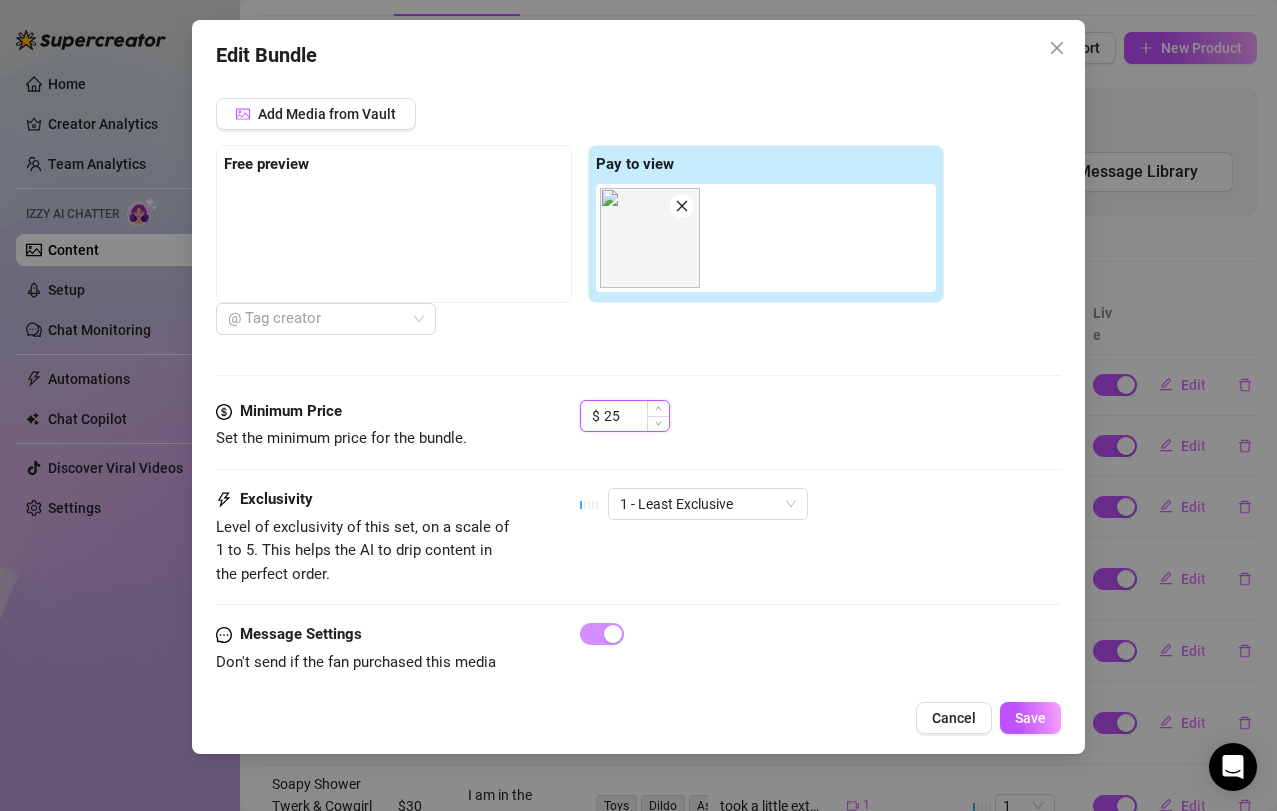 click on "25" at bounding box center [636, 416] 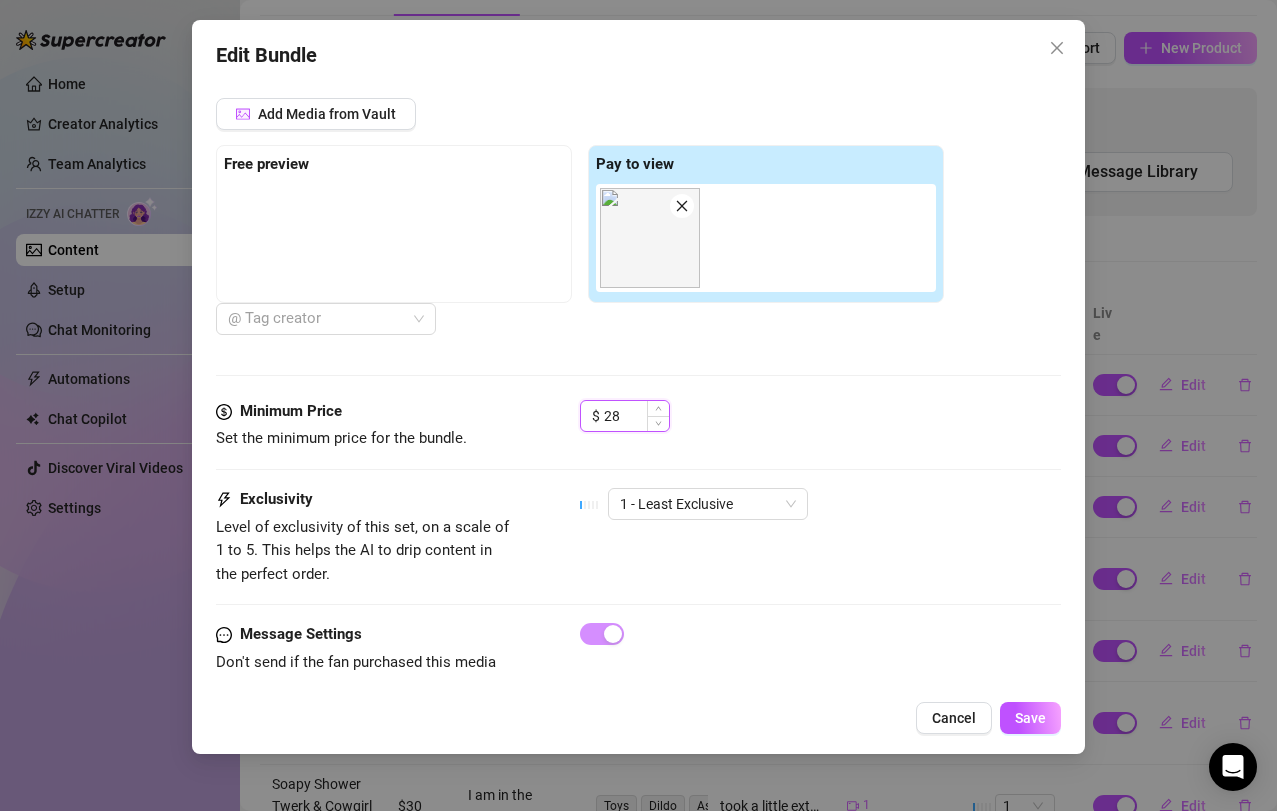 type on "28" 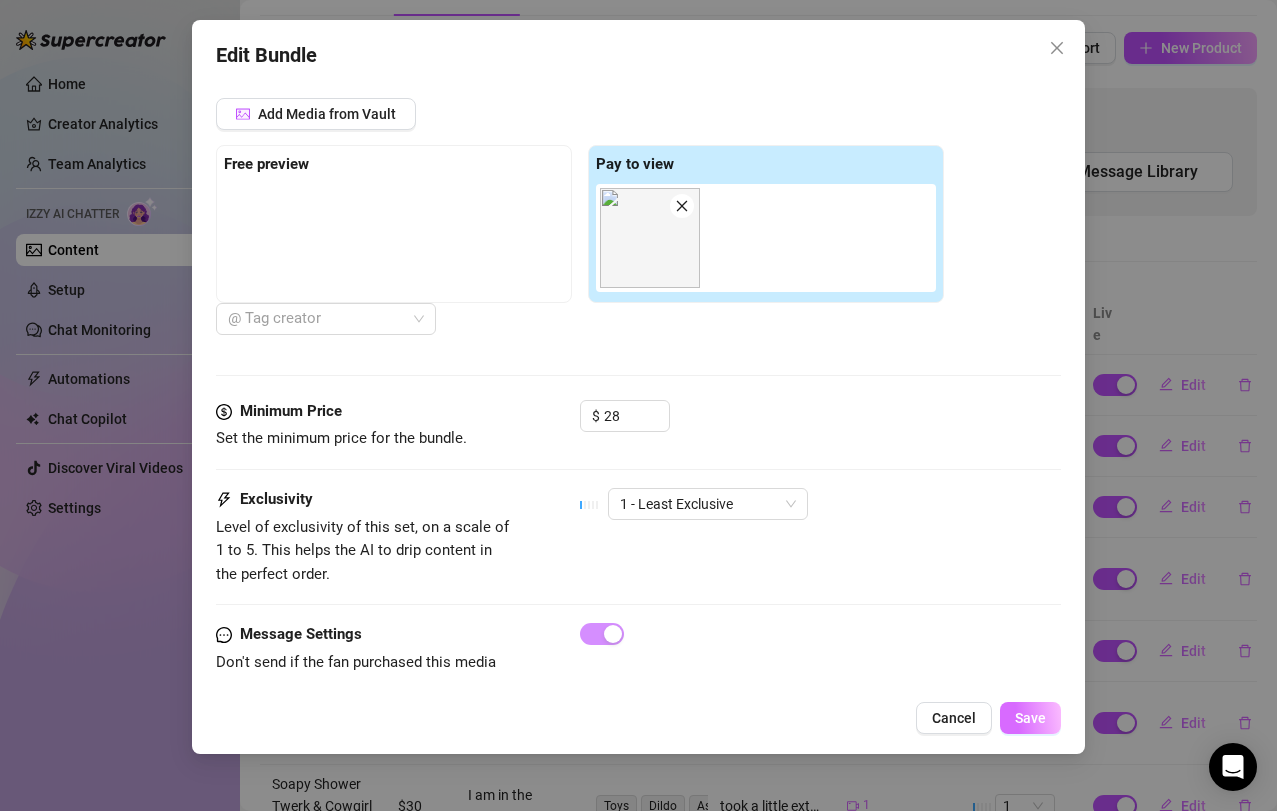 click on "Save" at bounding box center [1030, 718] 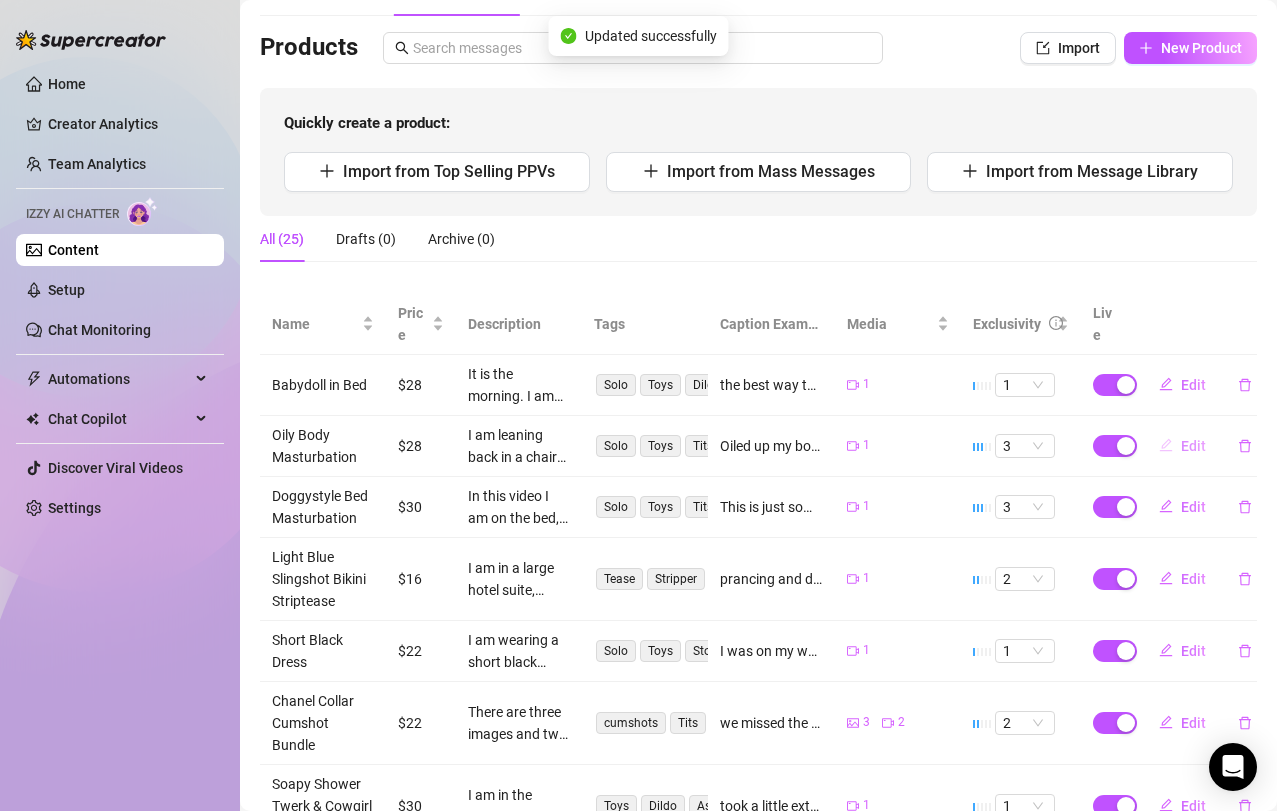 click on "Edit" at bounding box center (1193, 446) 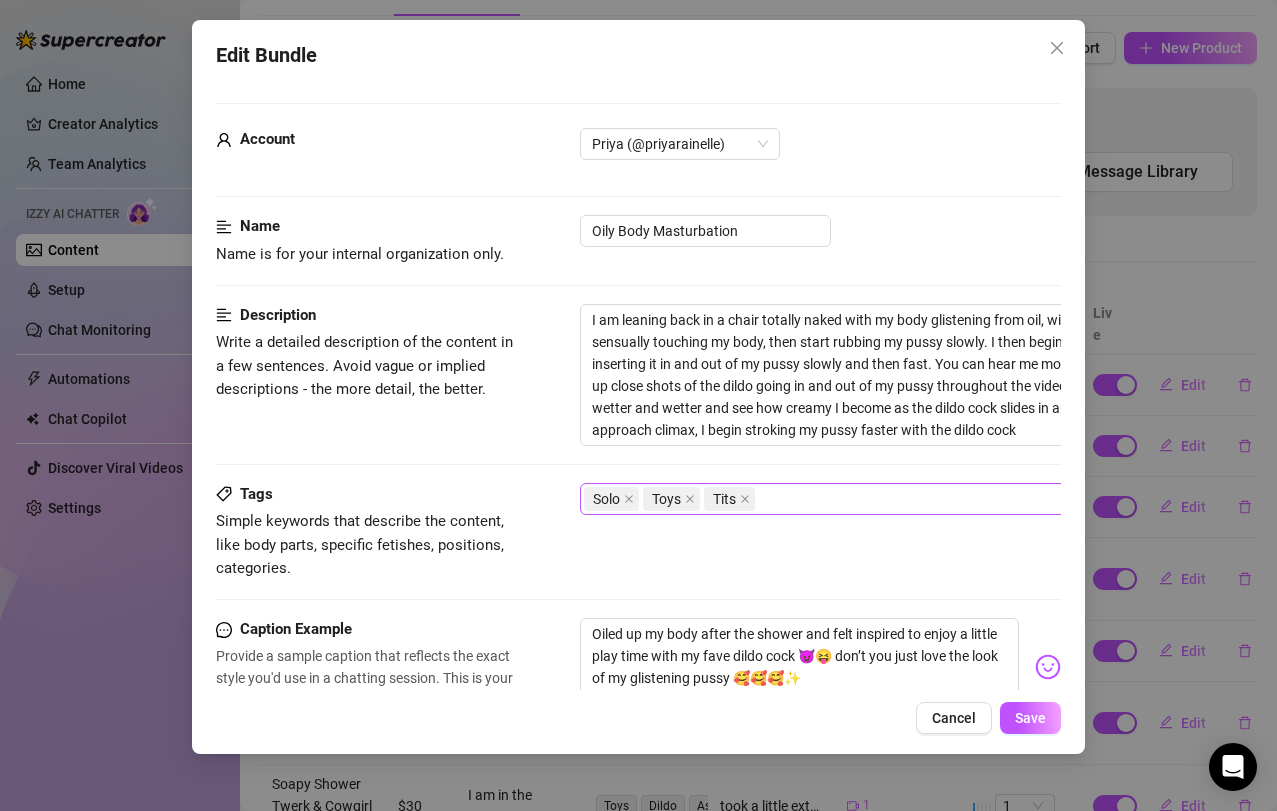 scroll, scrollTop: 733, scrollLeft: 0, axis: vertical 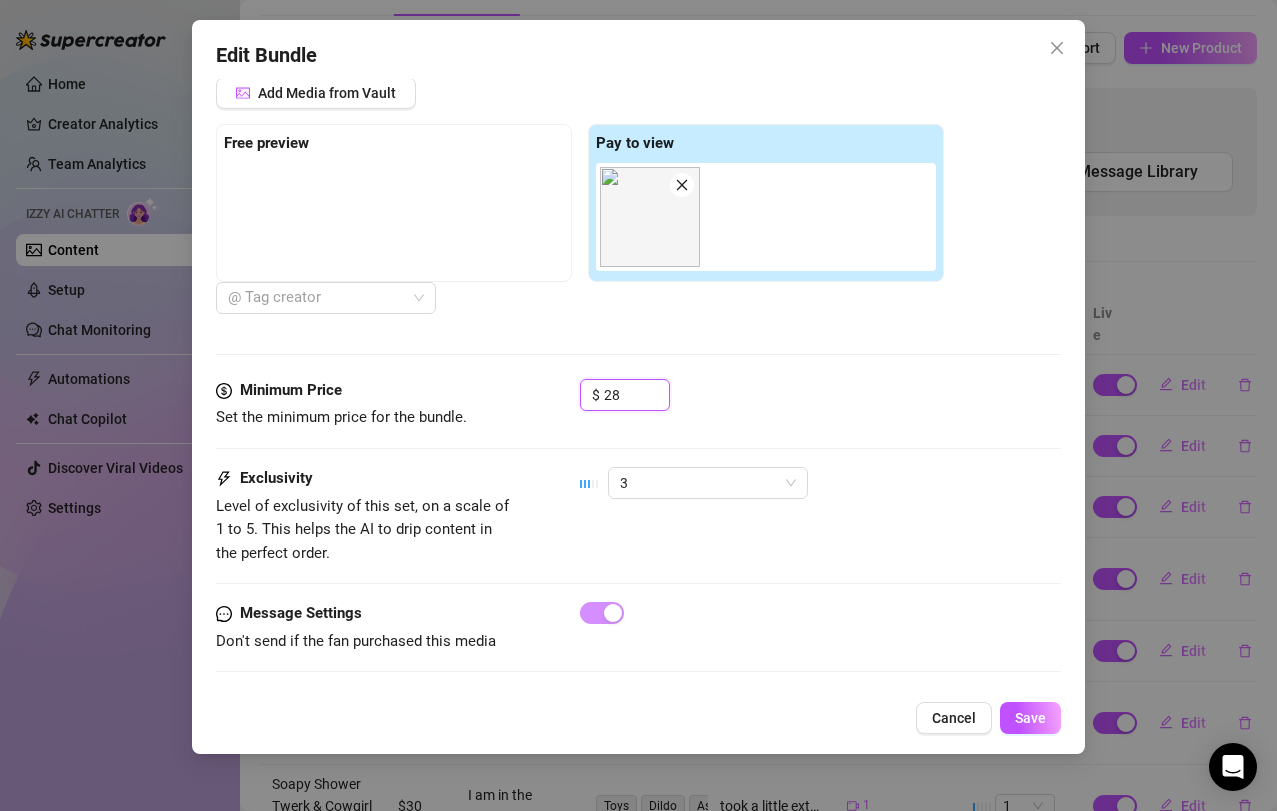 drag, startPoint x: 626, startPoint y: 398, endPoint x: 578, endPoint y: 396, distance: 48.04165 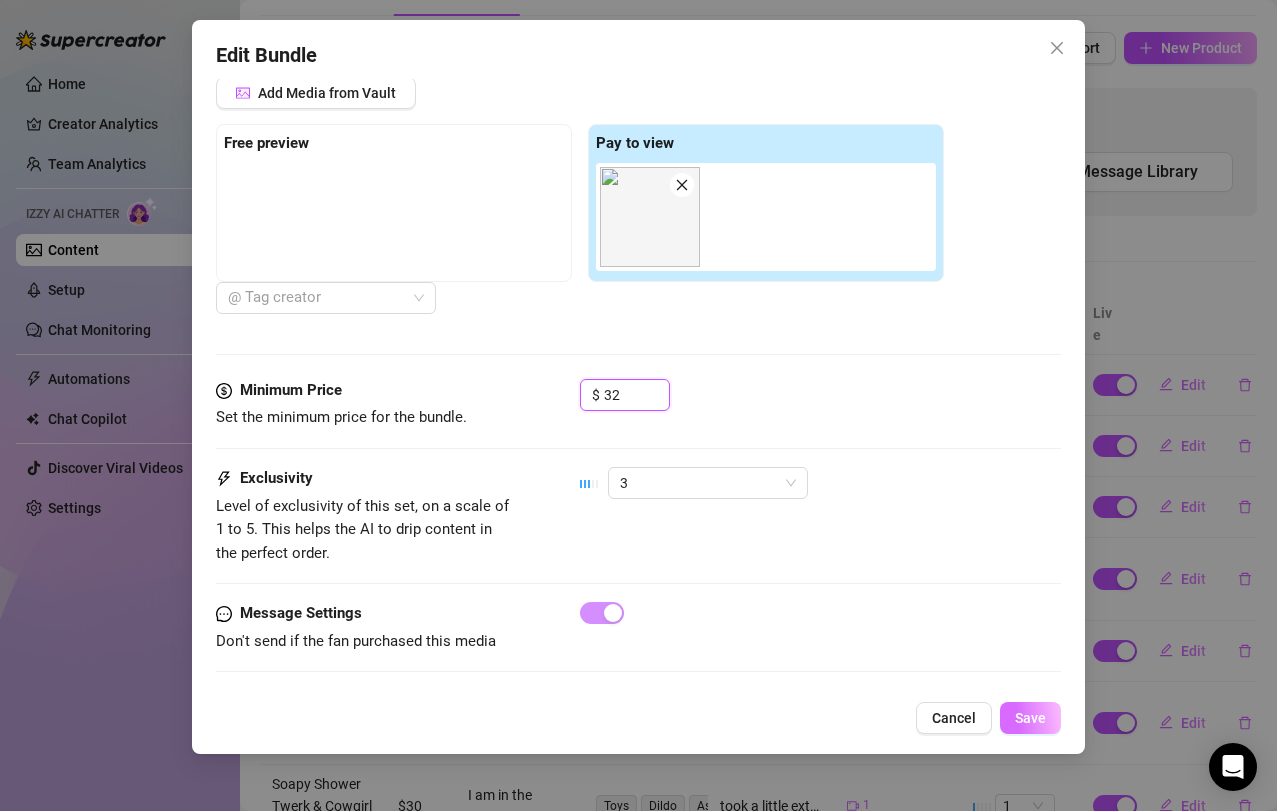 type on "32" 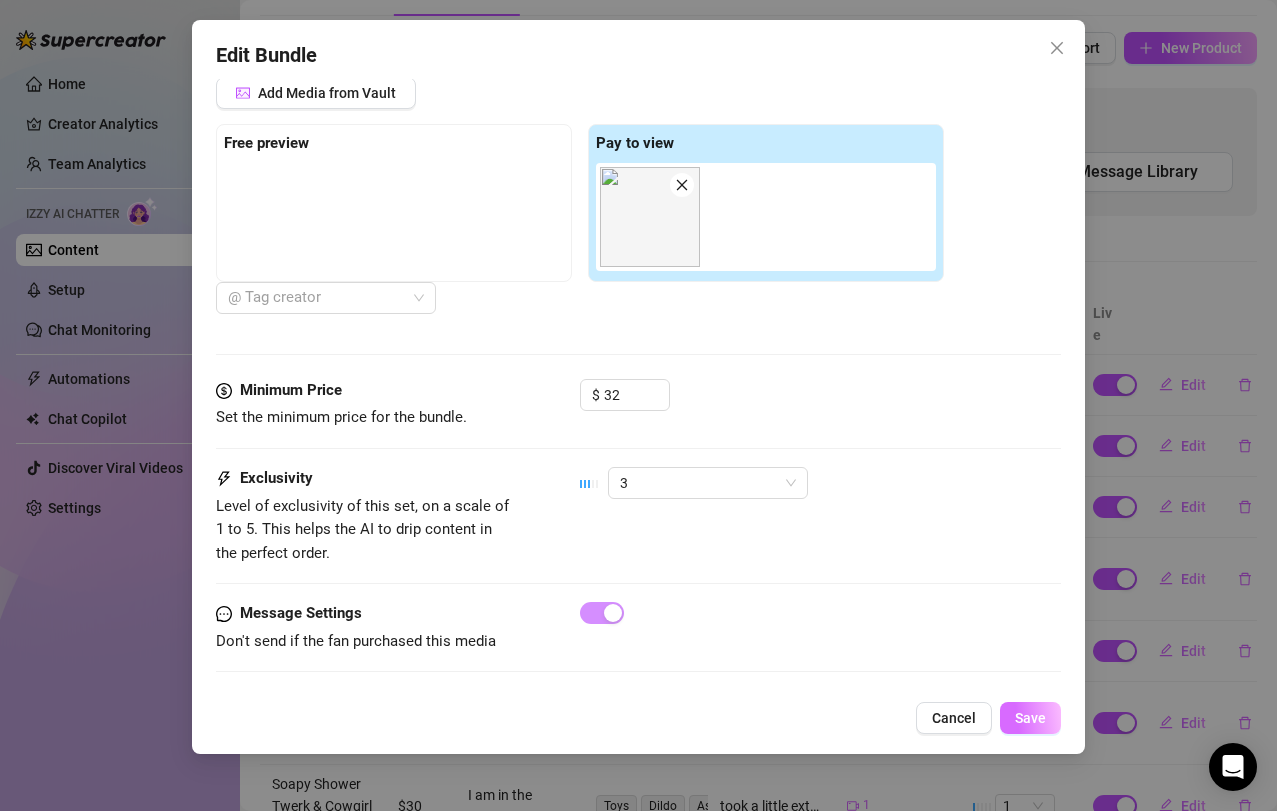 click on "Save" at bounding box center [1030, 718] 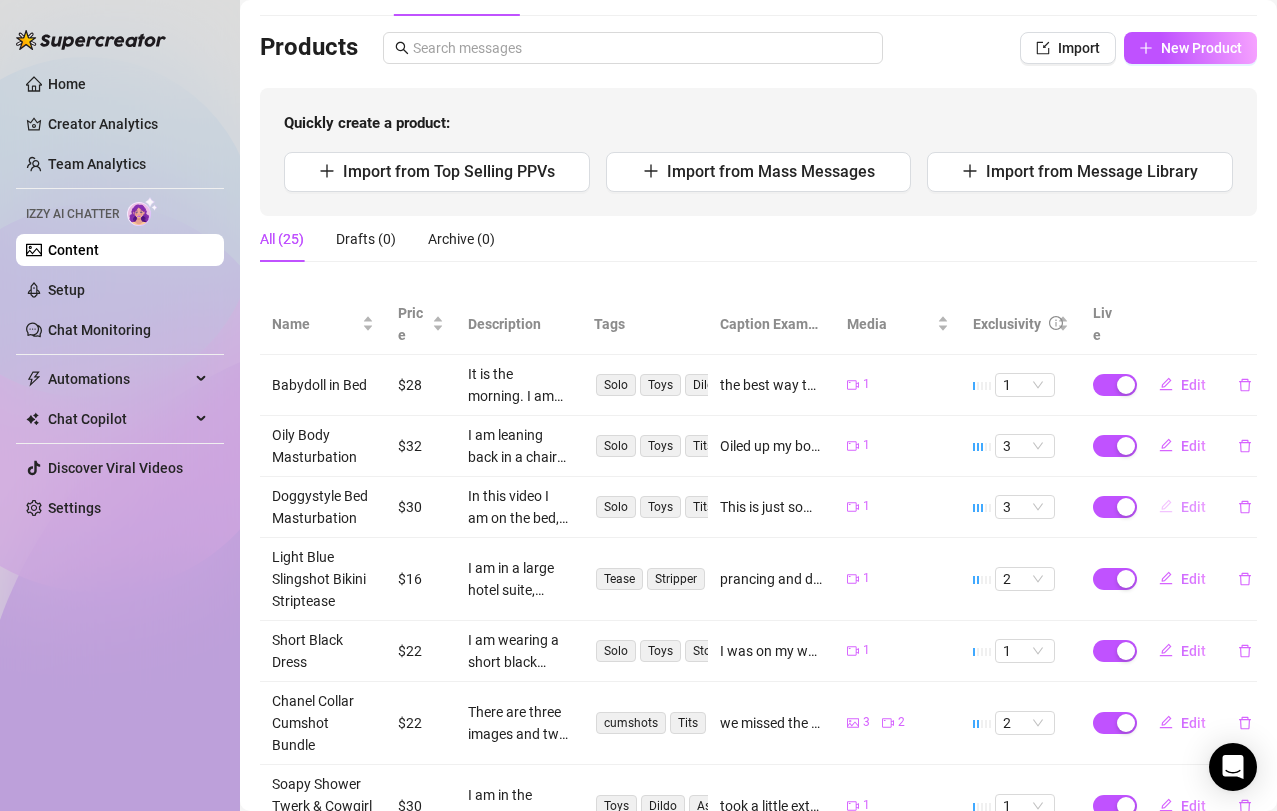 click on "Edit" at bounding box center [1193, 507] 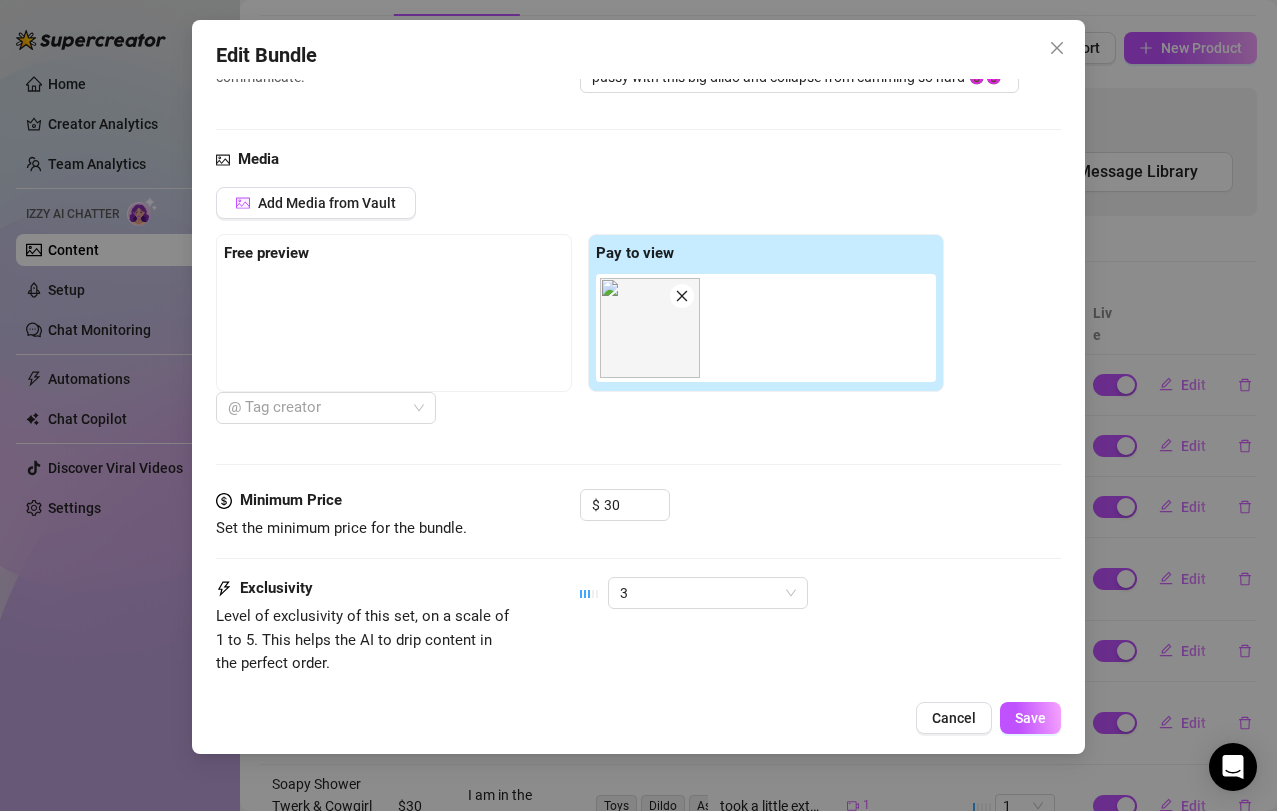 scroll, scrollTop: 737, scrollLeft: 0, axis: vertical 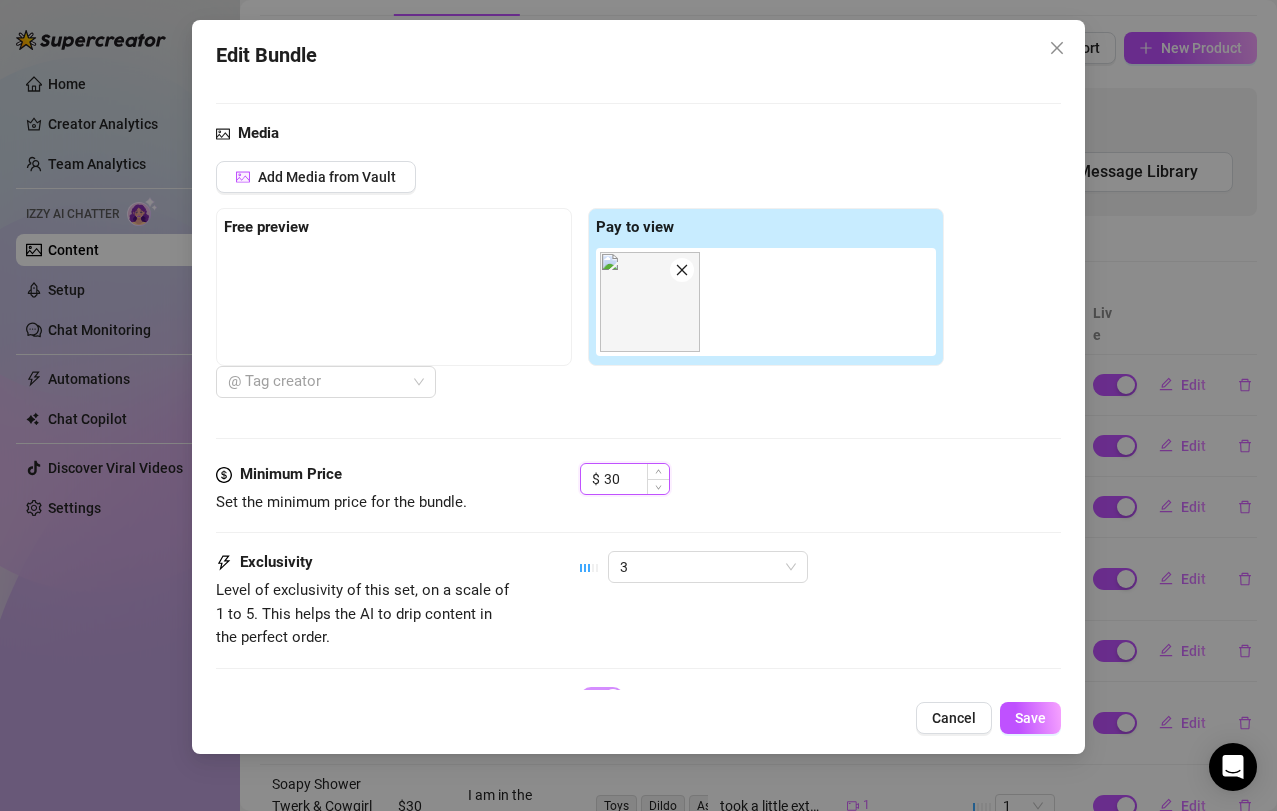 click on "30" at bounding box center [636, 479] 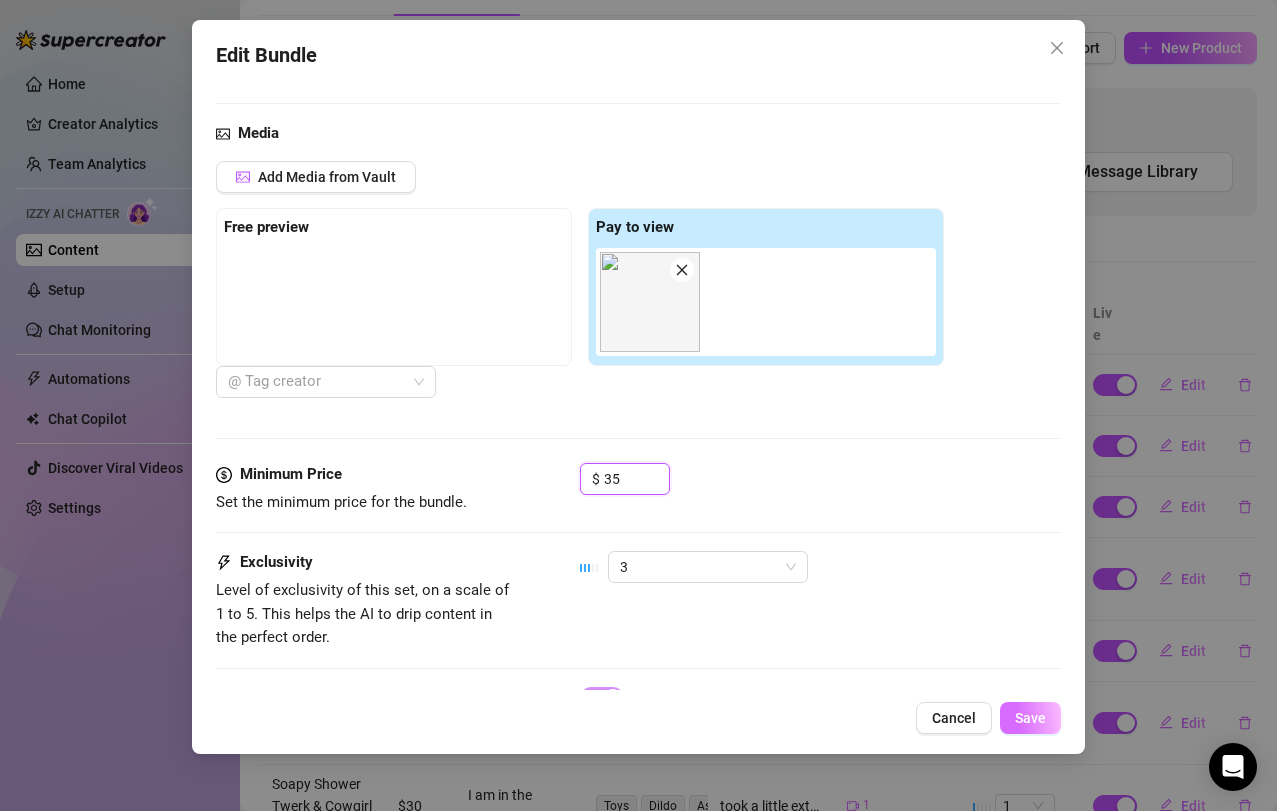 type on "35" 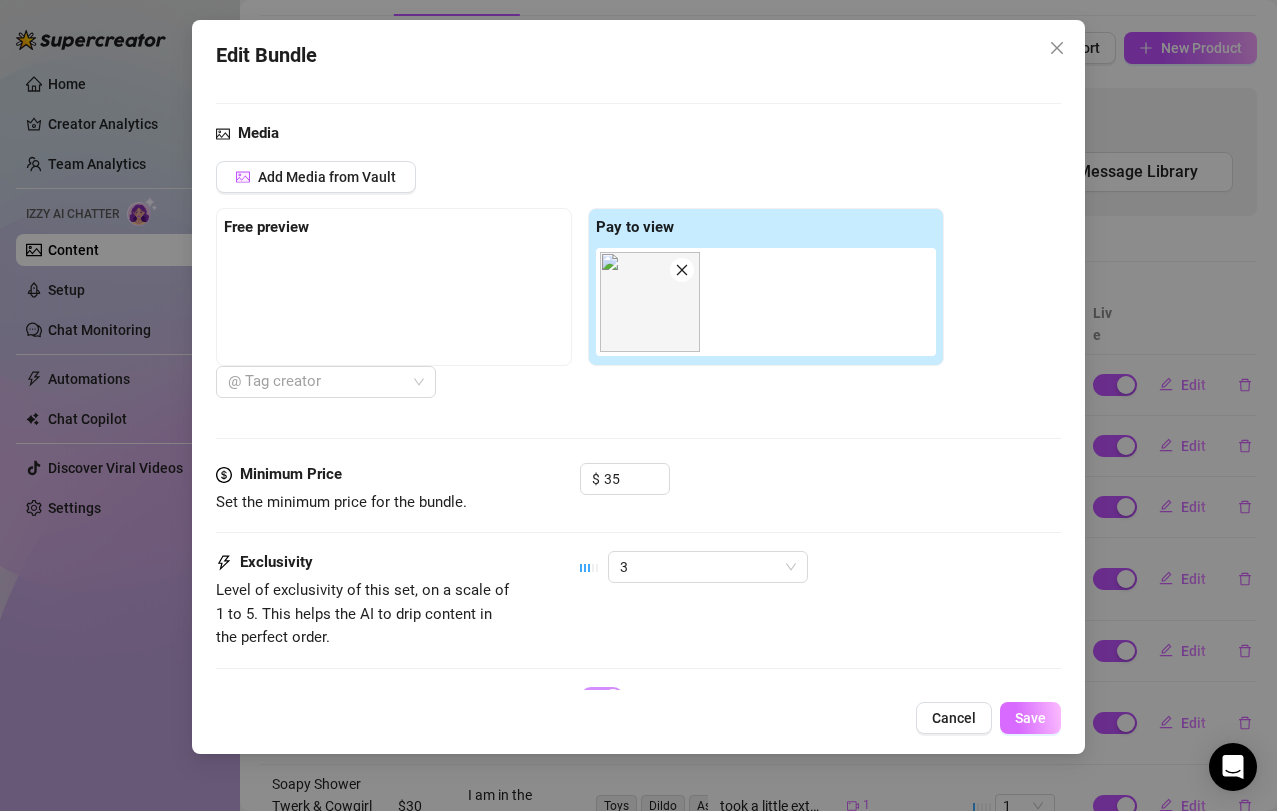 click on "Save" at bounding box center [1030, 718] 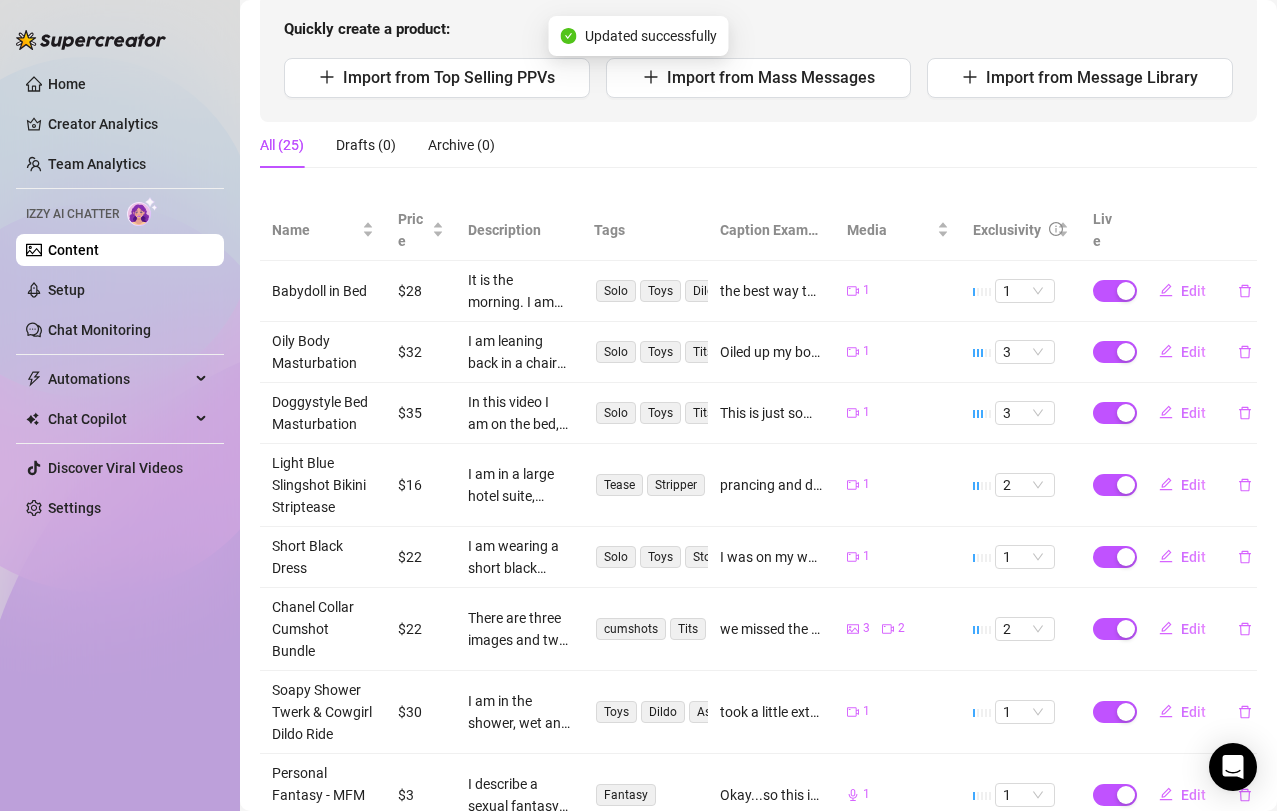 scroll, scrollTop: 232, scrollLeft: 0, axis: vertical 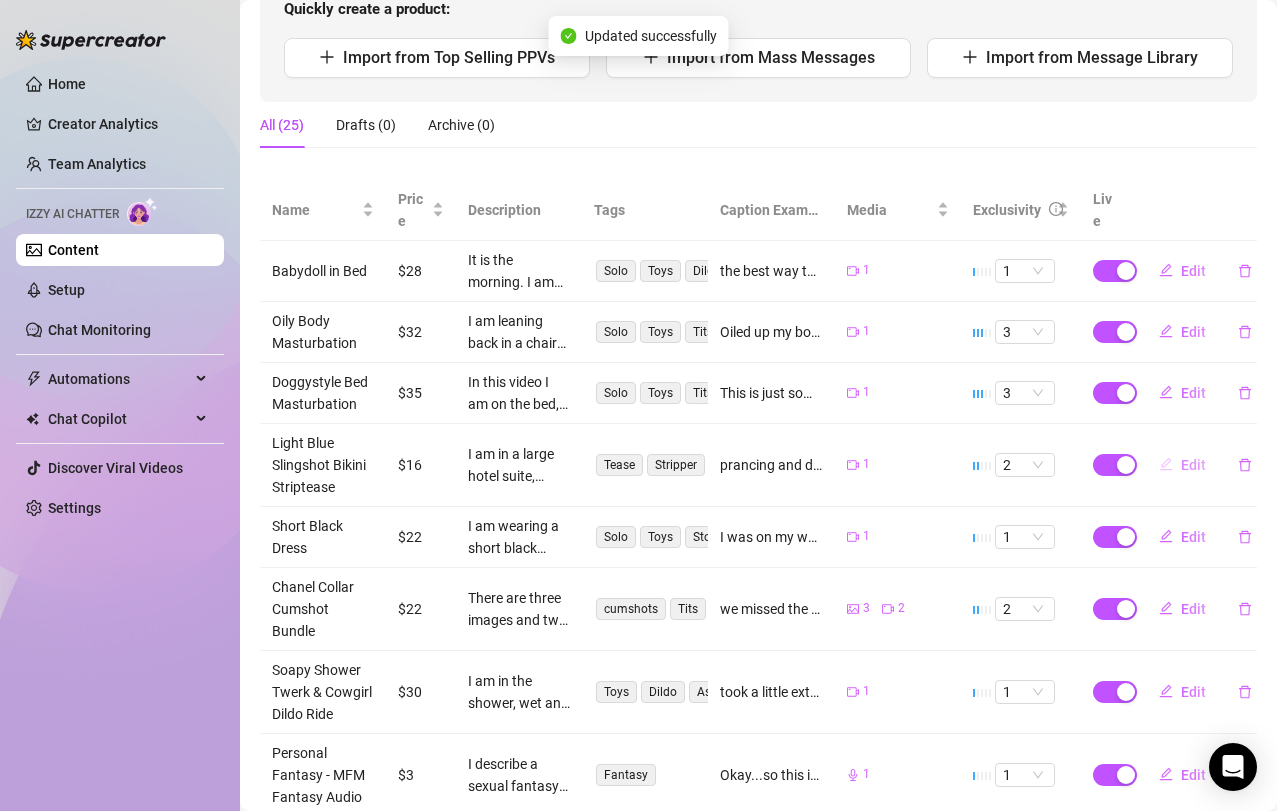 click on "Edit" at bounding box center [1193, 465] 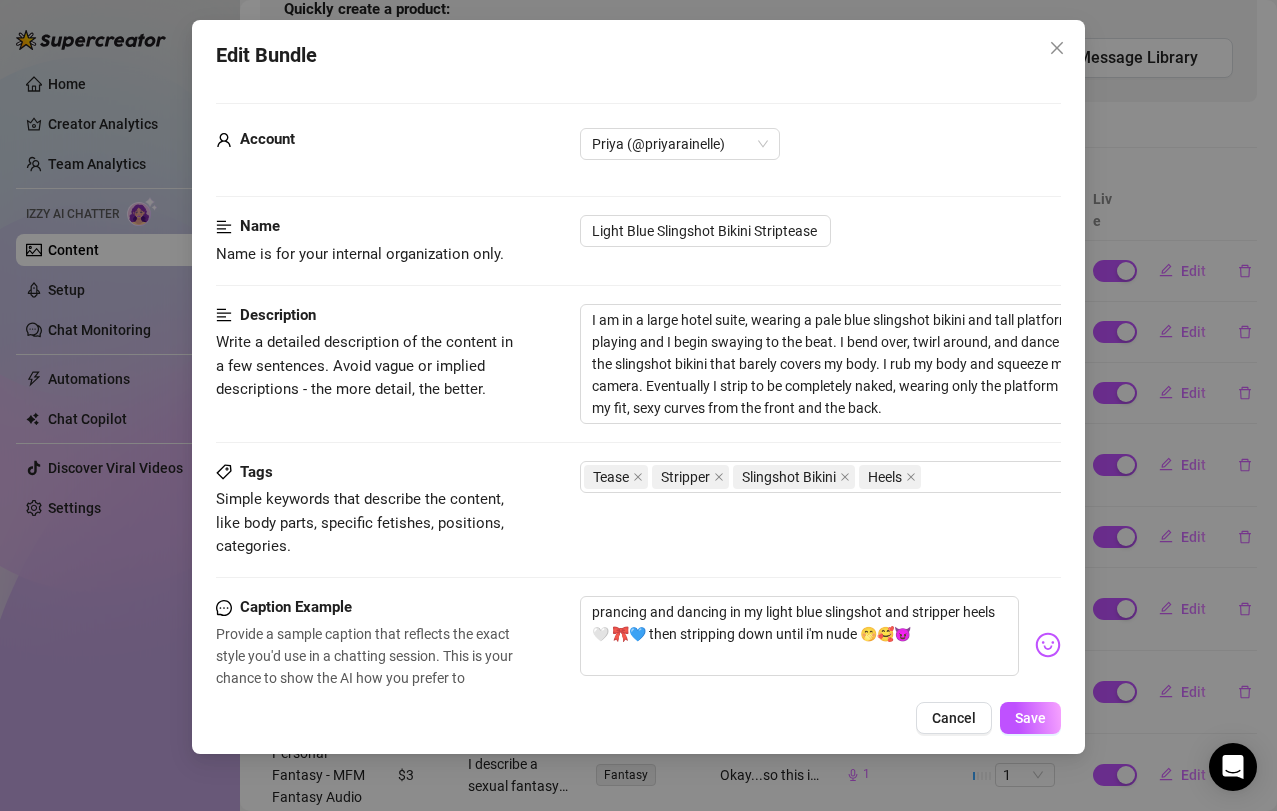 scroll, scrollTop: 711, scrollLeft: 0, axis: vertical 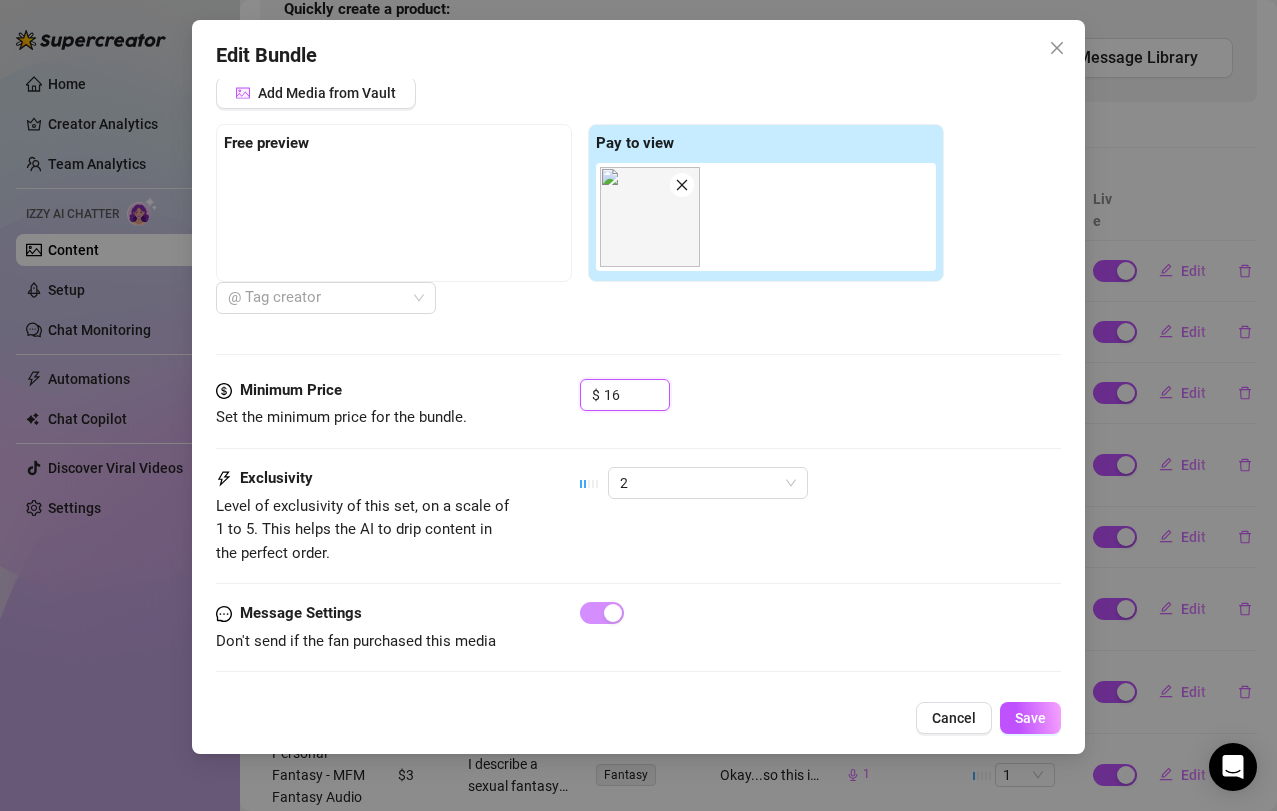 drag, startPoint x: 619, startPoint y: 398, endPoint x: 558, endPoint y: 398, distance: 61 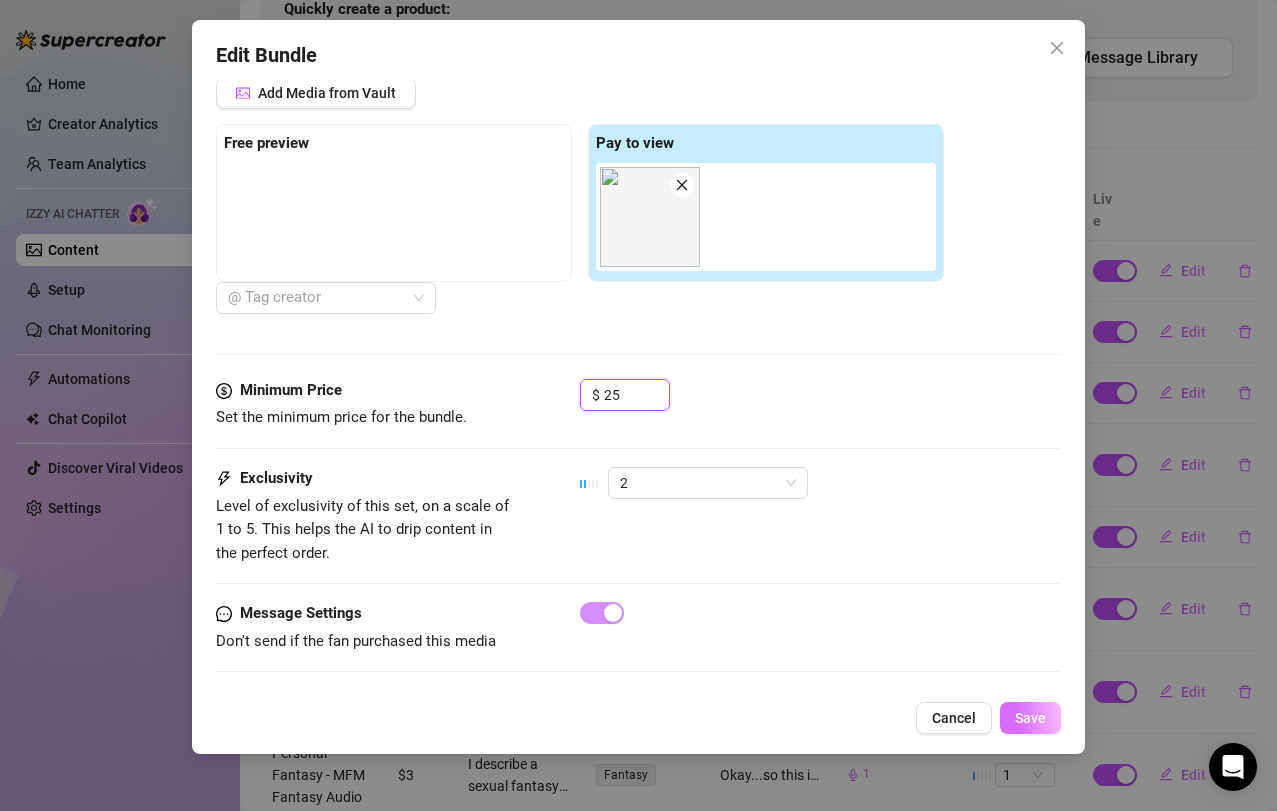 type on "25" 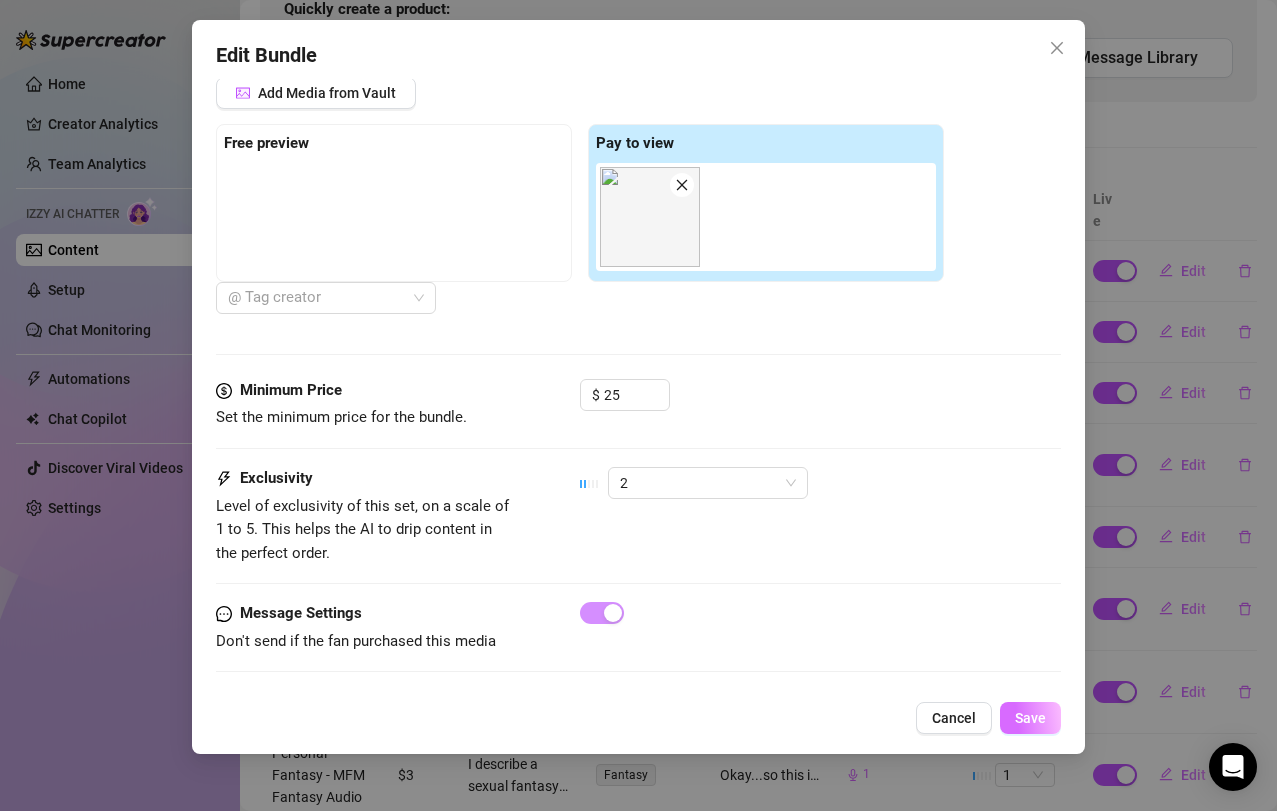 click on "Save" at bounding box center [1030, 718] 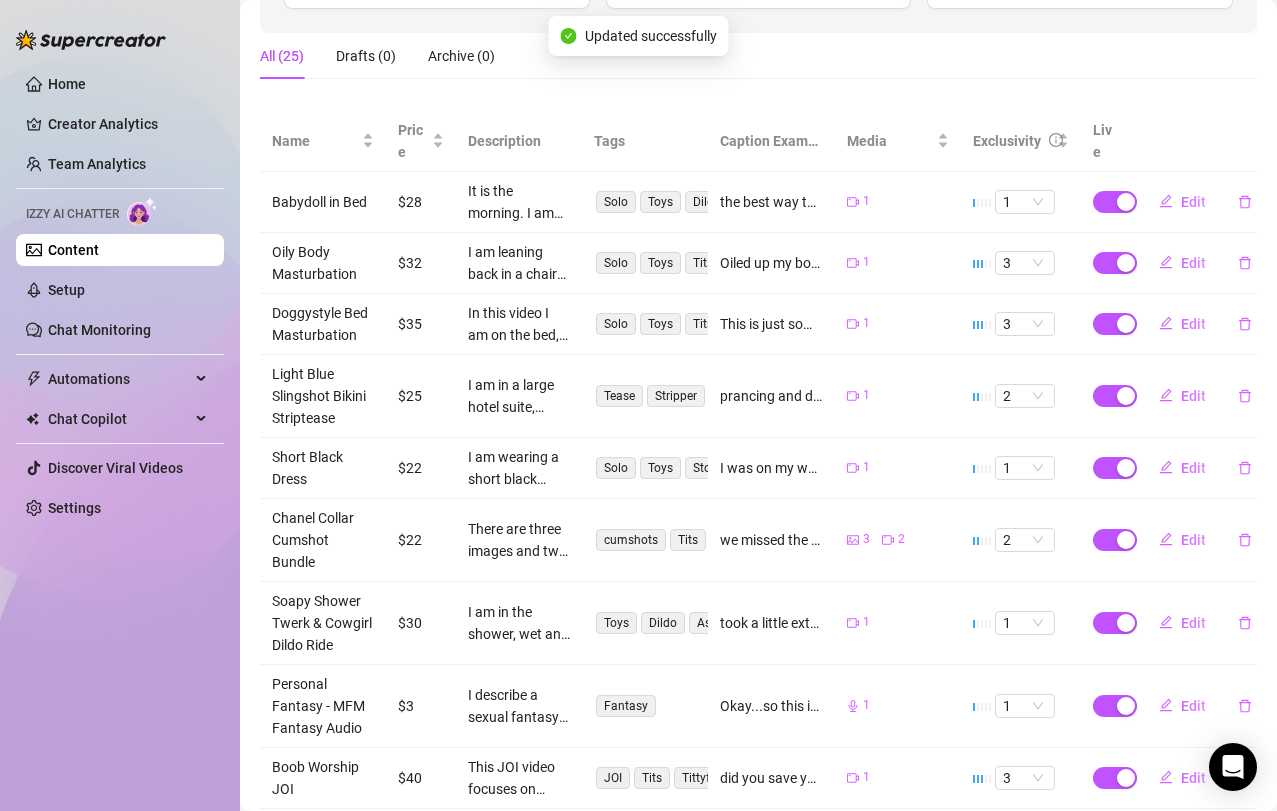 scroll, scrollTop: 316, scrollLeft: 0, axis: vertical 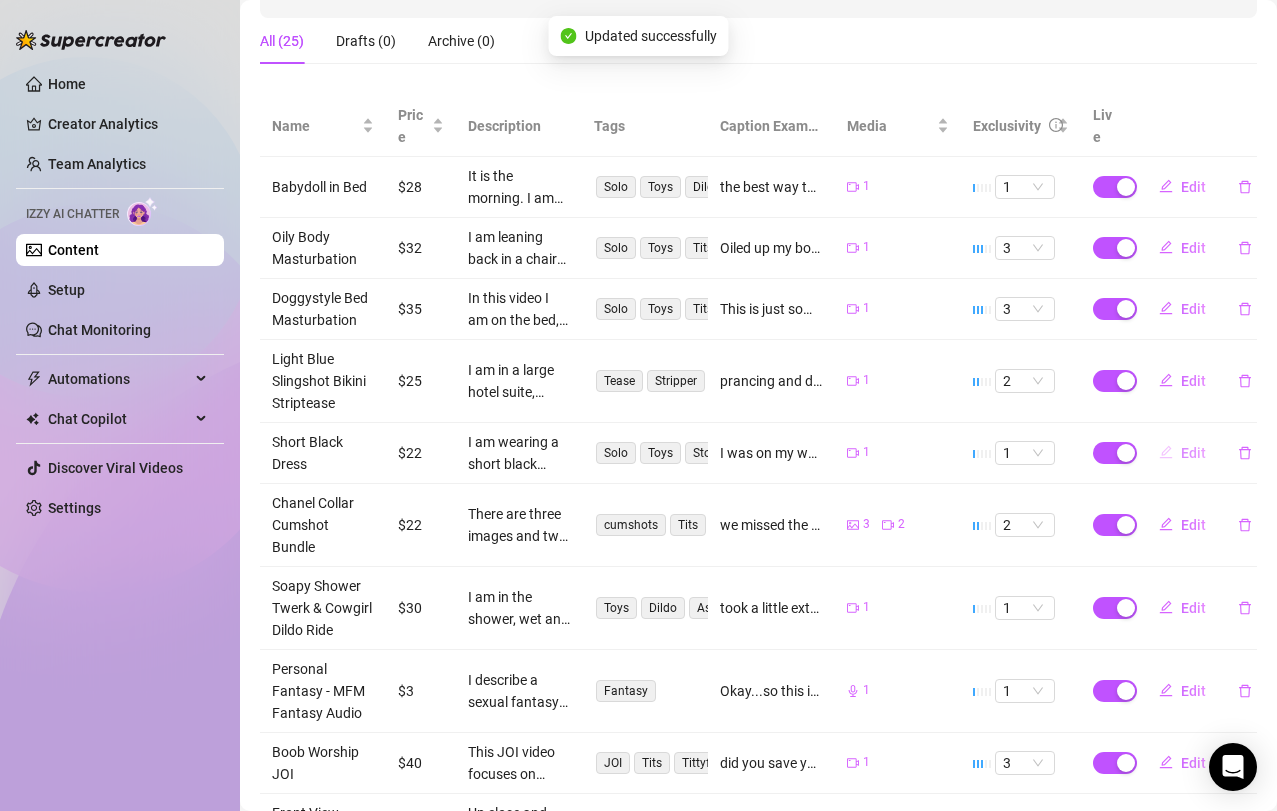 click on "Edit" at bounding box center (1193, 453) 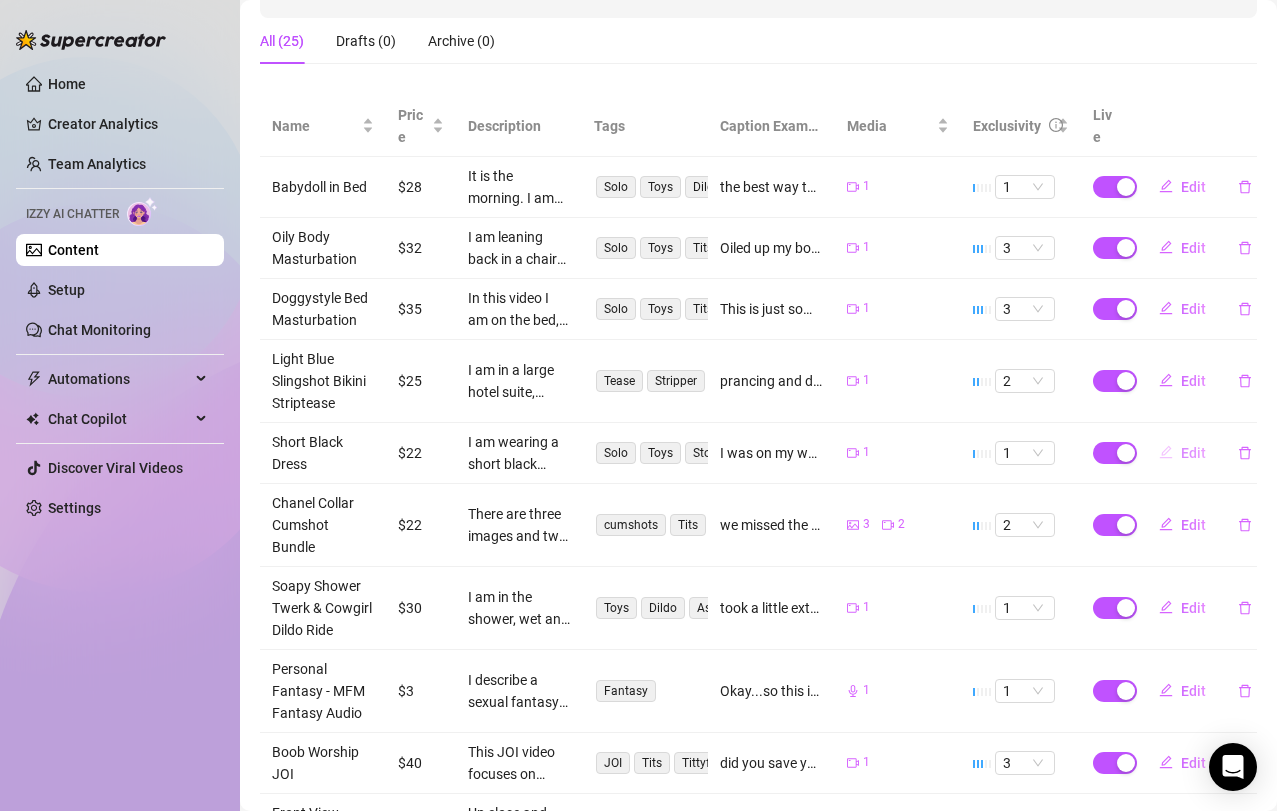 type on "I was on my way out the door when I realized just how short this dress is 🙈 I paired it with stockings & louboutins but tbh that just made it 10x hotter.. so naturally I had to whip out my fav toy and fuck myself in a few different positions before I left! 😈😈💦 I hope my date didn't mind me being a few mins late 🤭" 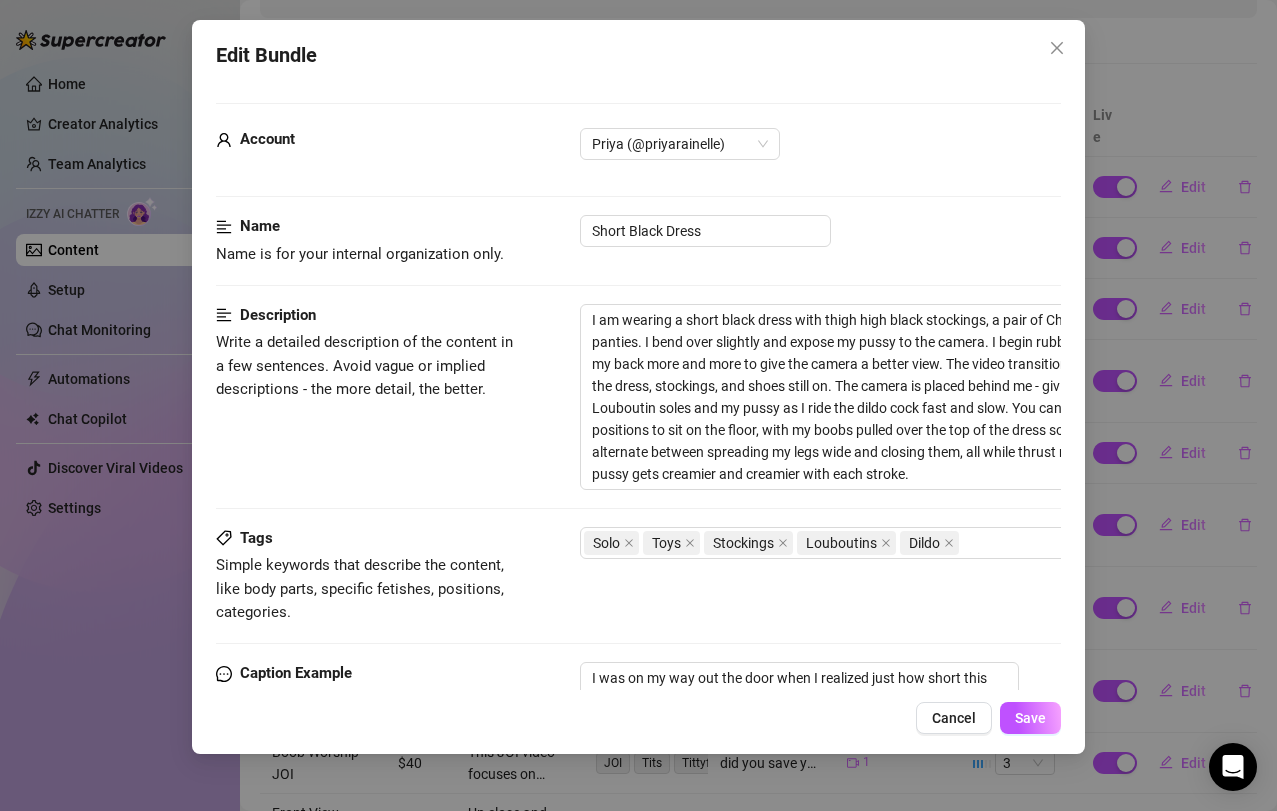 scroll, scrollTop: 608, scrollLeft: 0, axis: vertical 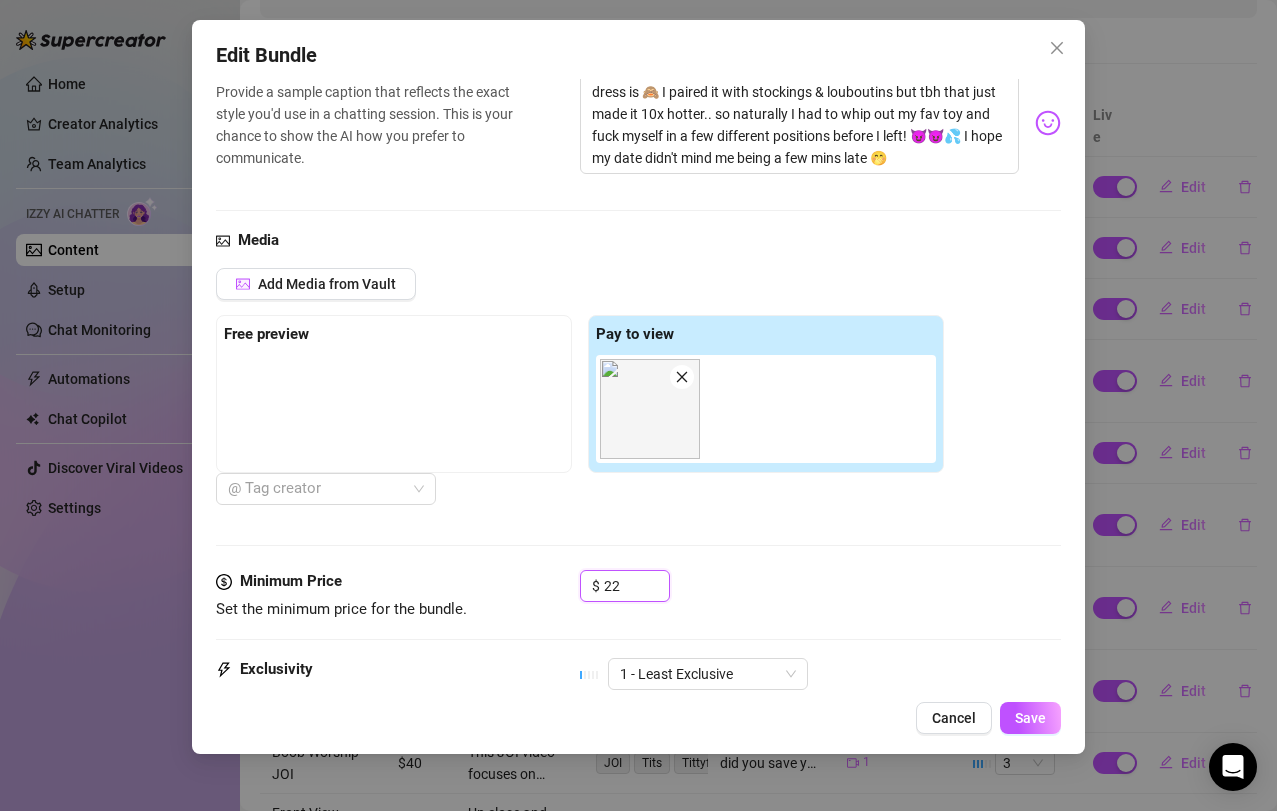 drag, startPoint x: 634, startPoint y: 588, endPoint x: 546, endPoint y: 588, distance: 88 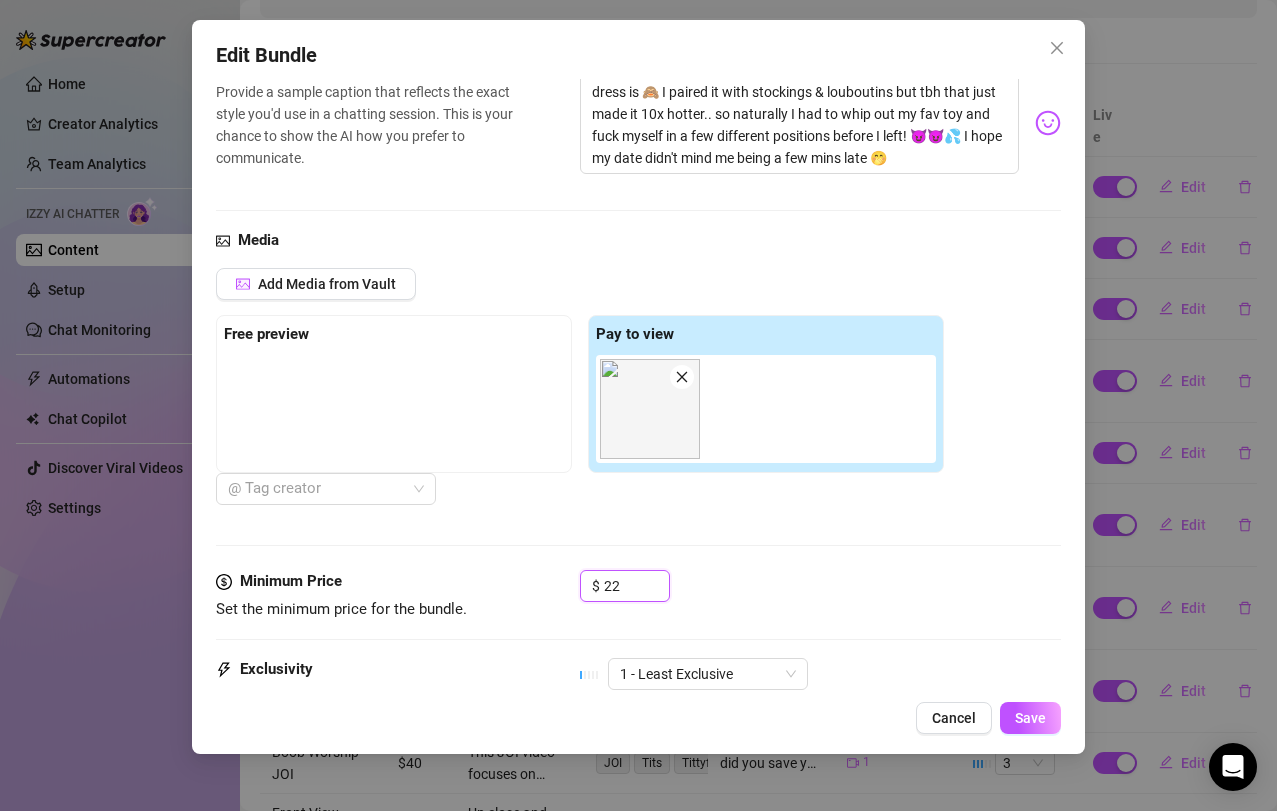 click on "Minimum Price Set the minimum price for the bundle. $ 22" at bounding box center [639, 595] 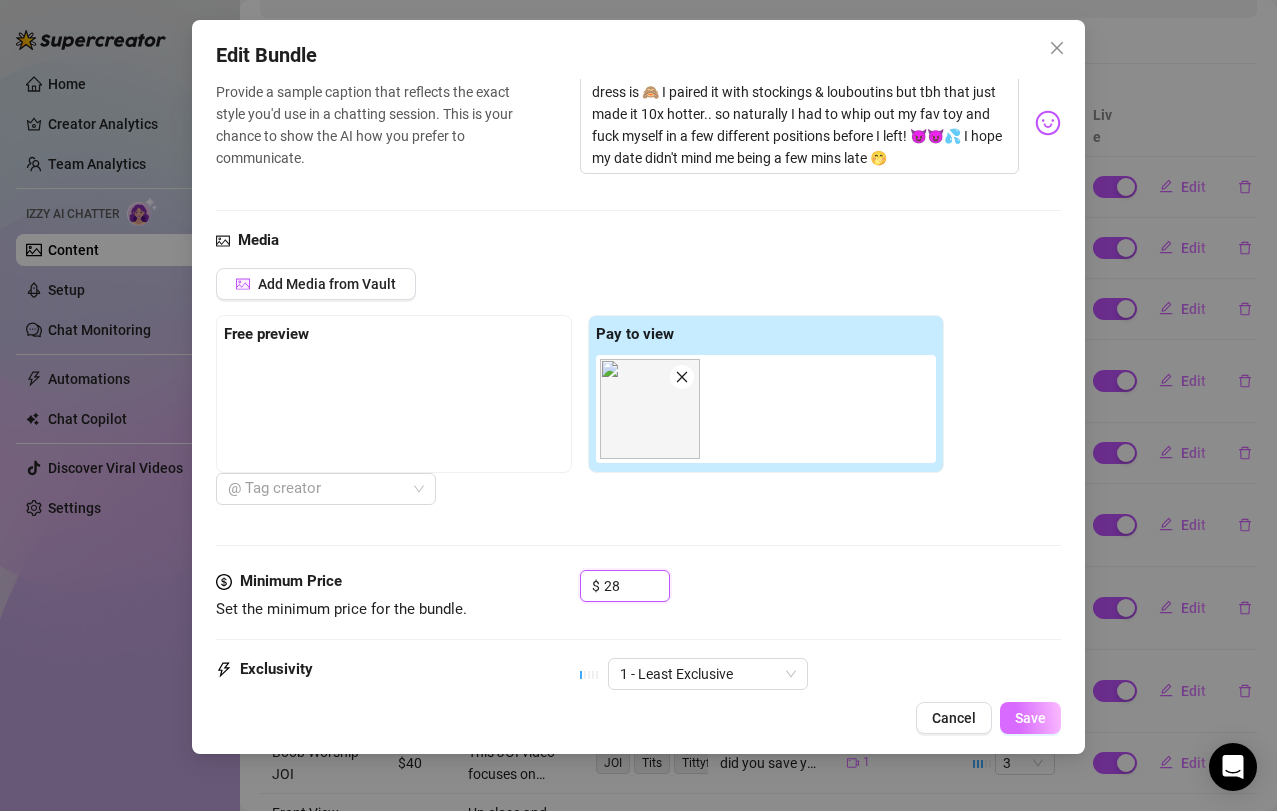 type on "28" 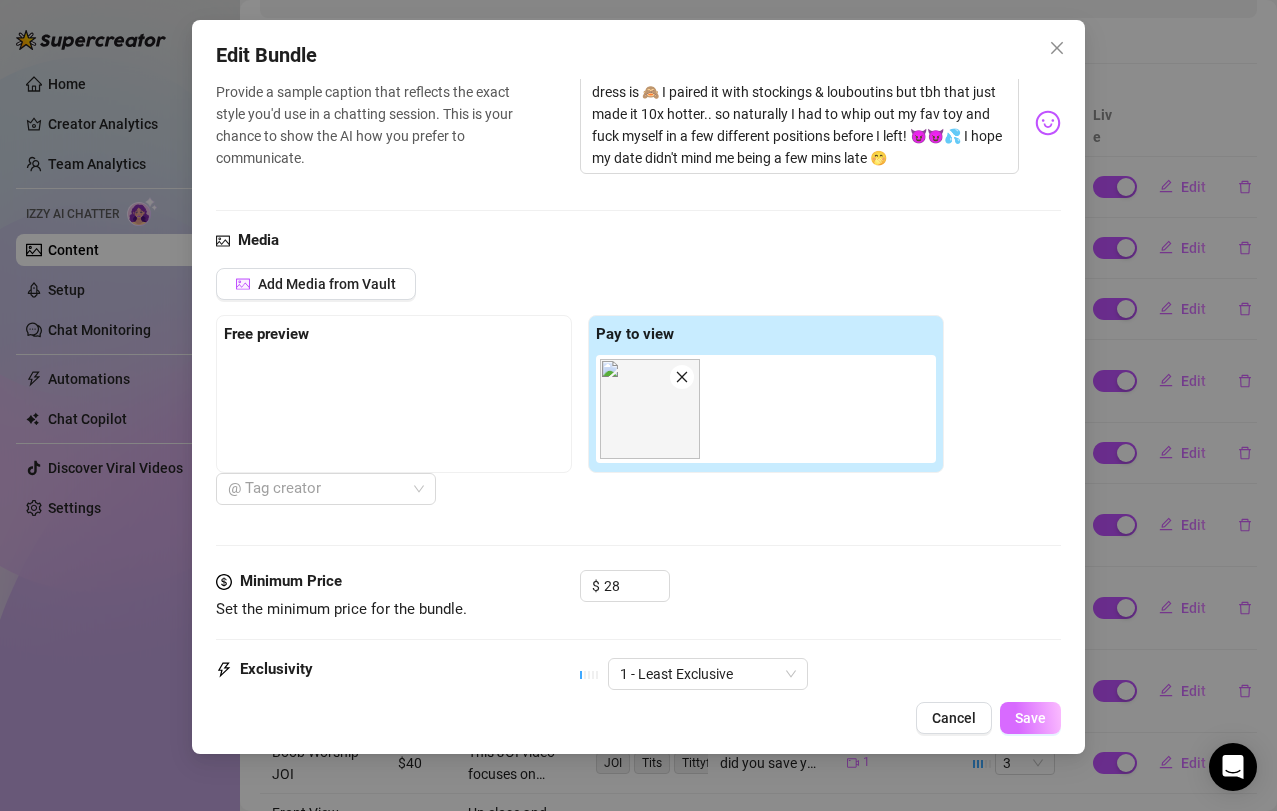 click on "Save" at bounding box center (1030, 718) 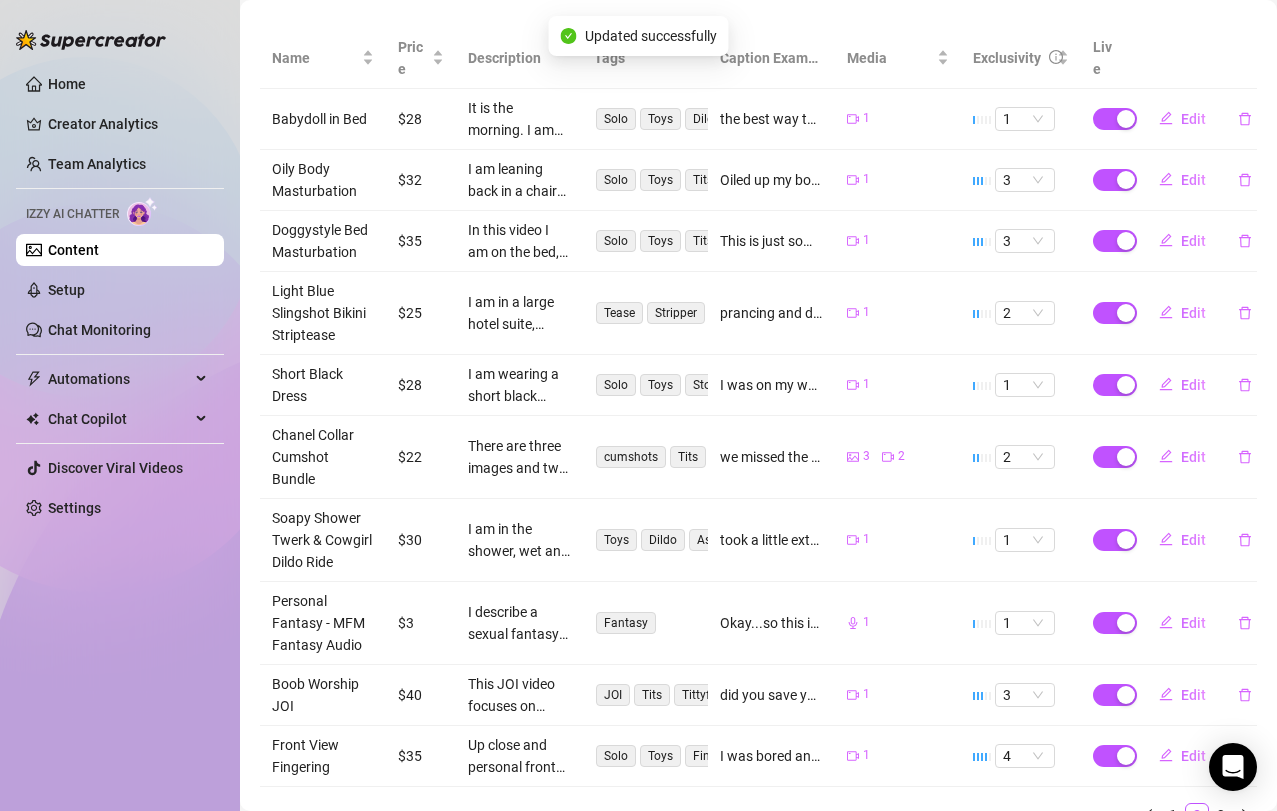 scroll, scrollTop: 410, scrollLeft: 0, axis: vertical 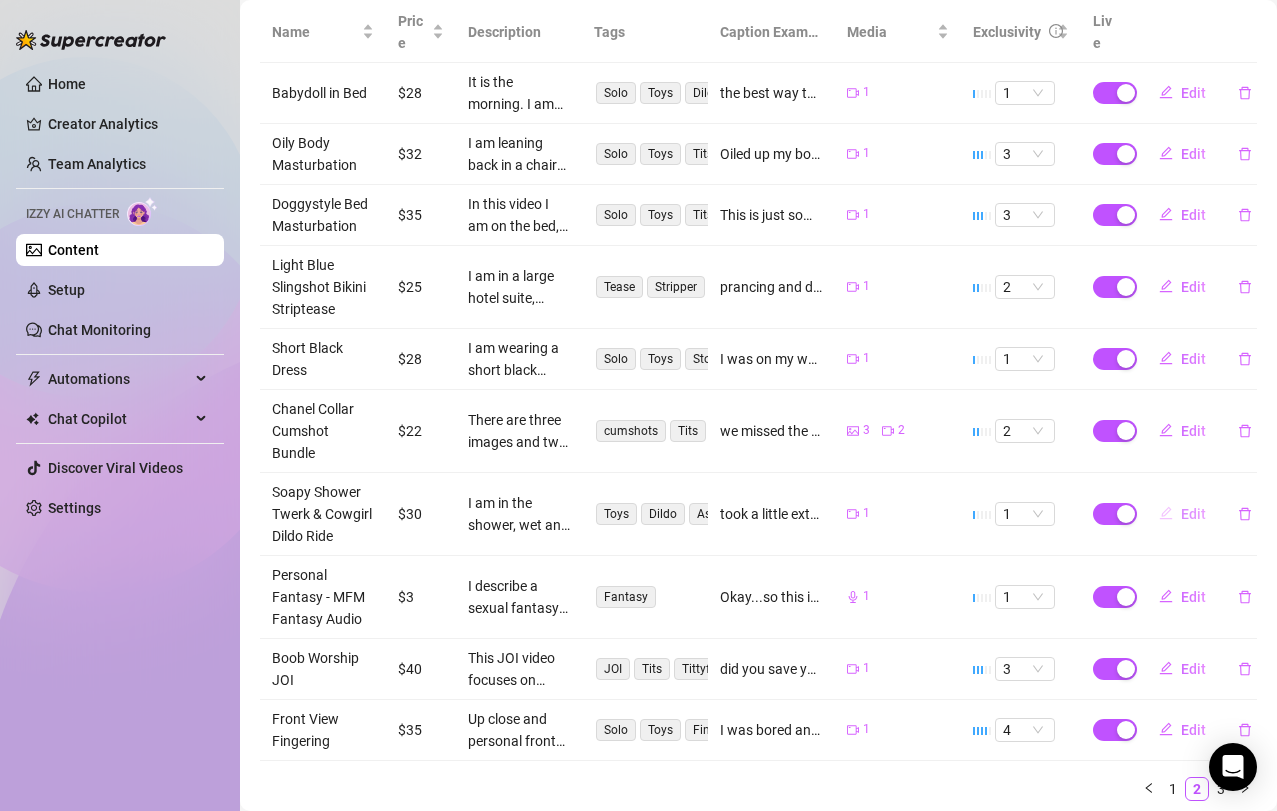 click on "Edit" at bounding box center [1193, 514] 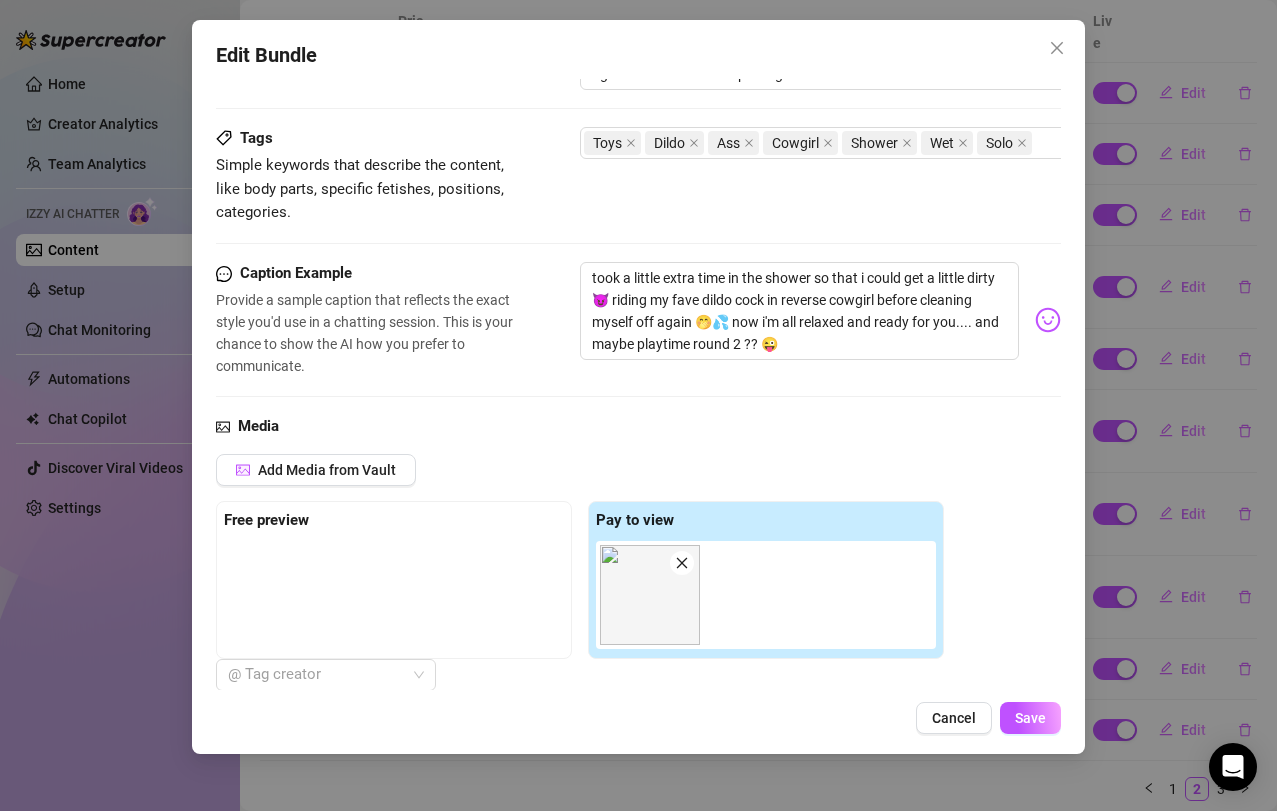 scroll, scrollTop: 759, scrollLeft: 0, axis: vertical 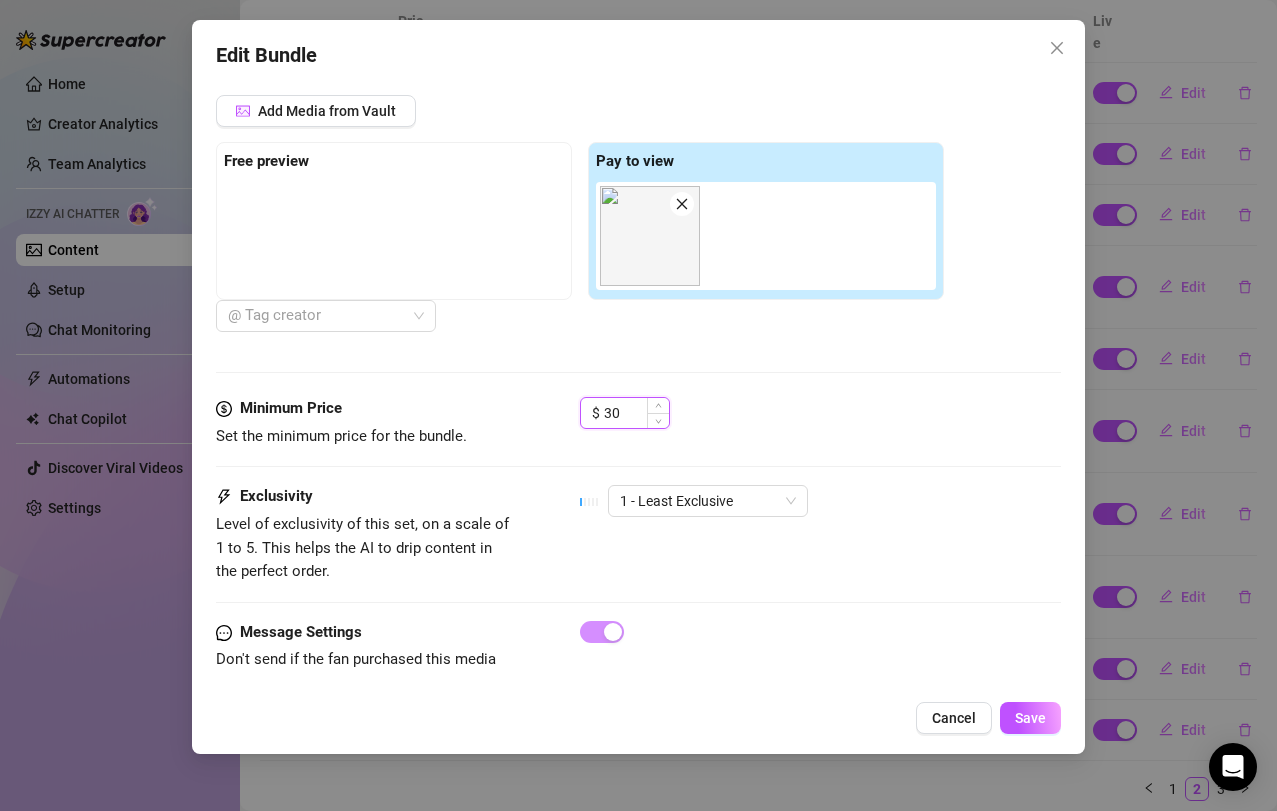 click on "30" at bounding box center (636, 413) 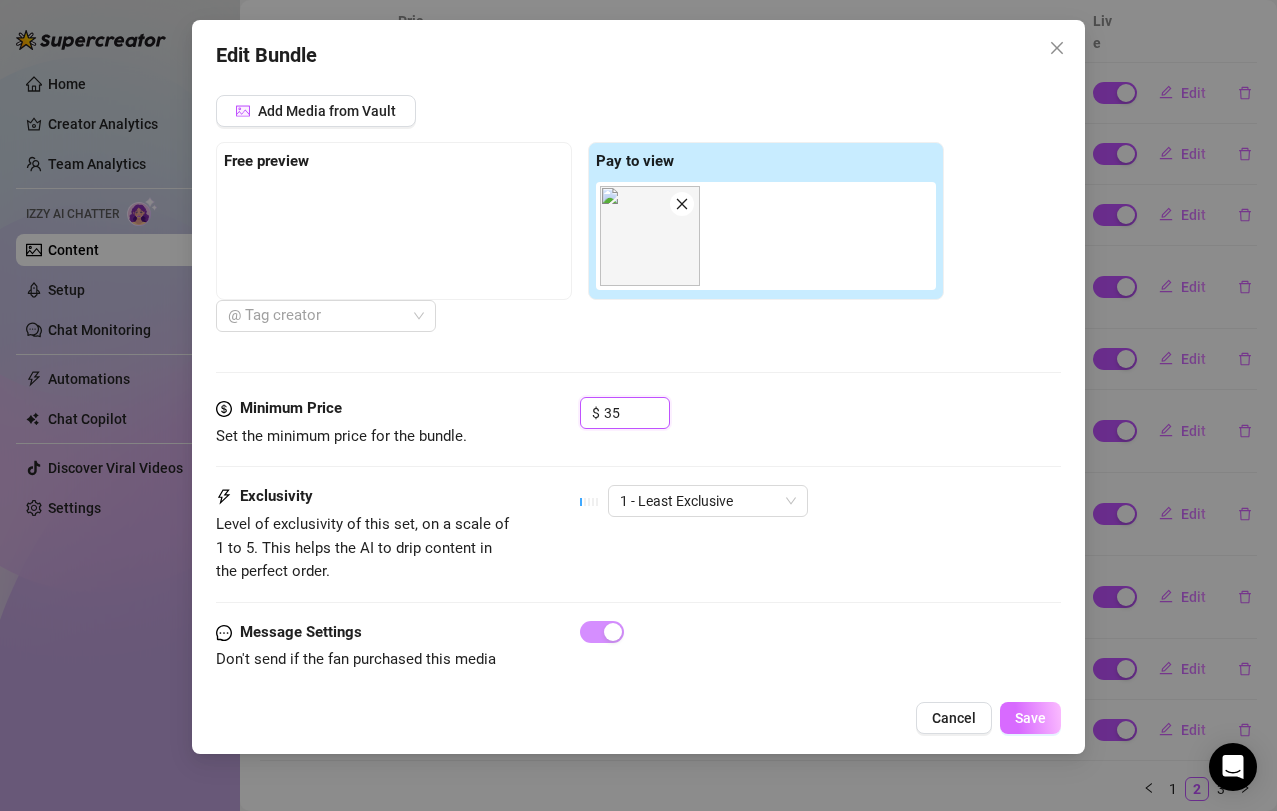type on "35" 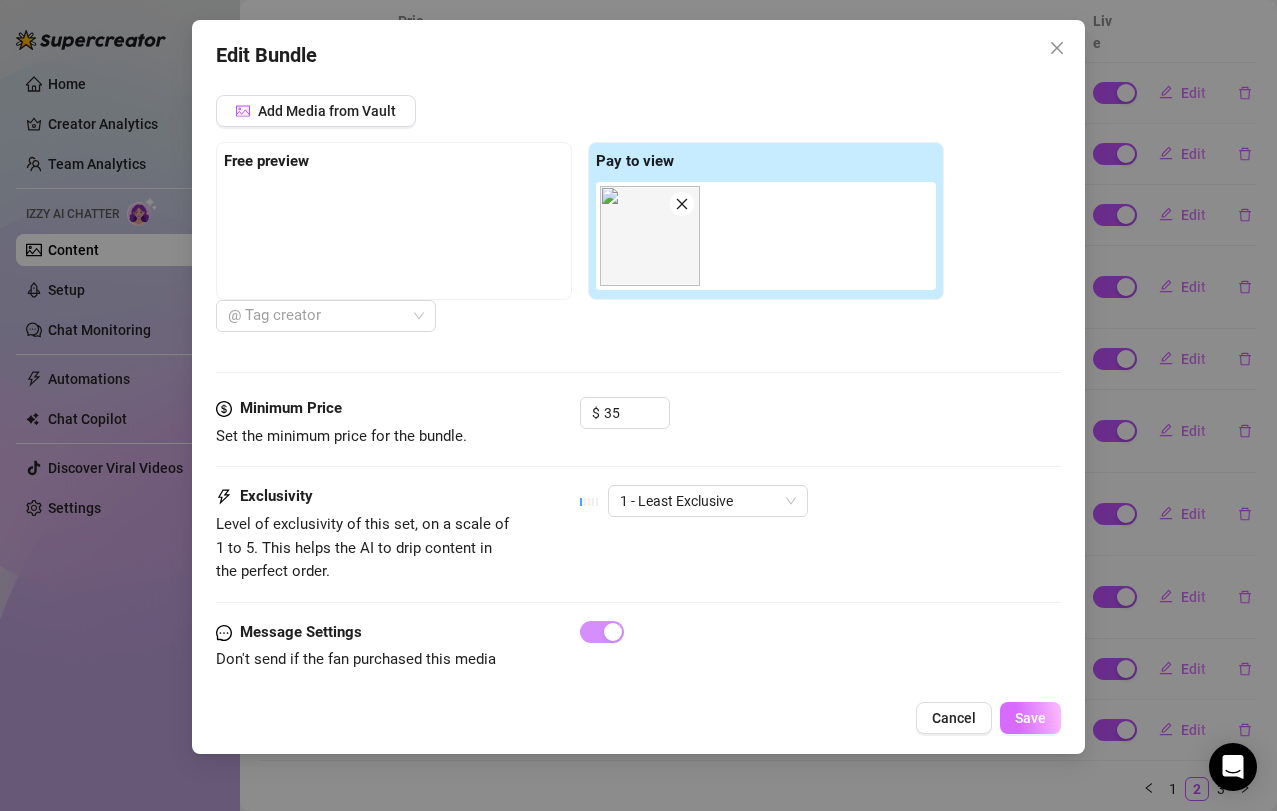 click on "Save" at bounding box center (1030, 718) 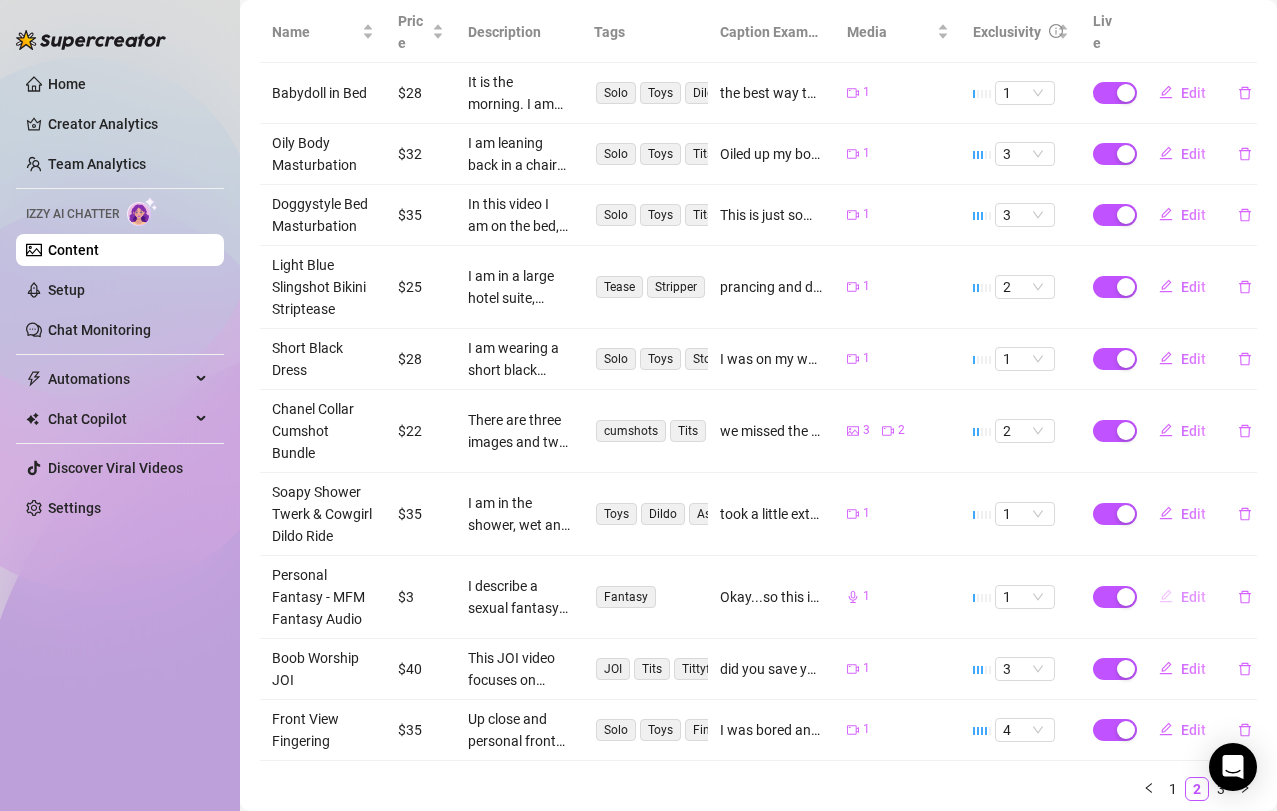 click on "Edit" at bounding box center (1193, 597) 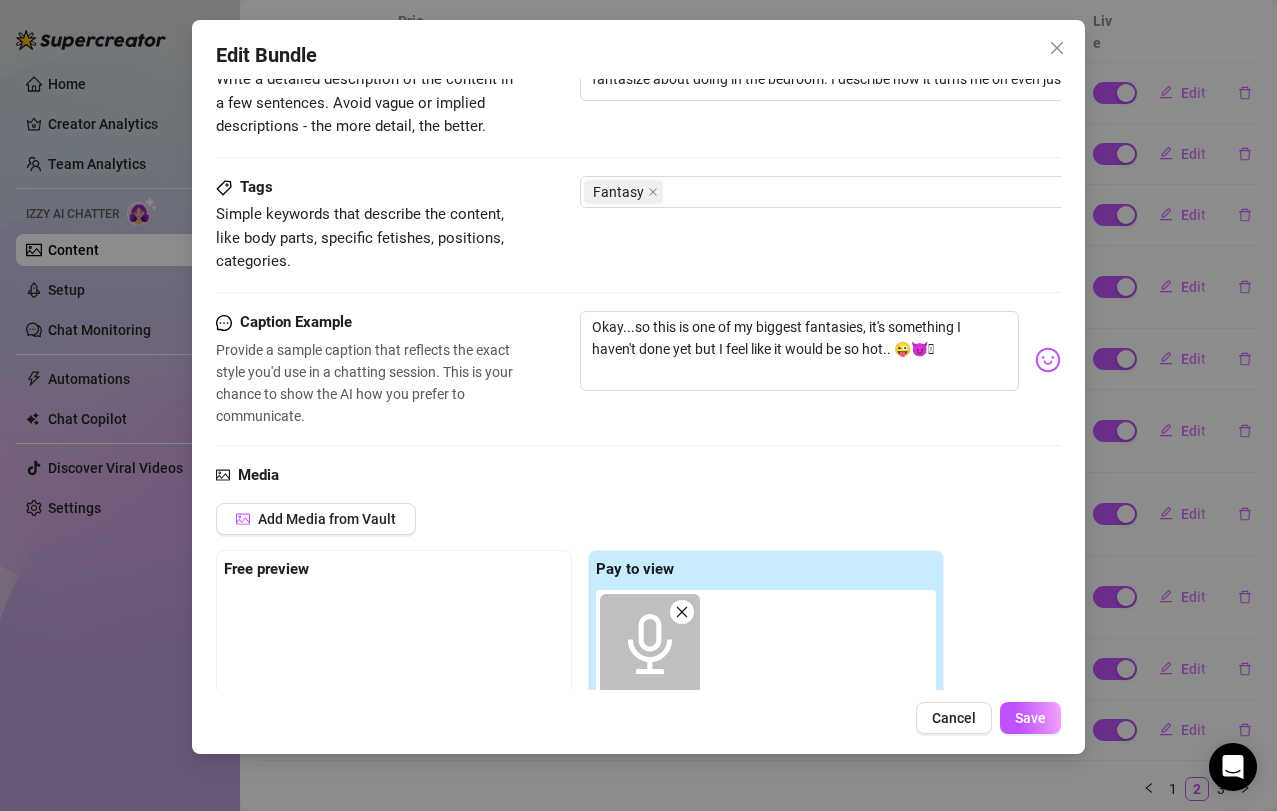 scroll, scrollTop: 441, scrollLeft: 0, axis: vertical 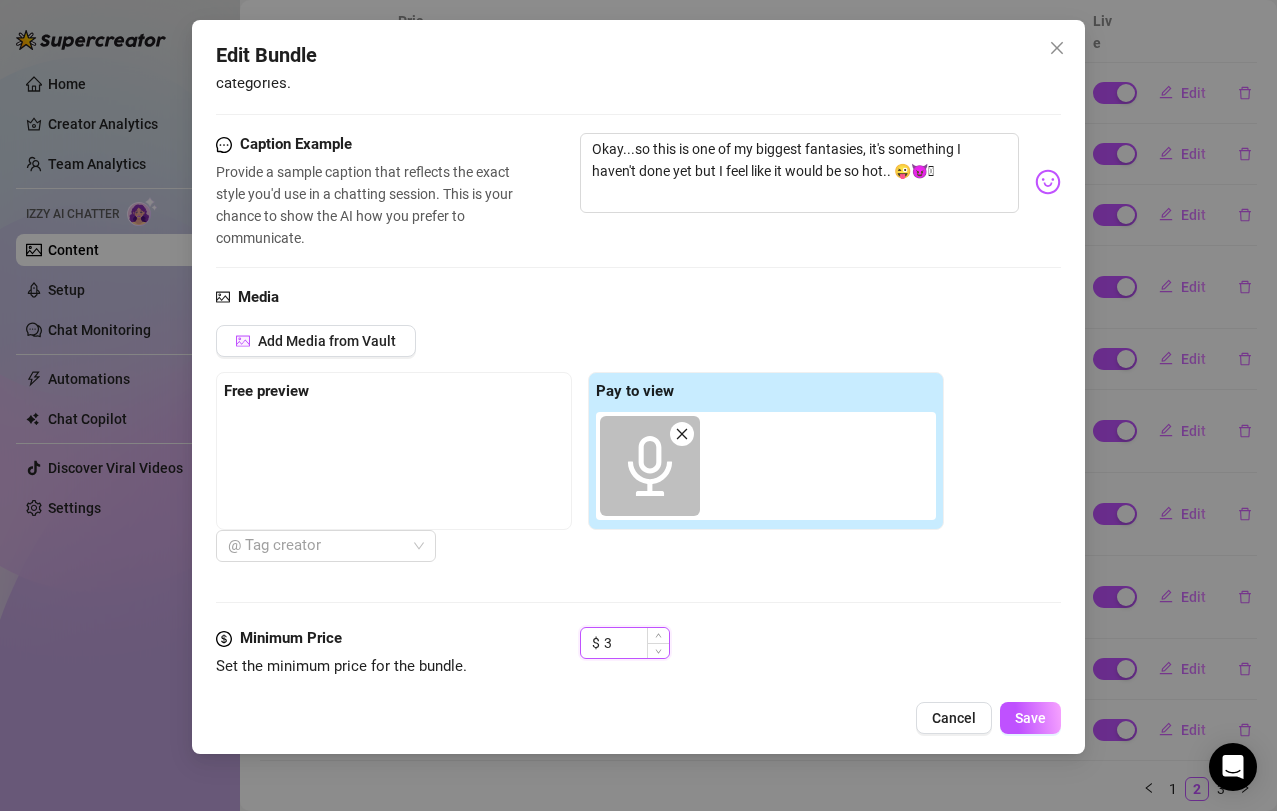 drag, startPoint x: 622, startPoint y: 639, endPoint x: 605, endPoint y: 639, distance: 17 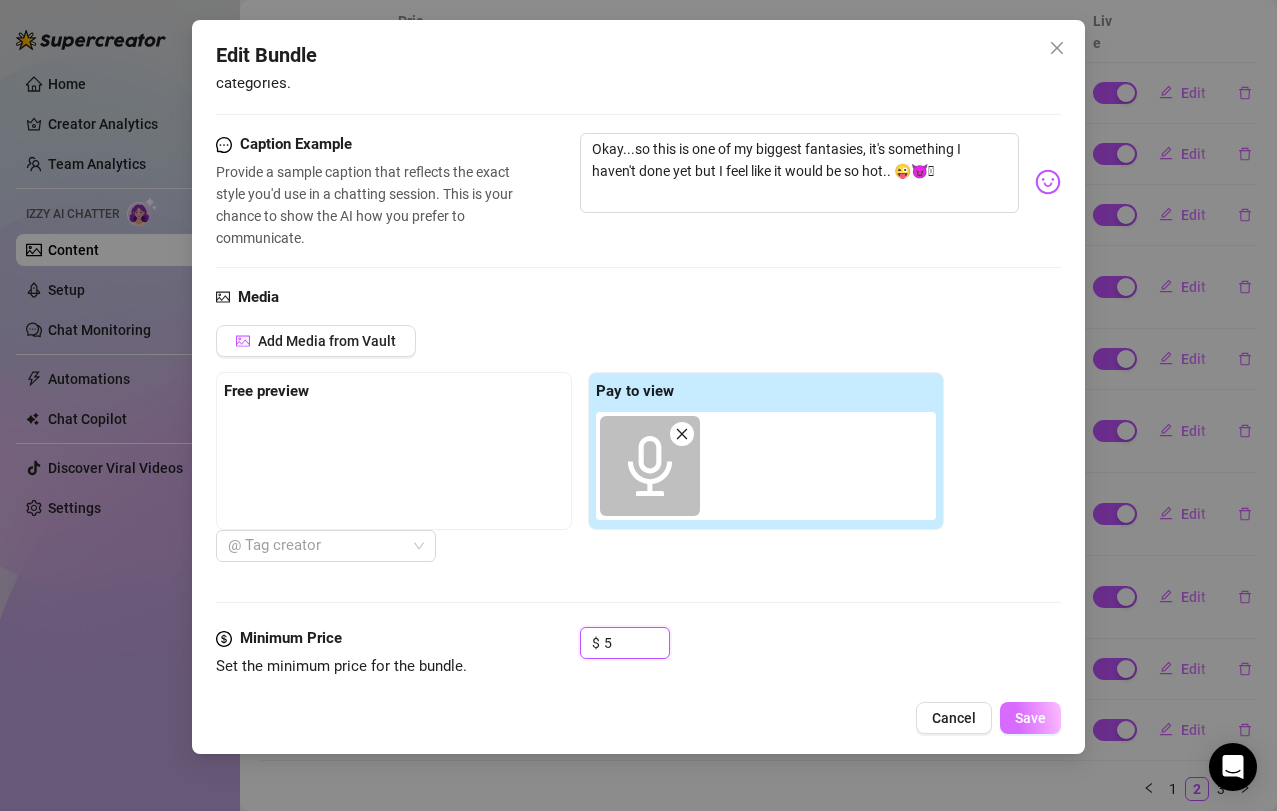type on "5" 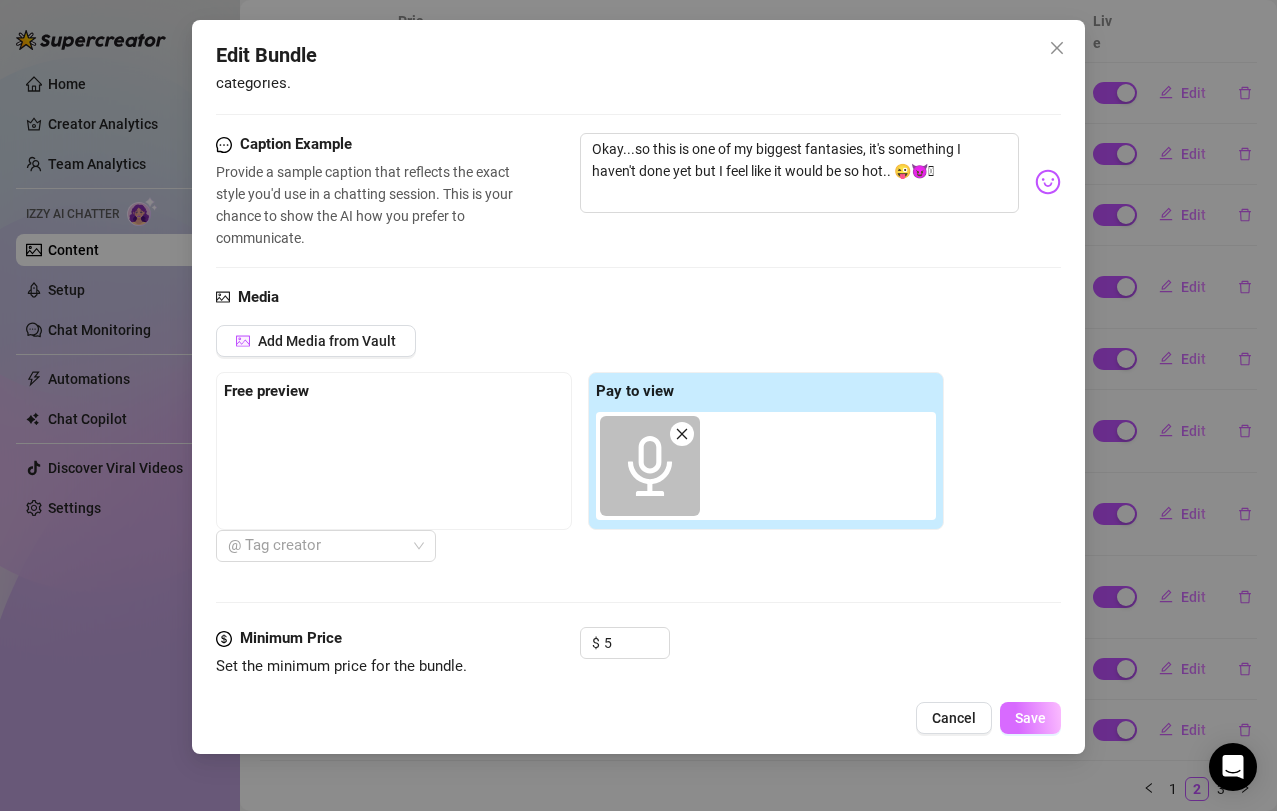 click on "Save" at bounding box center (1030, 718) 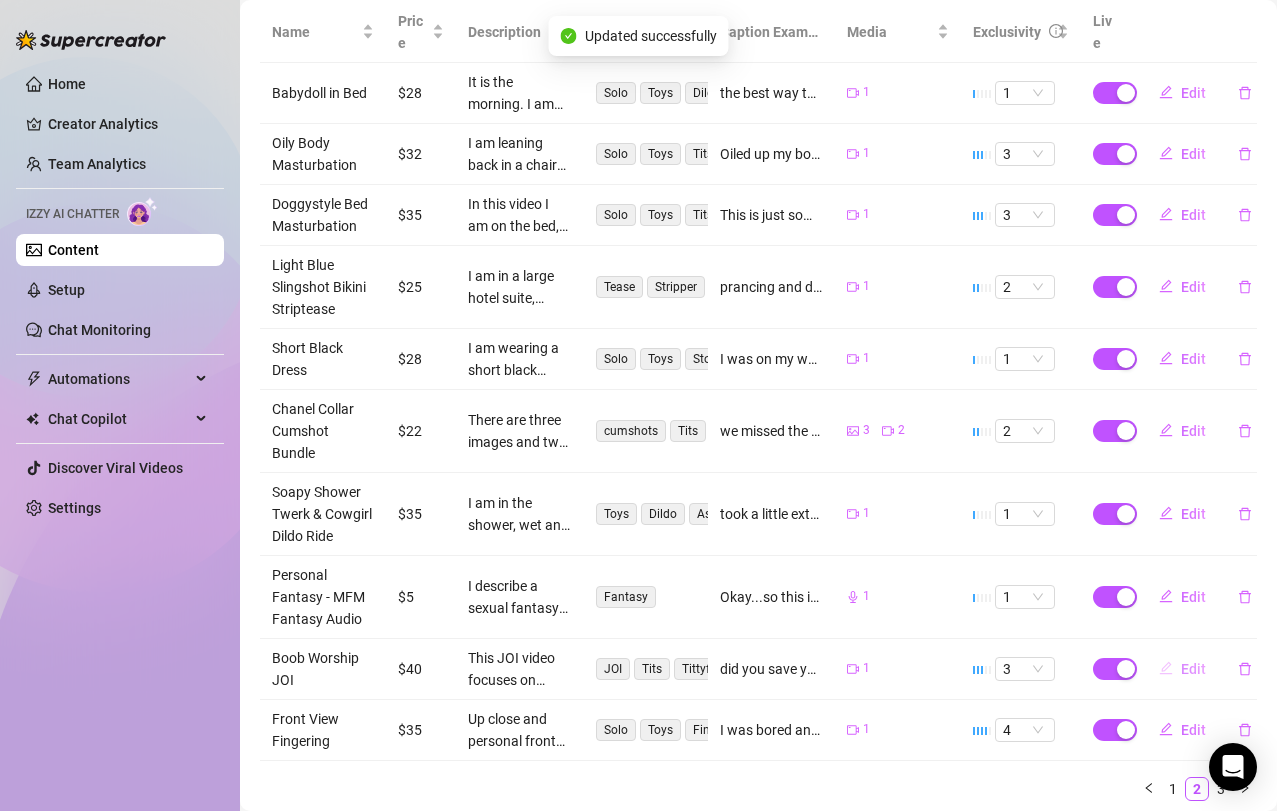 click on "Edit" at bounding box center (1193, 669) 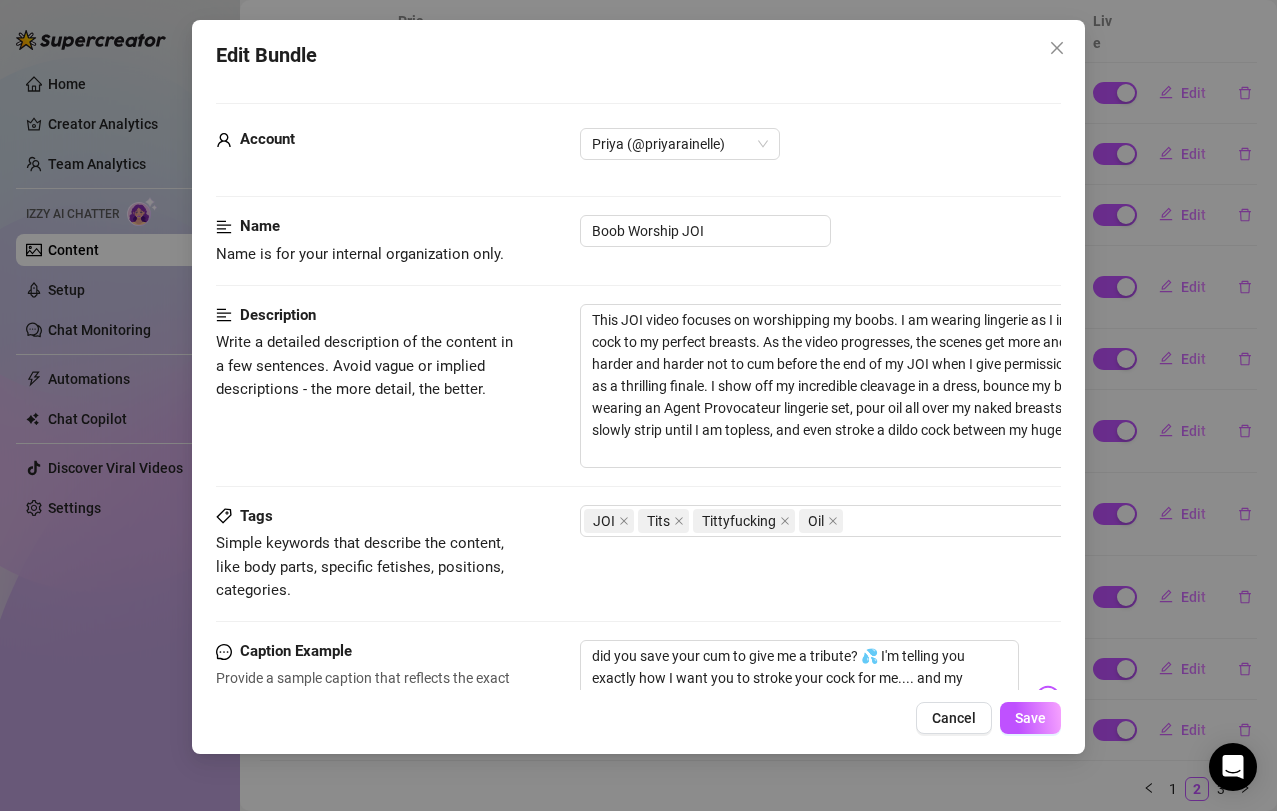 scroll, scrollTop: 593, scrollLeft: 2, axis: both 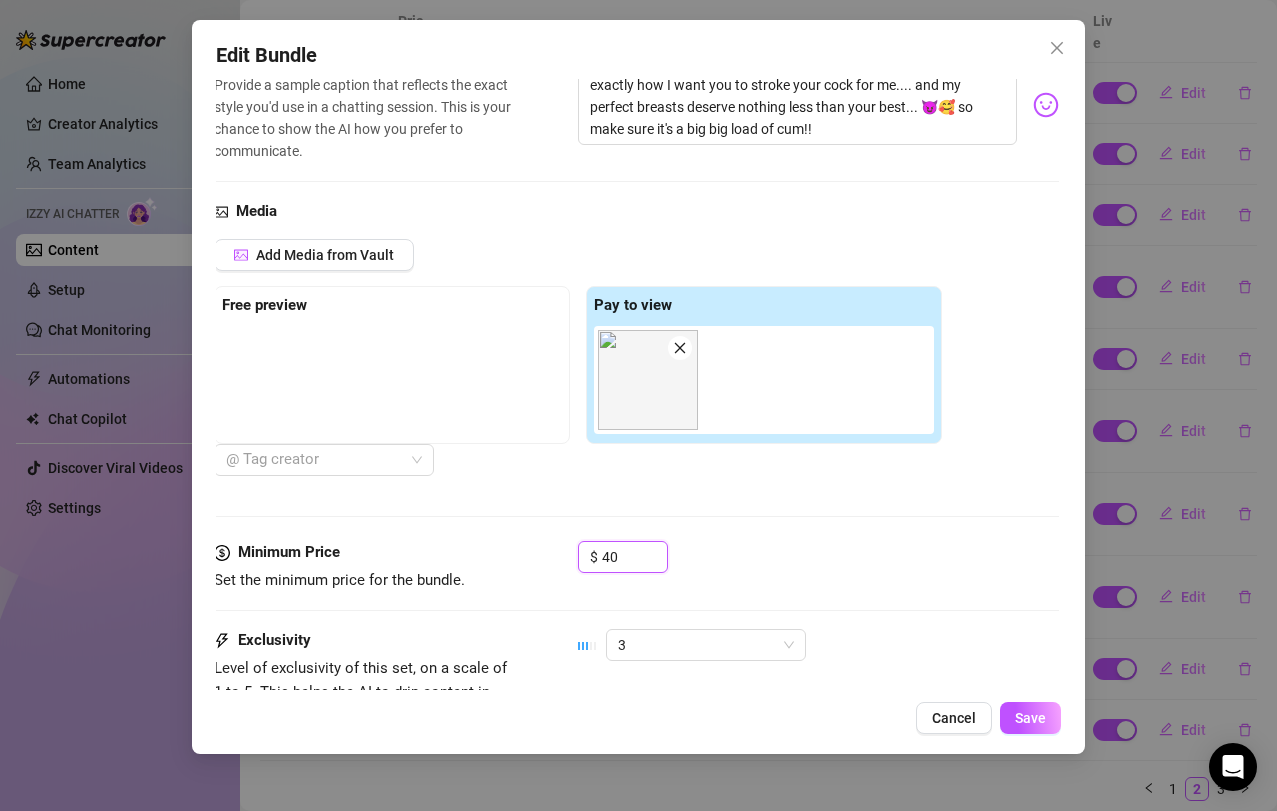 drag, startPoint x: 628, startPoint y: 554, endPoint x: 557, endPoint y: 554, distance: 71 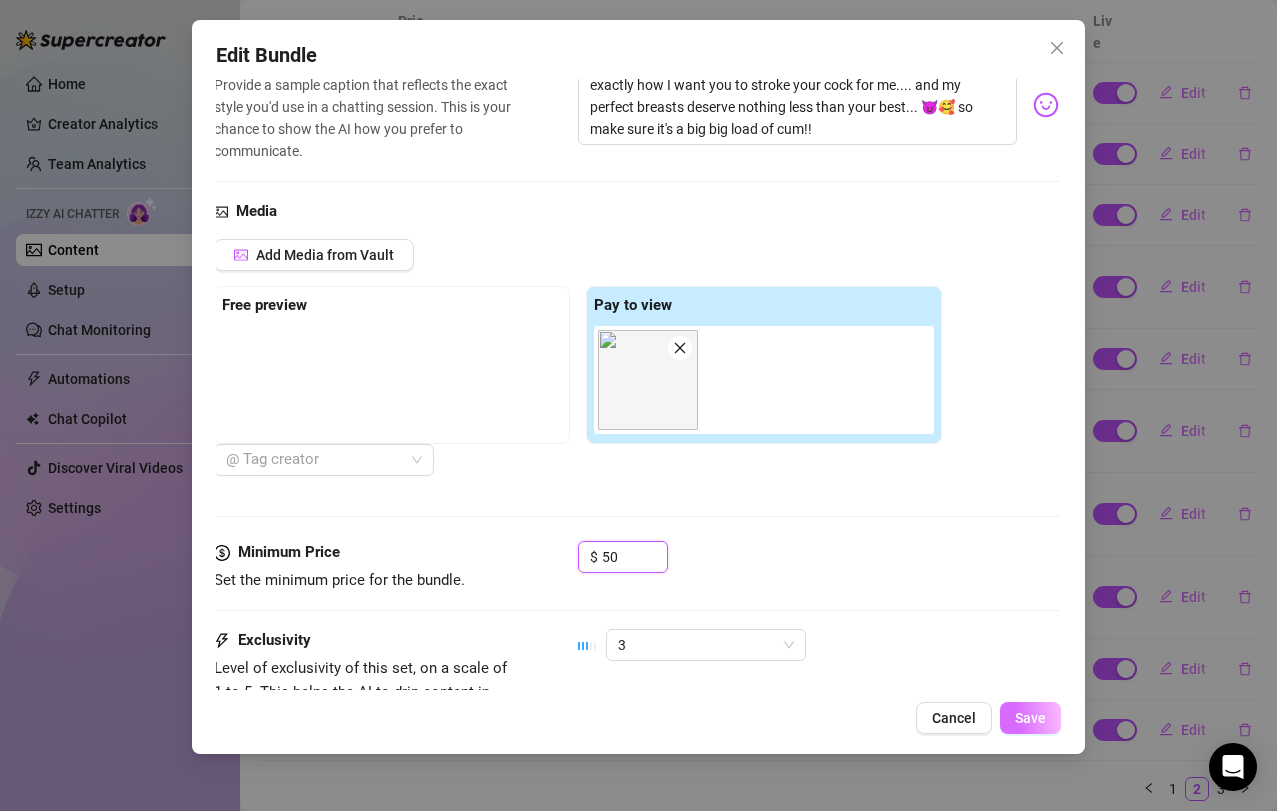 type on "50" 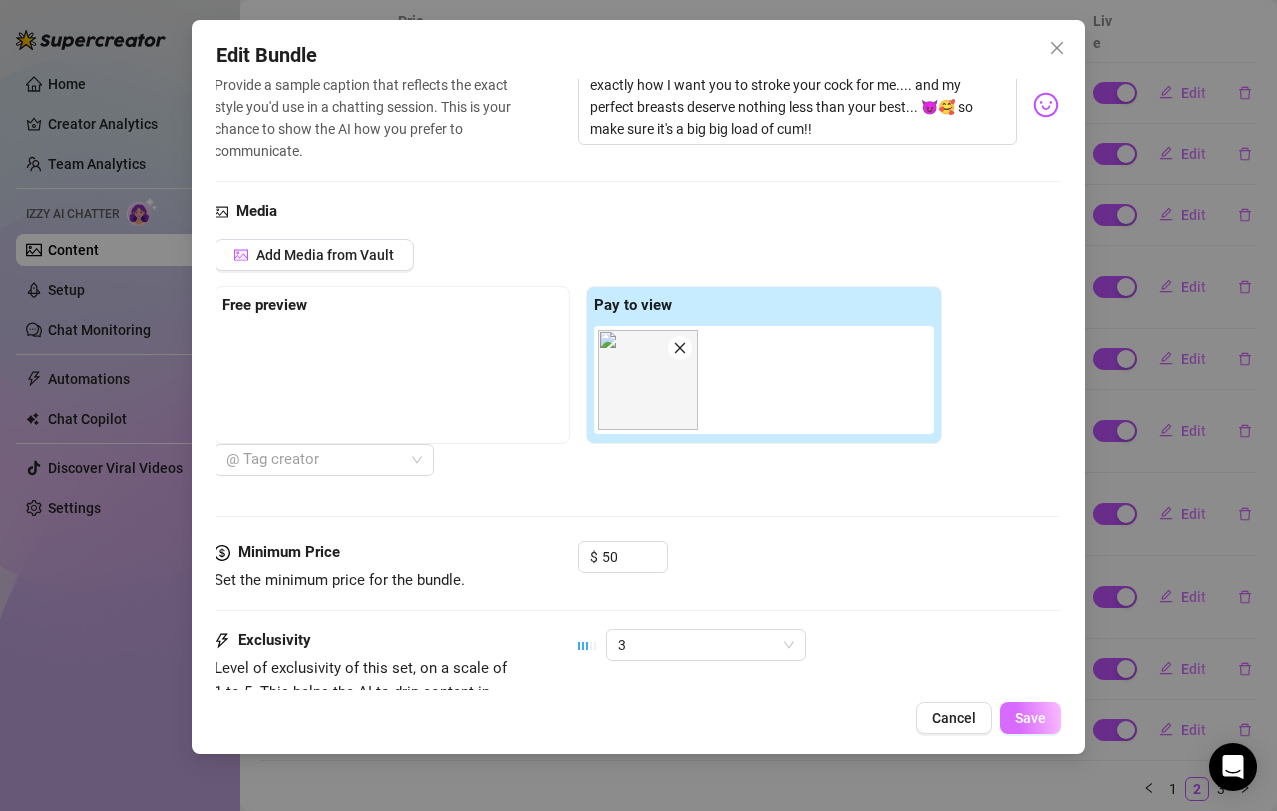 click on "Save" at bounding box center [1030, 718] 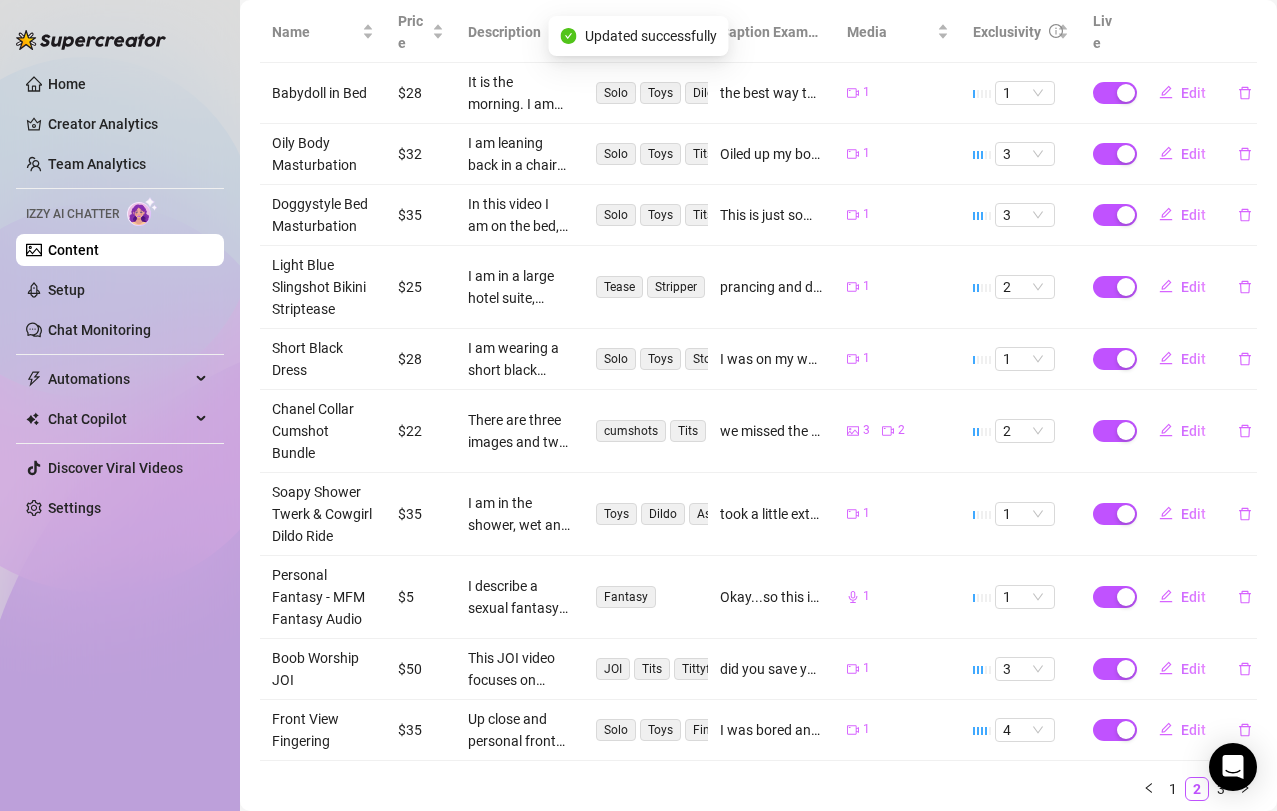 scroll, scrollTop: 475, scrollLeft: 0, axis: vertical 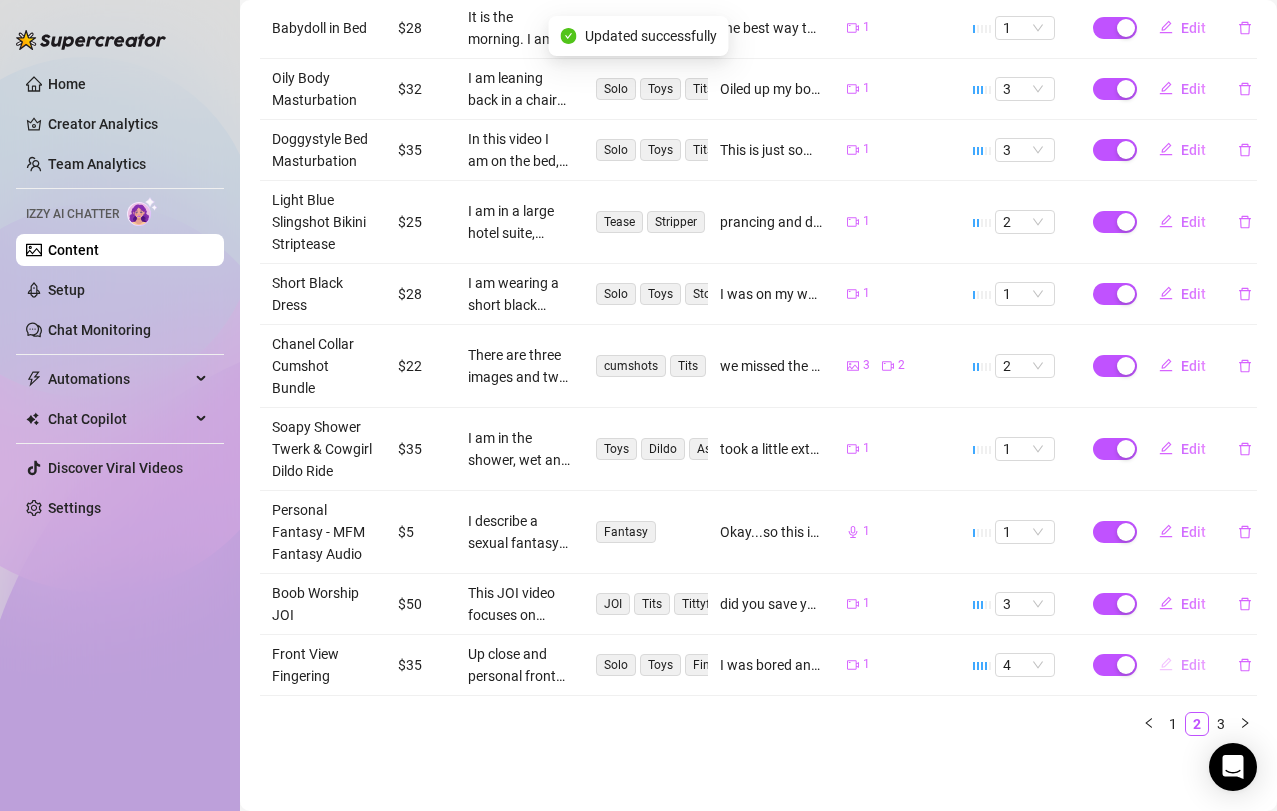 click on "Edit" at bounding box center (1193, 665) 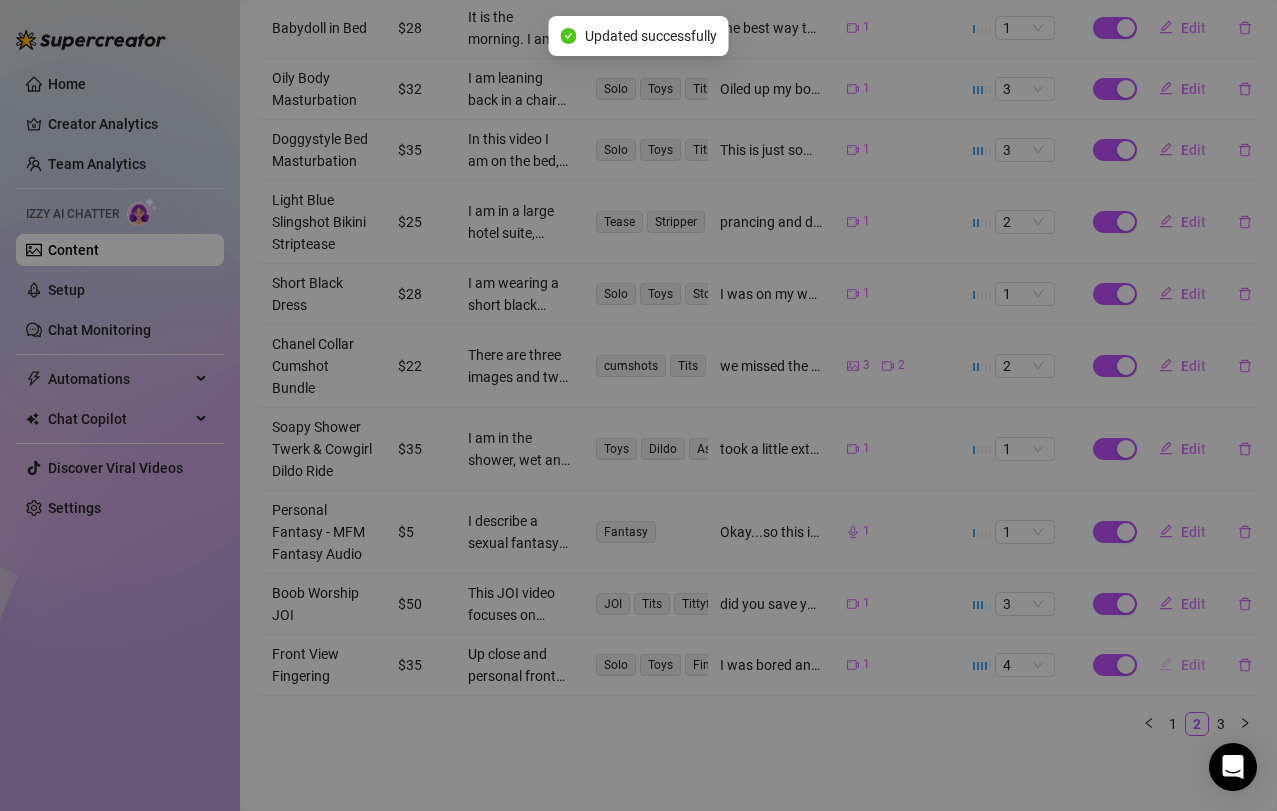 type on "I was bored and started fingering myself and rubbing my clit ... which turned to fucking my pussy 😈 which is SO pretty btw 🥰🥰🥰" 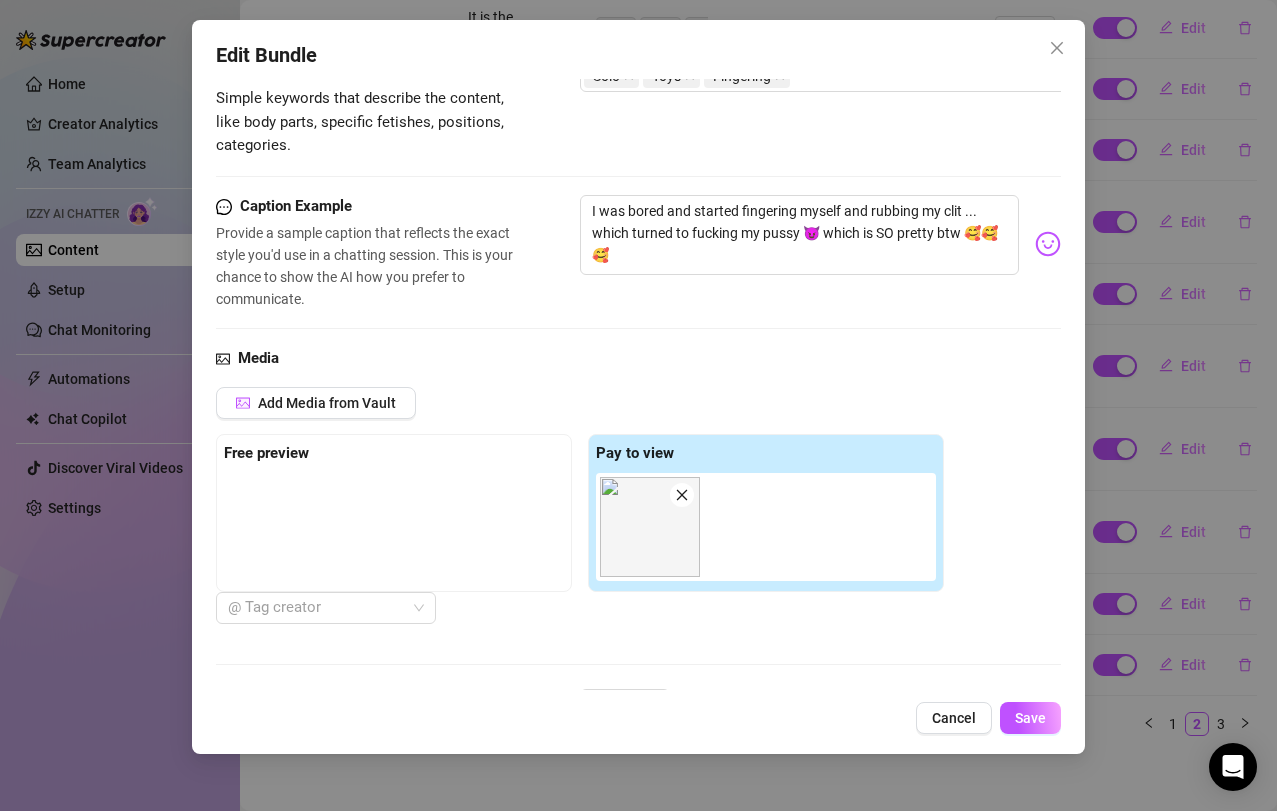 scroll, scrollTop: 755, scrollLeft: 0, axis: vertical 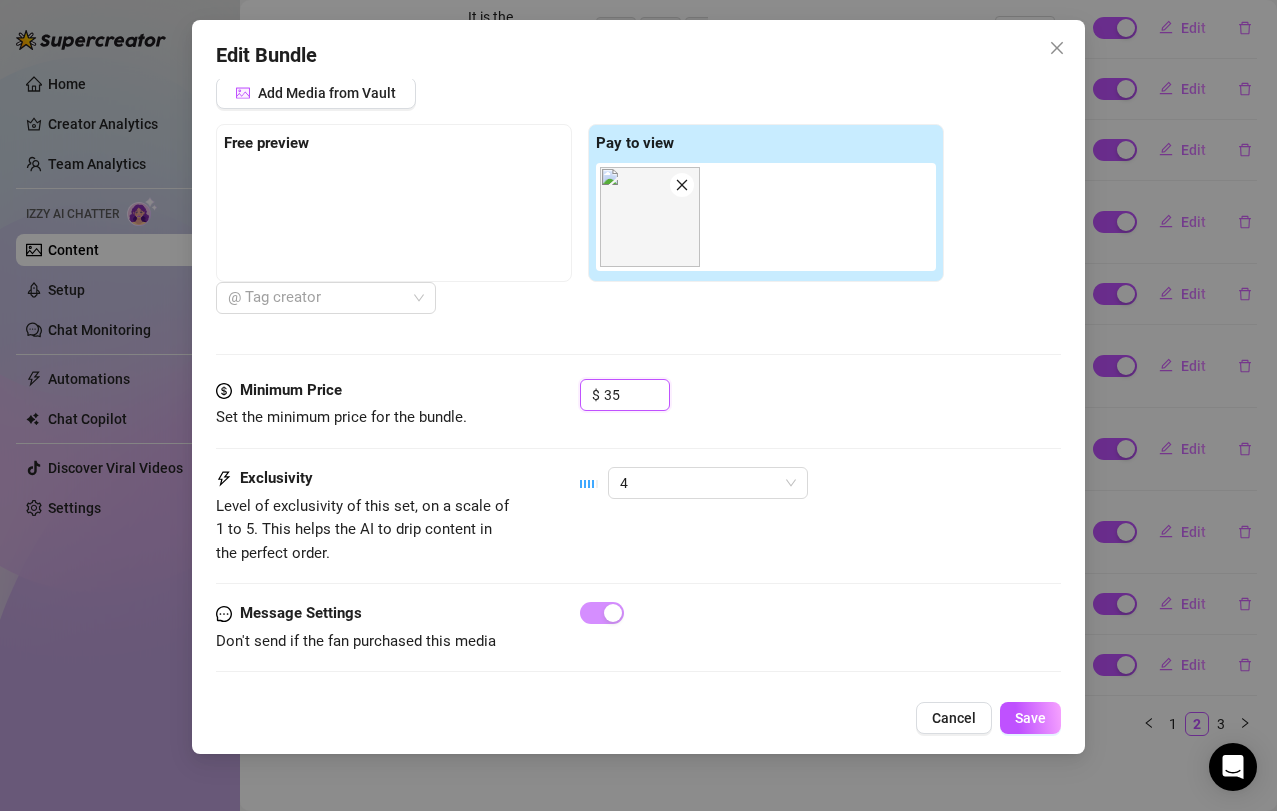 drag, startPoint x: 614, startPoint y: 394, endPoint x: 543, endPoint y: 393, distance: 71.00704 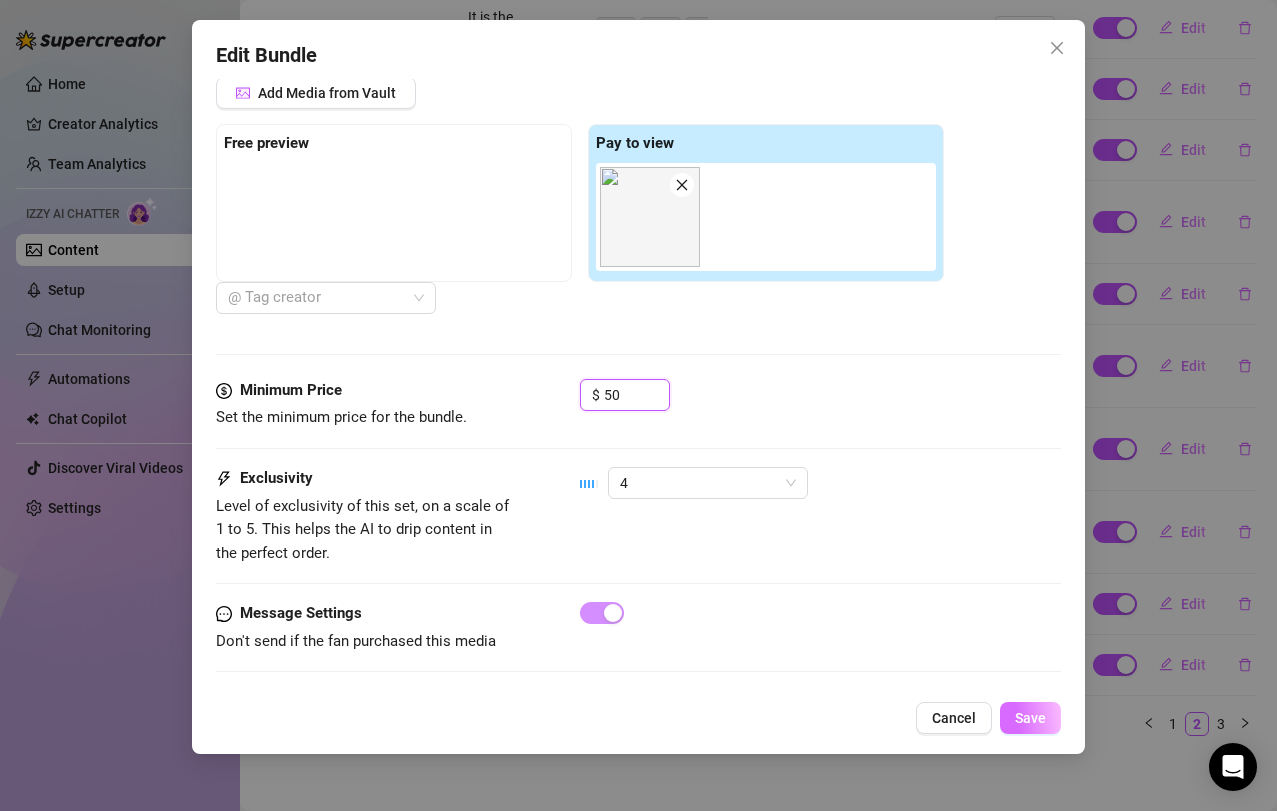 type on "50" 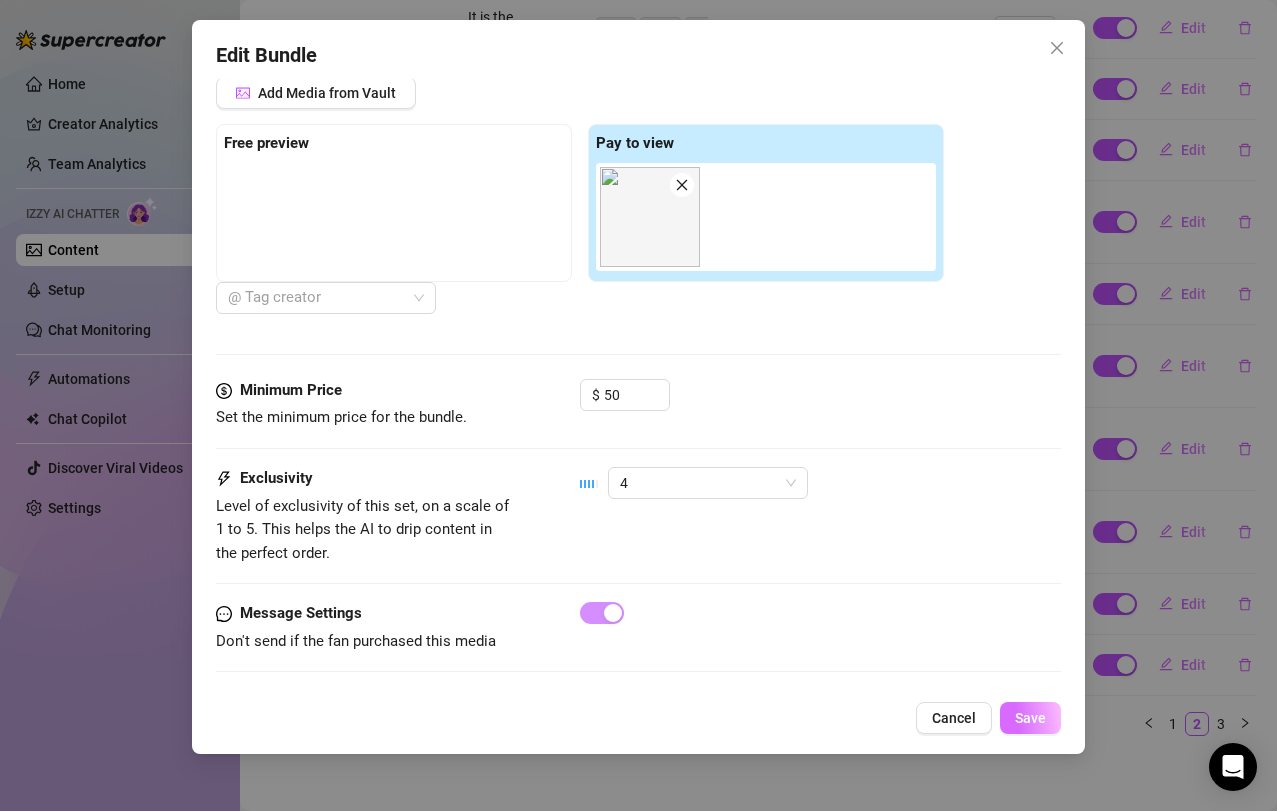 click on "Save" at bounding box center [1030, 718] 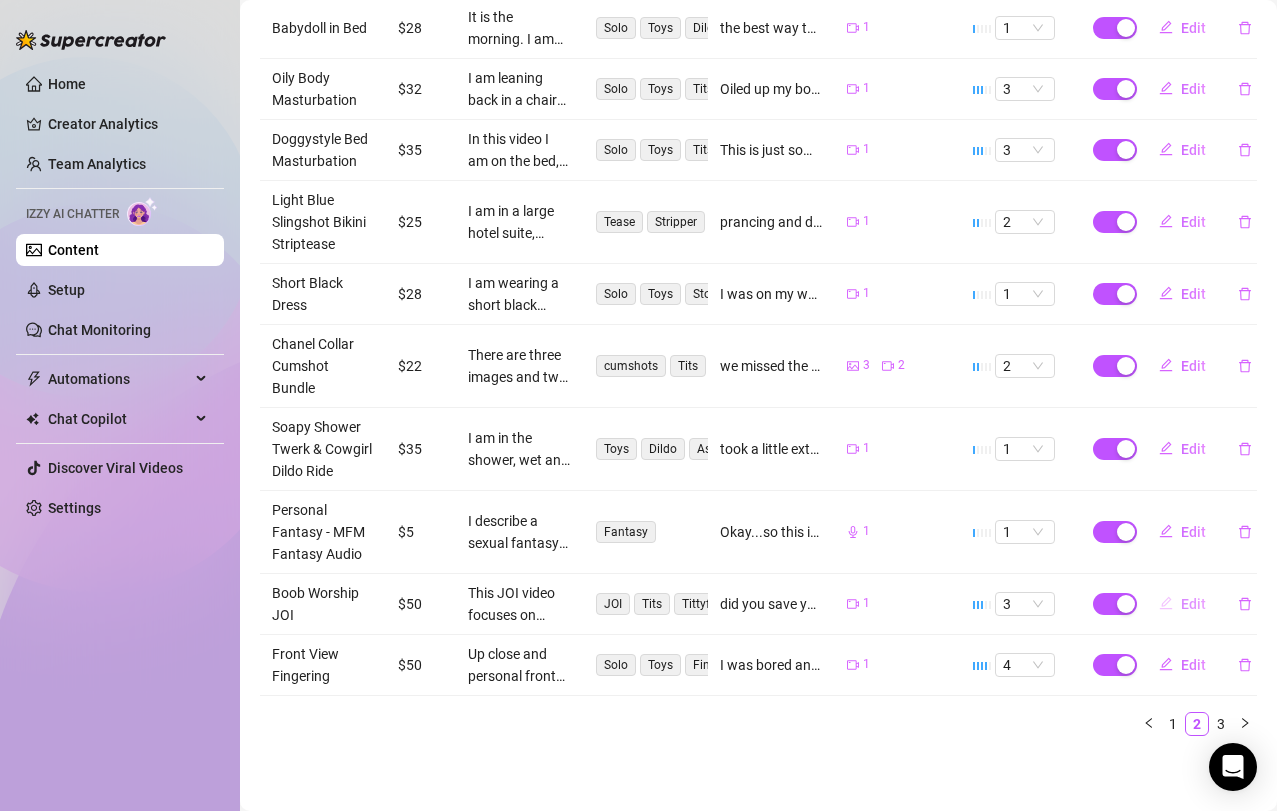 click on "Edit" at bounding box center [1193, 604] 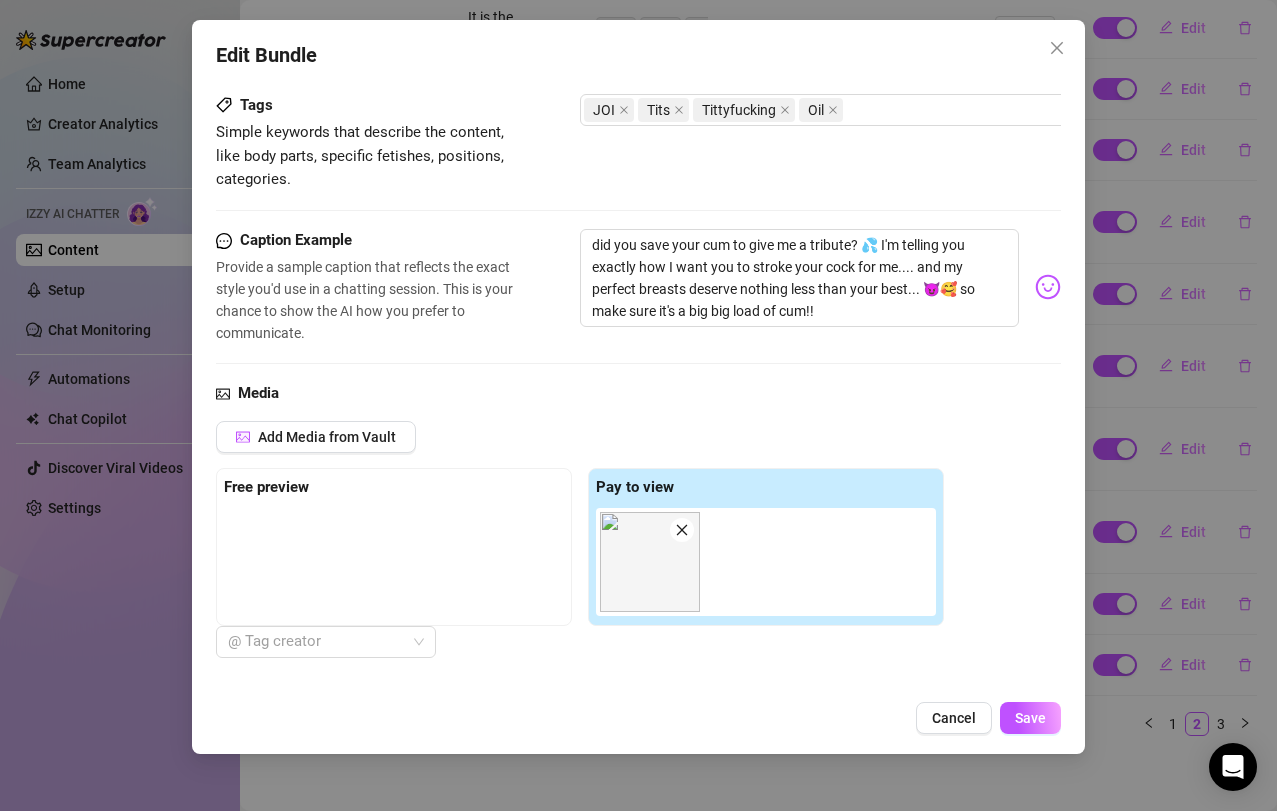 scroll, scrollTop: 489, scrollLeft: 0, axis: vertical 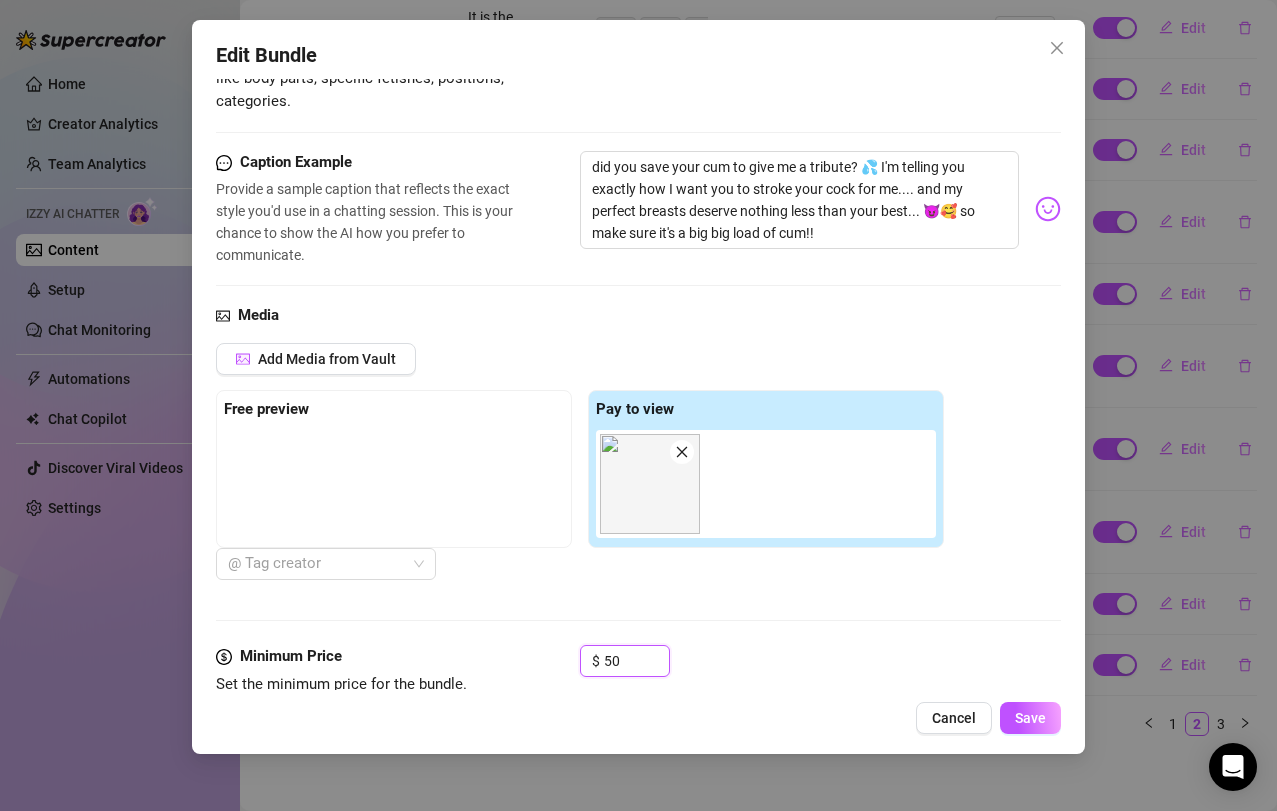 drag, startPoint x: 622, startPoint y: 667, endPoint x: 503, endPoint y: 667, distance: 119 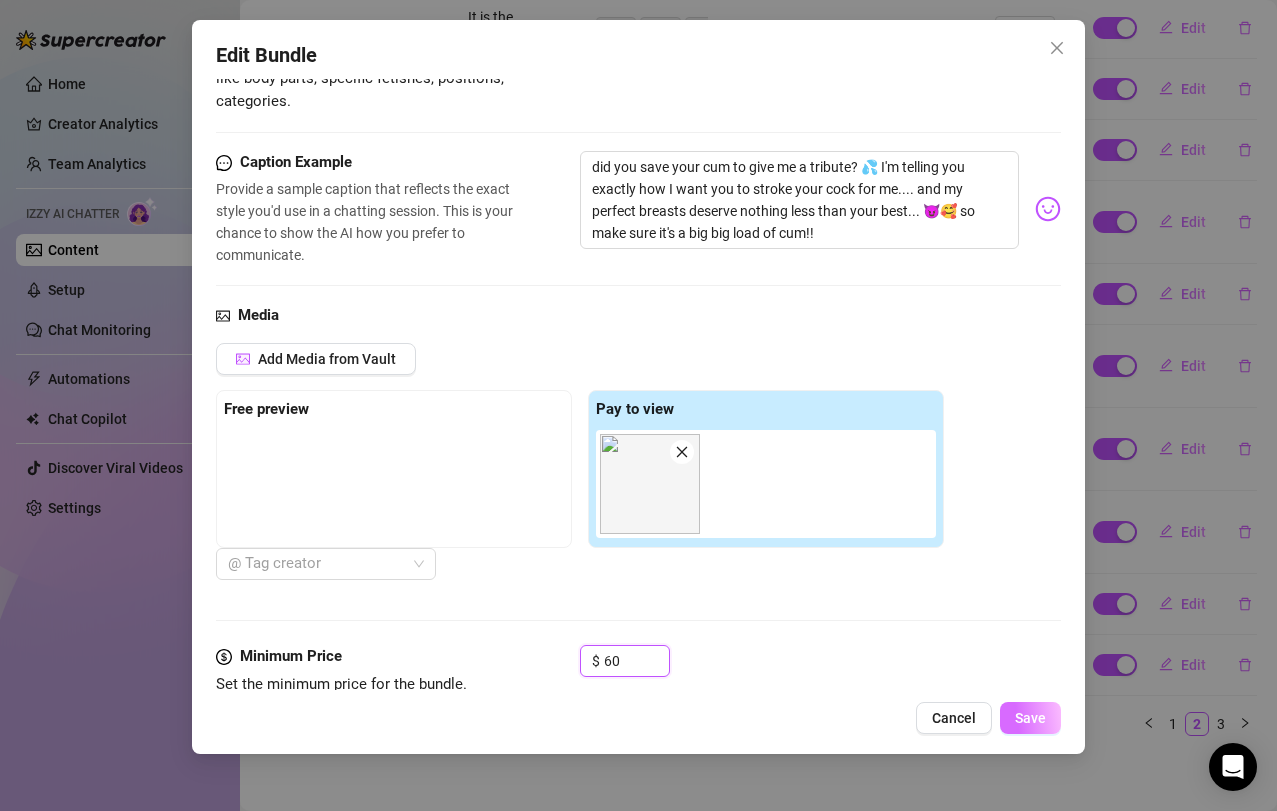 type on "60" 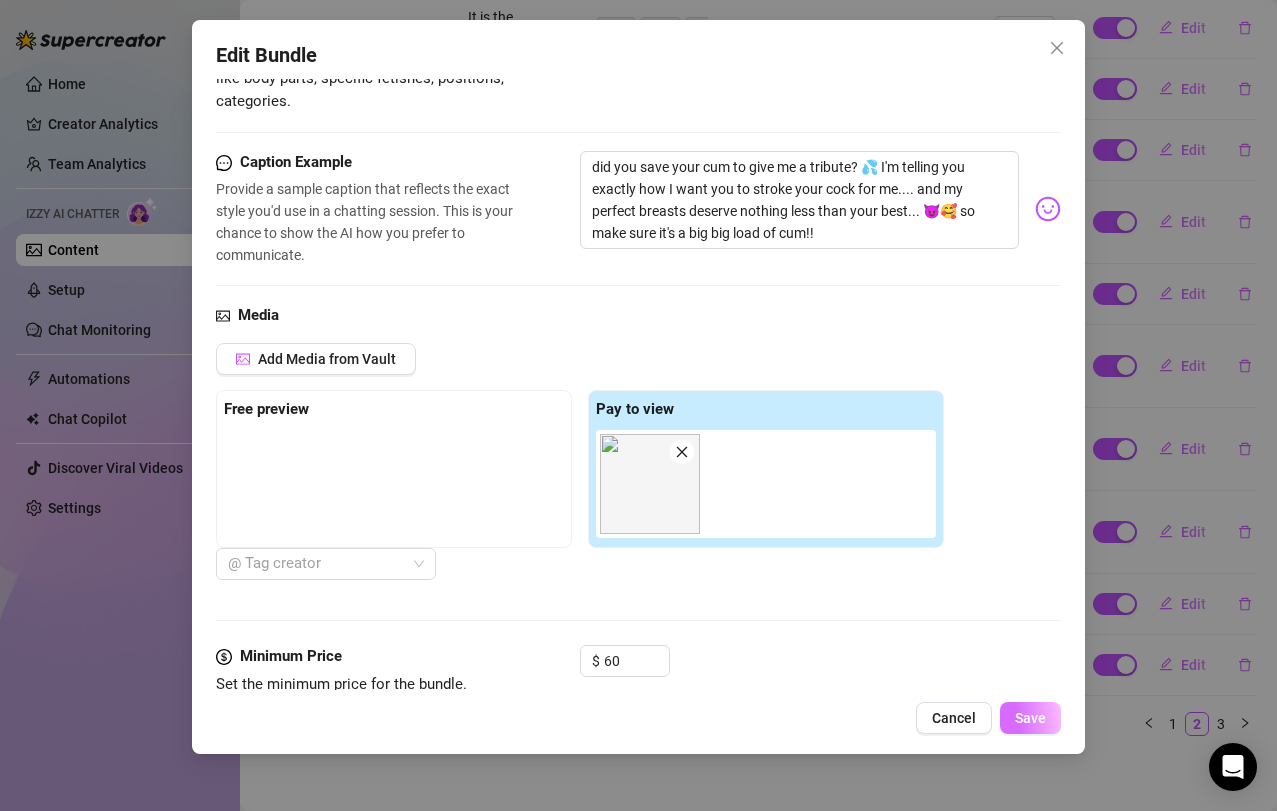 click on "Save" at bounding box center (1030, 718) 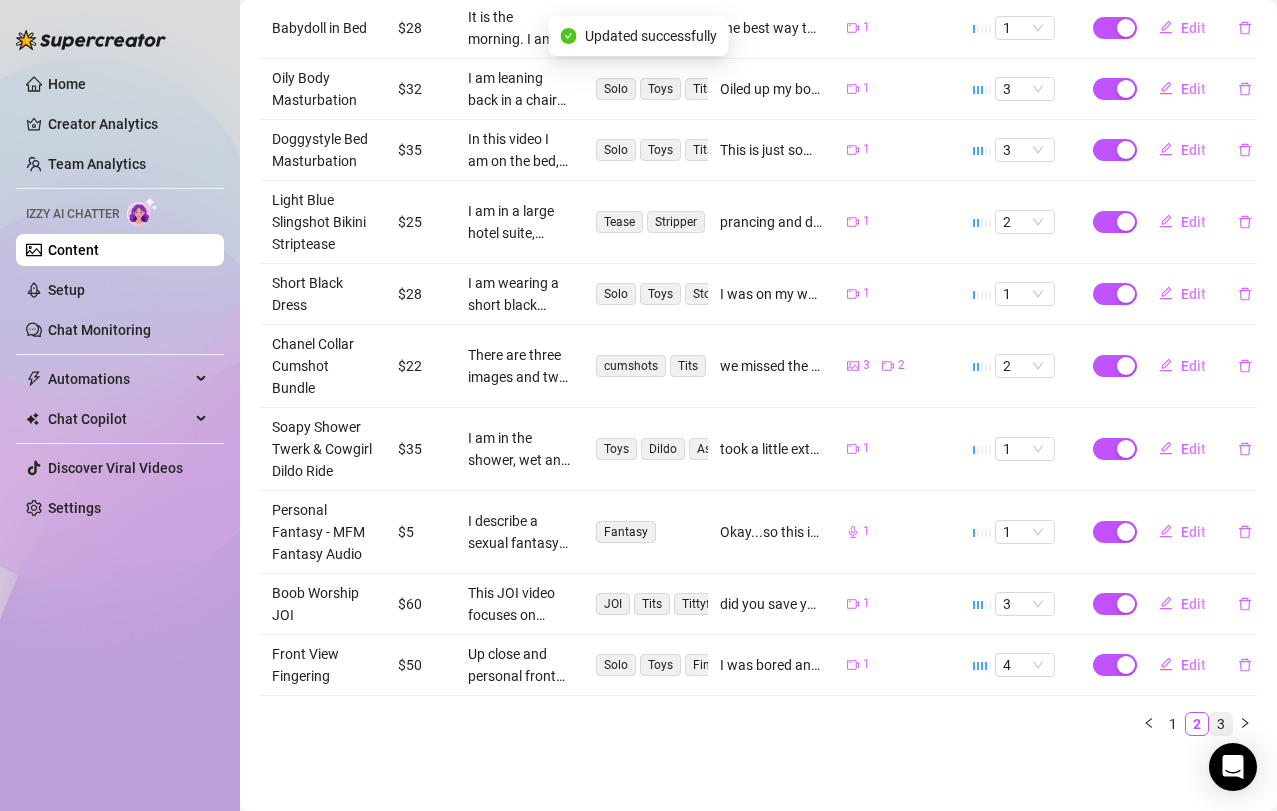 click on "3" at bounding box center (1221, 724) 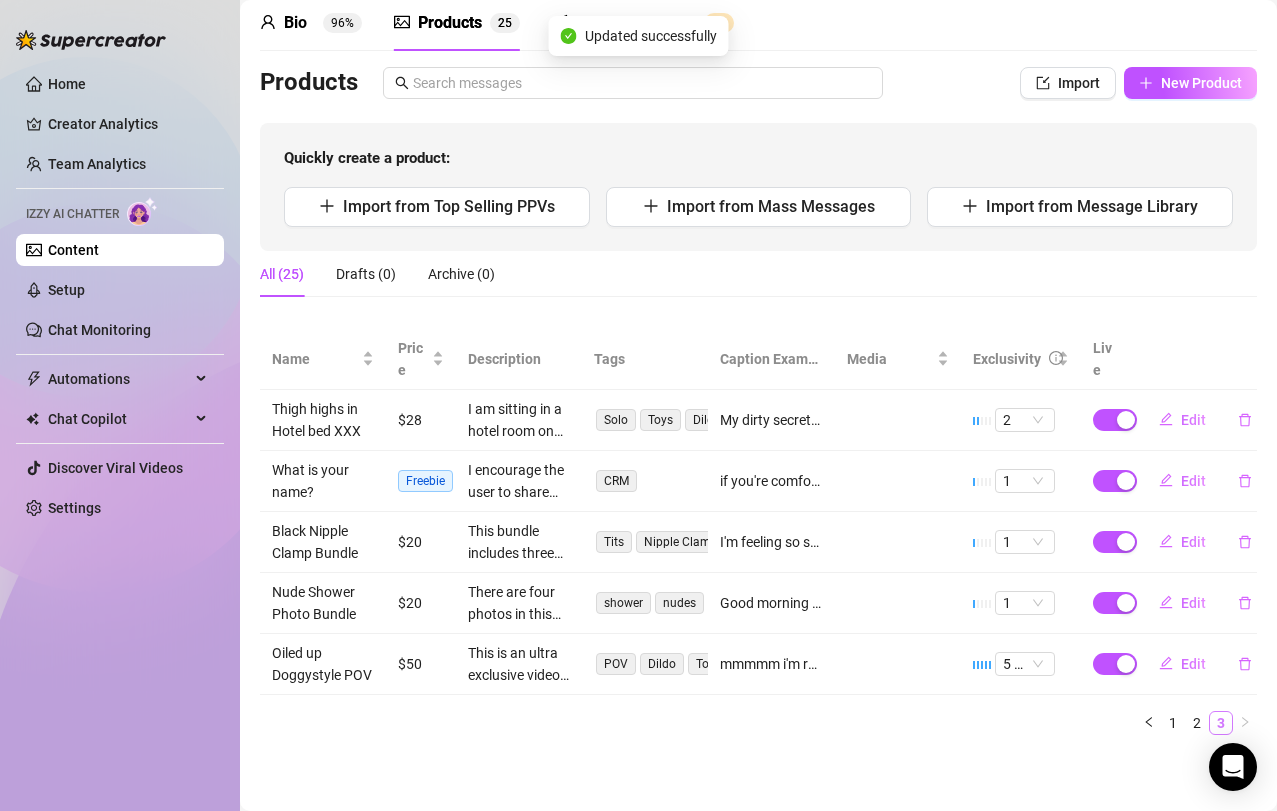 scroll, scrollTop: 82, scrollLeft: 0, axis: vertical 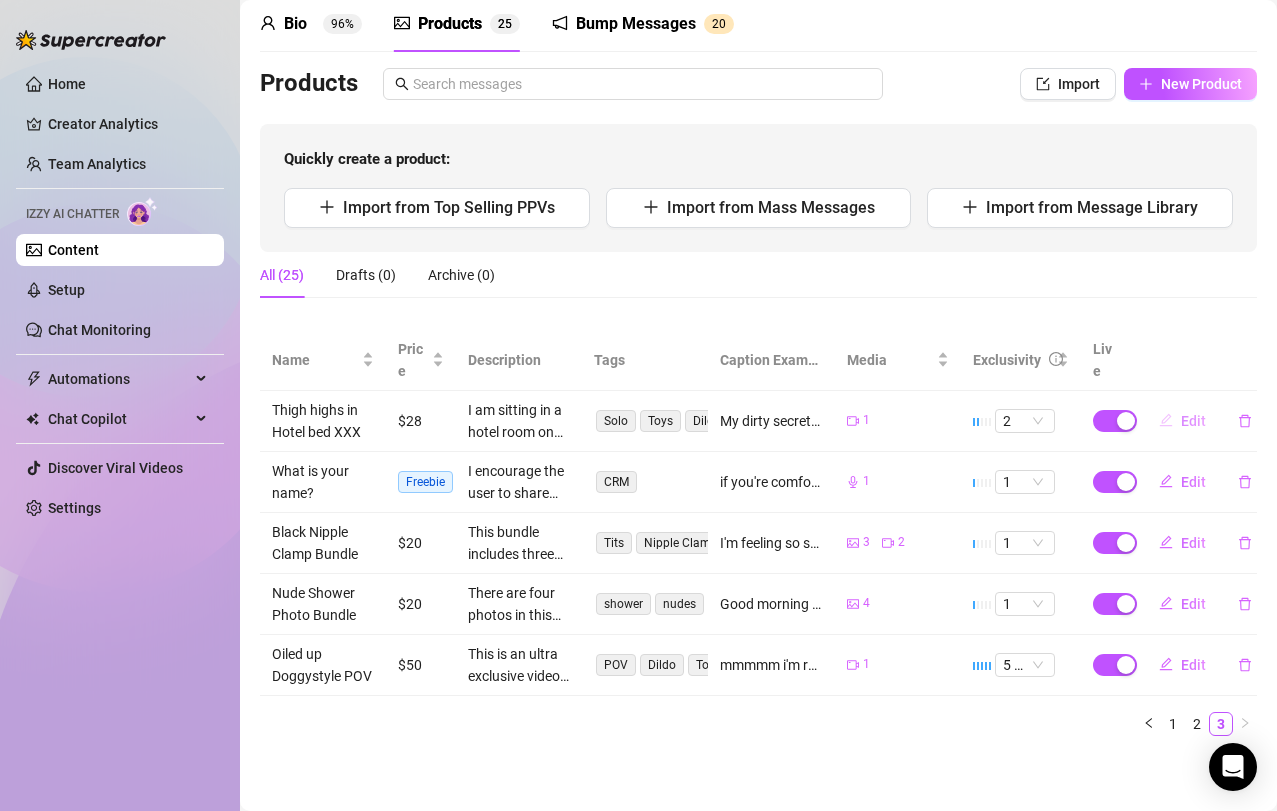 click on "Edit" at bounding box center (1193, 421) 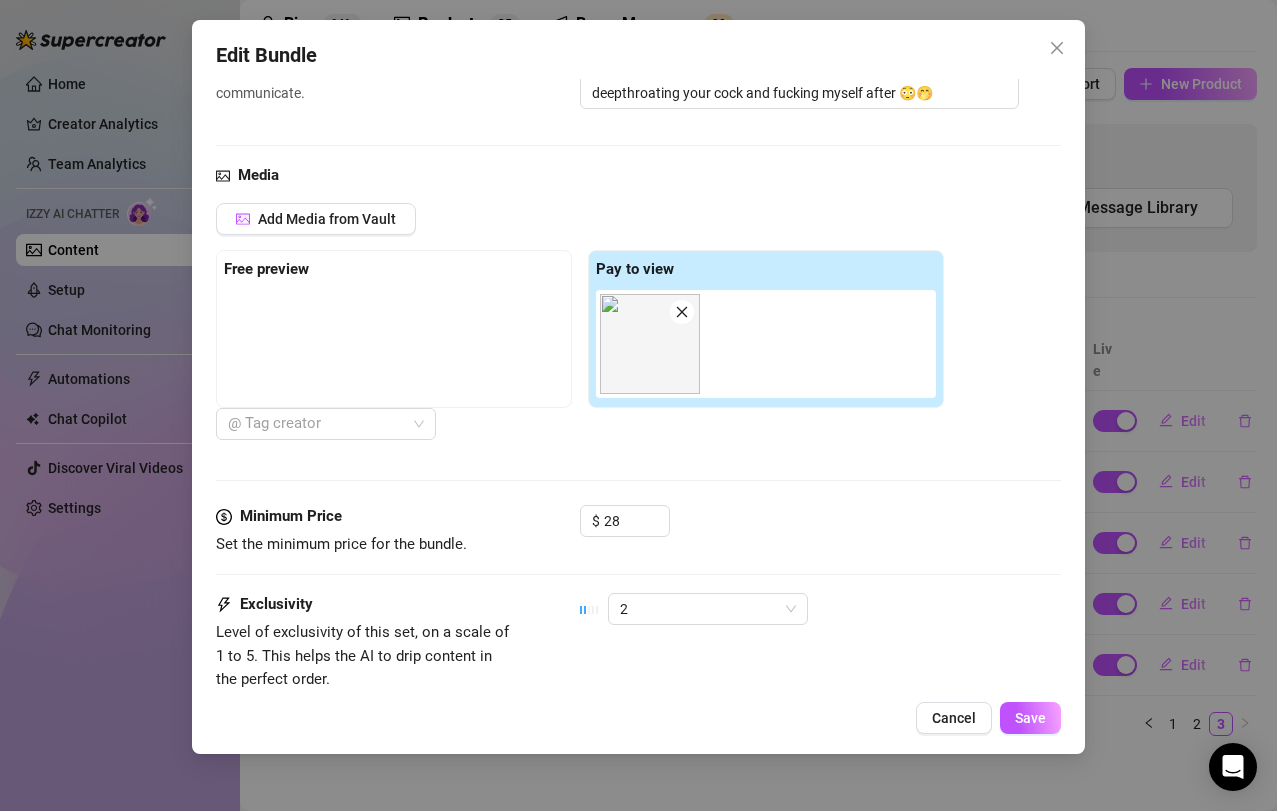 scroll, scrollTop: 667, scrollLeft: 0, axis: vertical 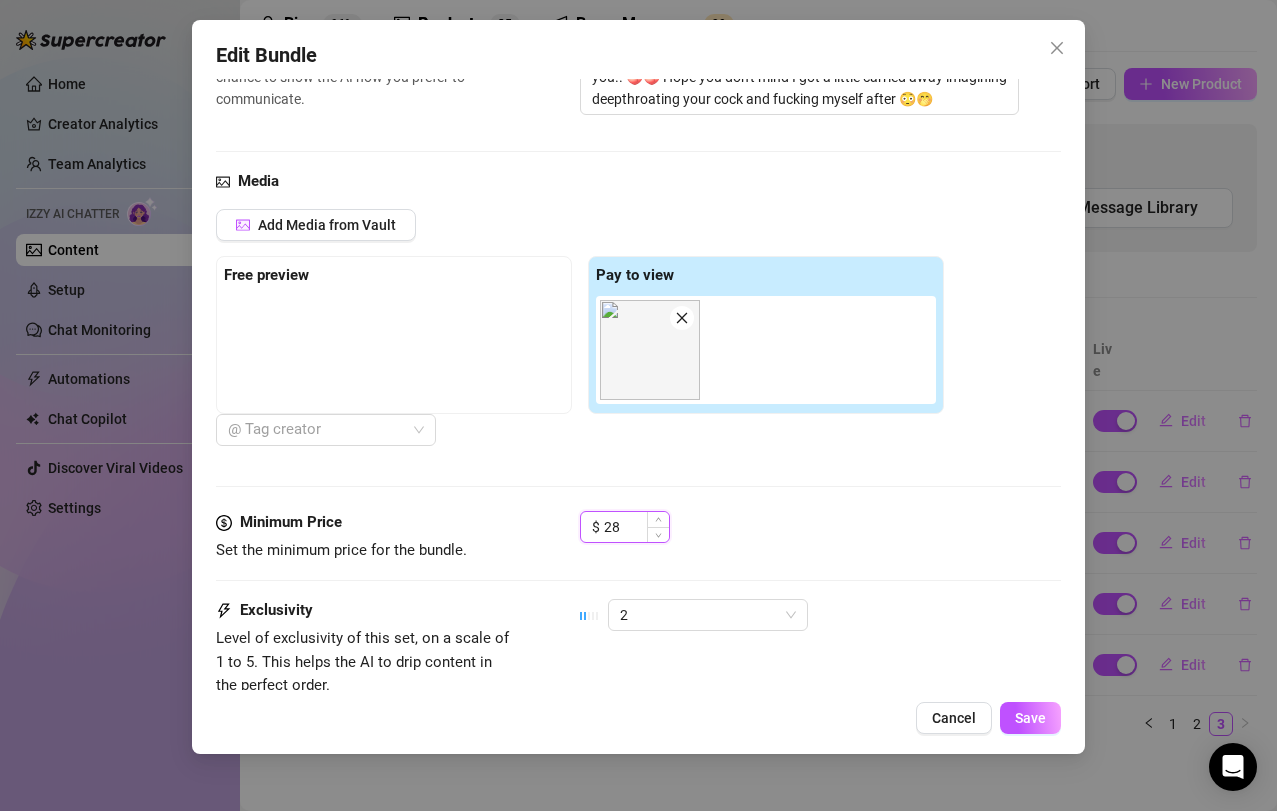 click on "28" at bounding box center (636, 527) 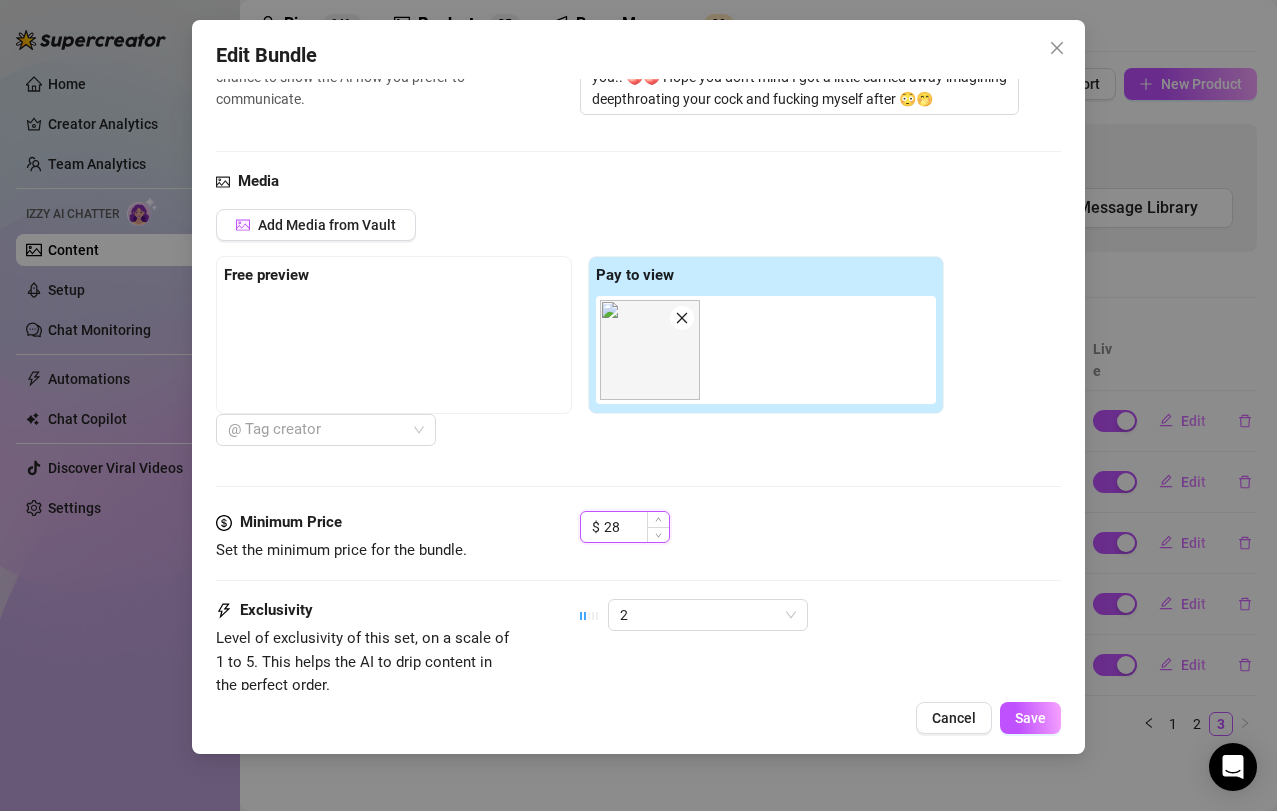 type on "2" 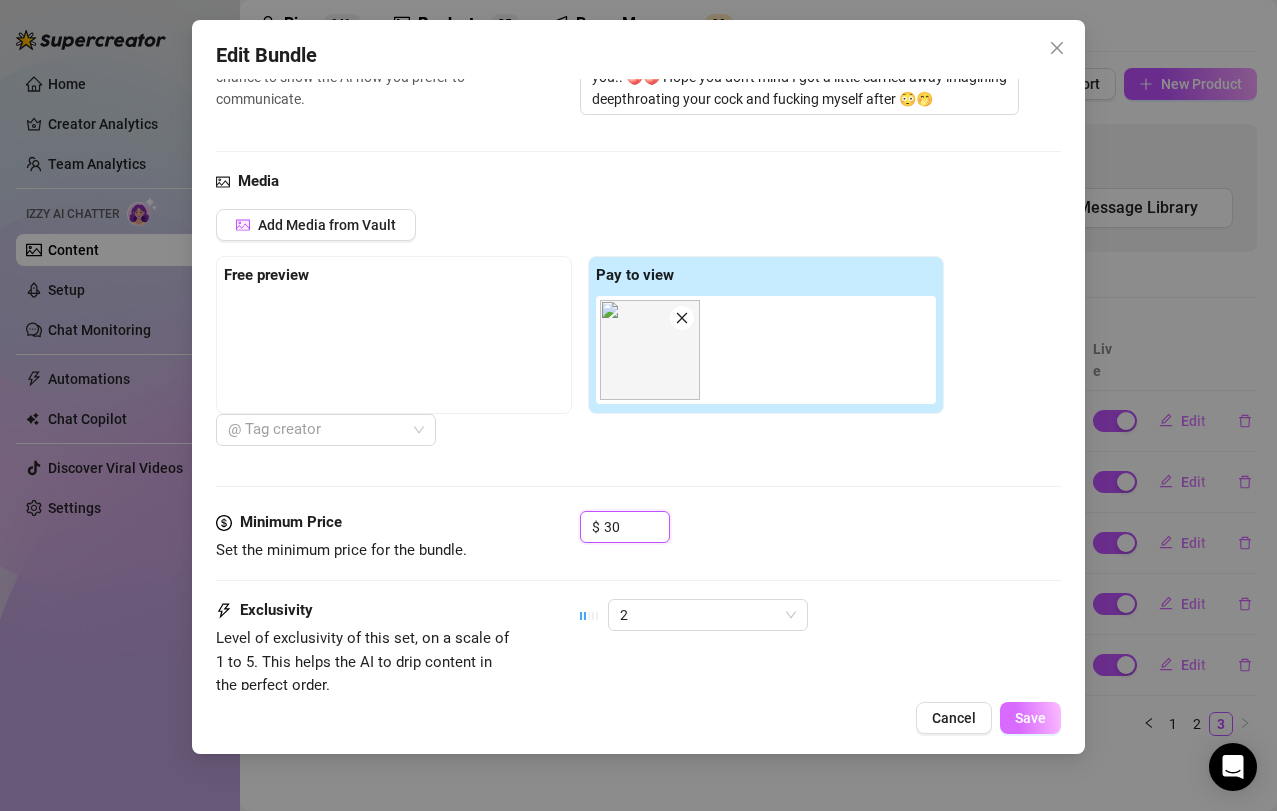 type on "30" 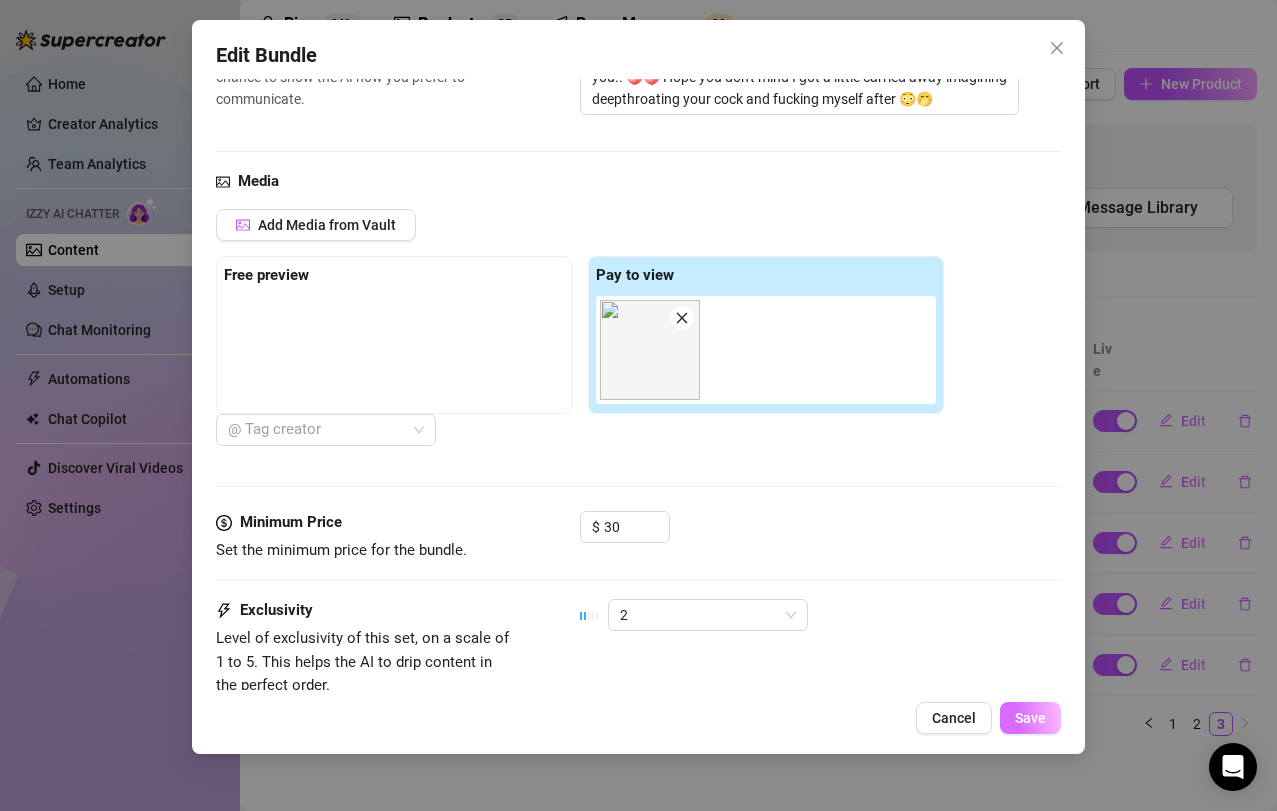 click on "Save" at bounding box center [1030, 718] 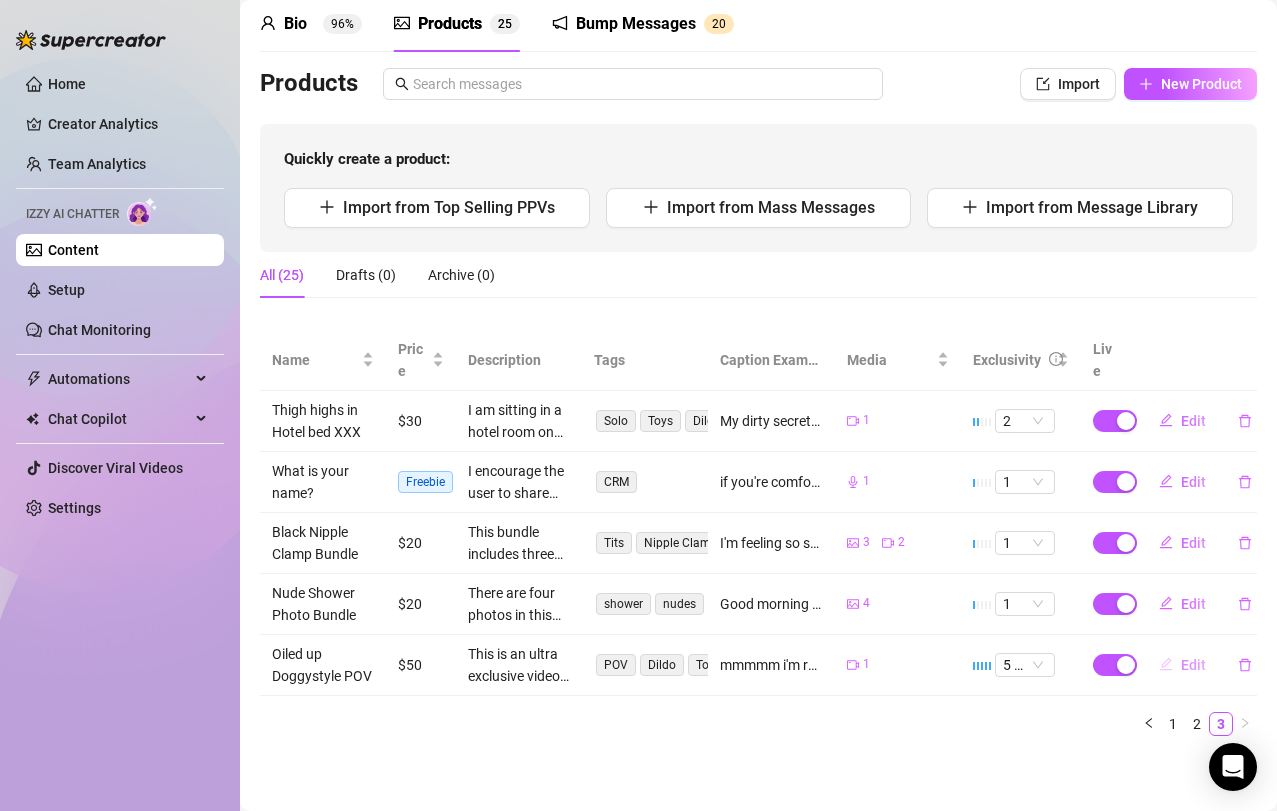 click on "Edit" at bounding box center [1193, 665] 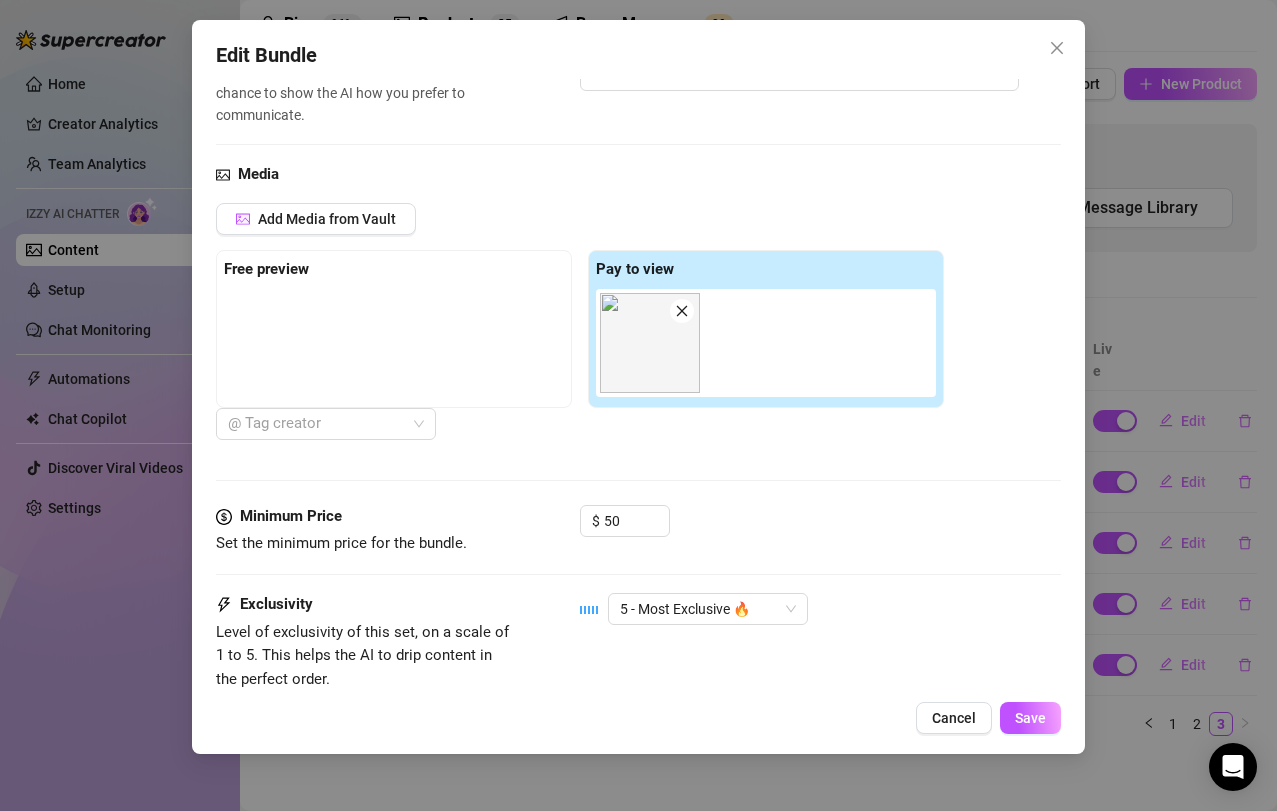 scroll, scrollTop: 624, scrollLeft: 0, axis: vertical 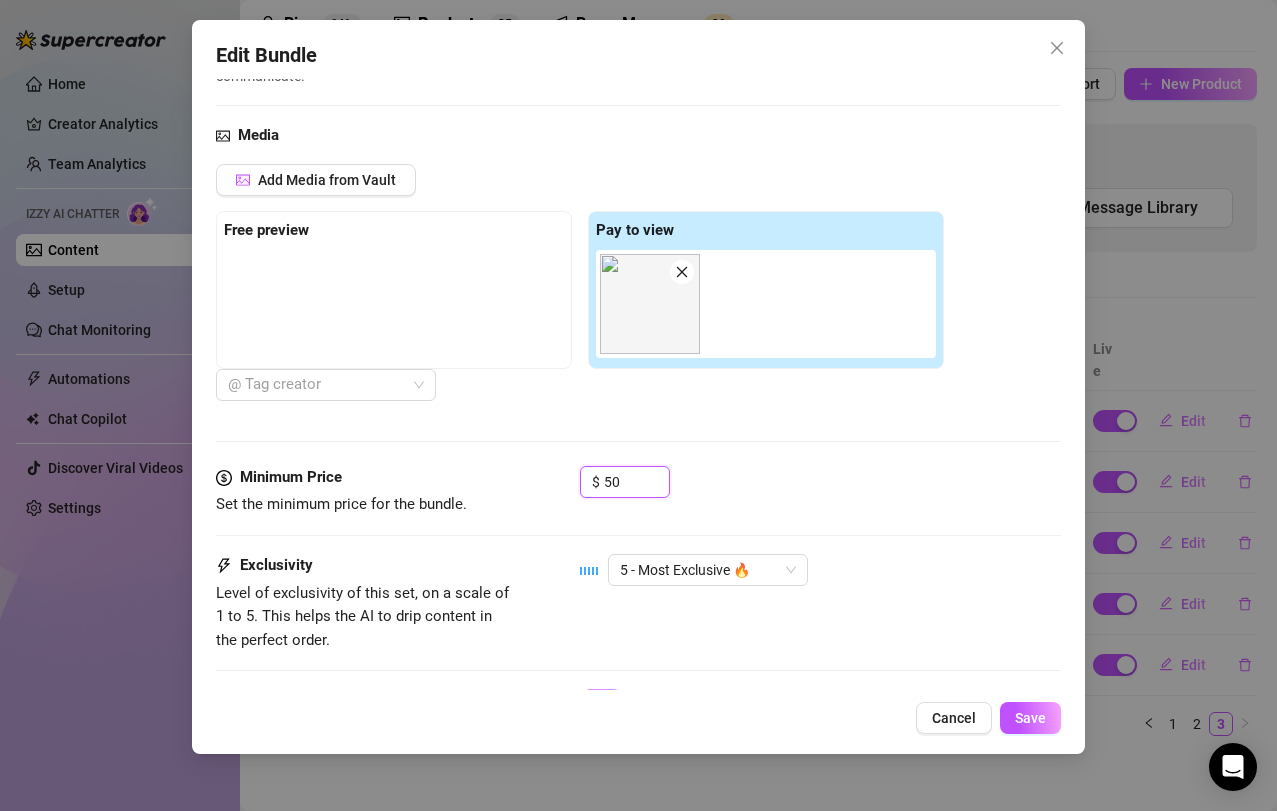 drag, startPoint x: 621, startPoint y: 483, endPoint x: 540, endPoint y: 481, distance: 81.02469 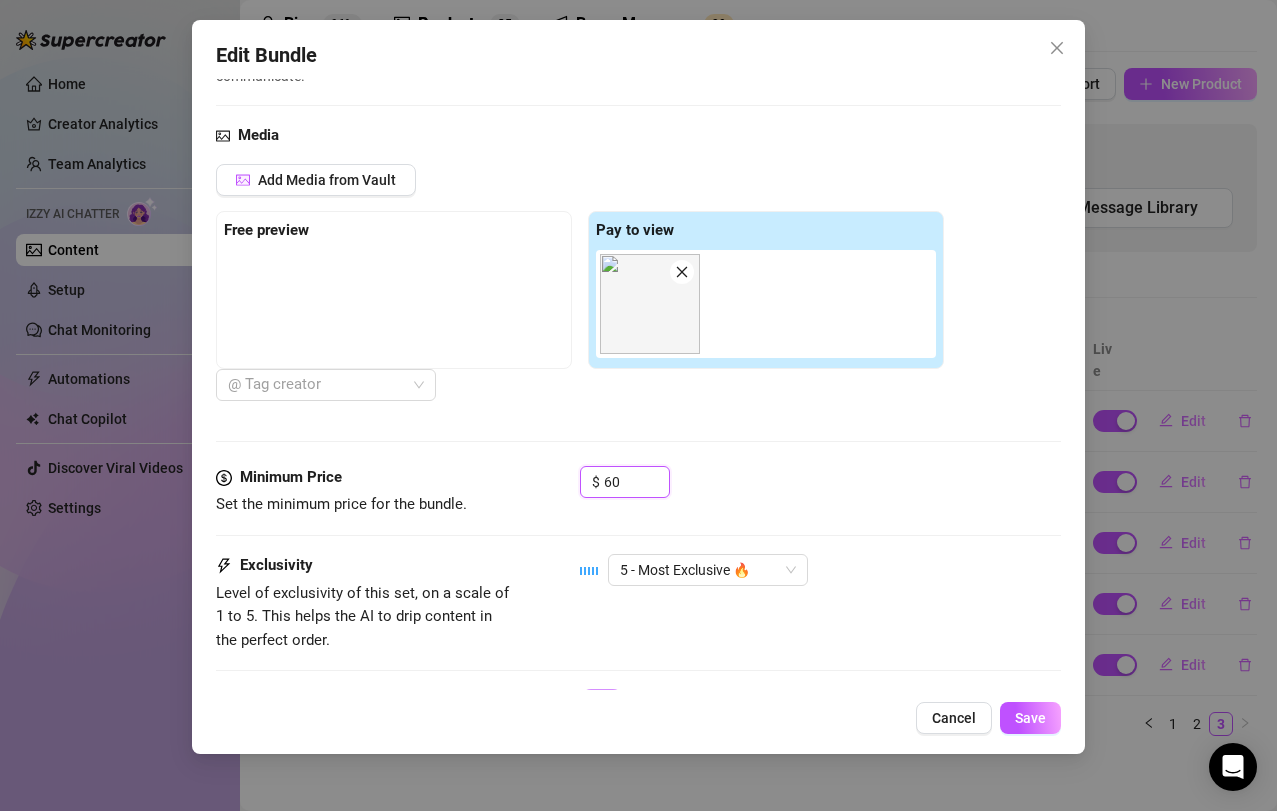 scroll, scrollTop: 711, scrollLeft: 0, axis: vertical 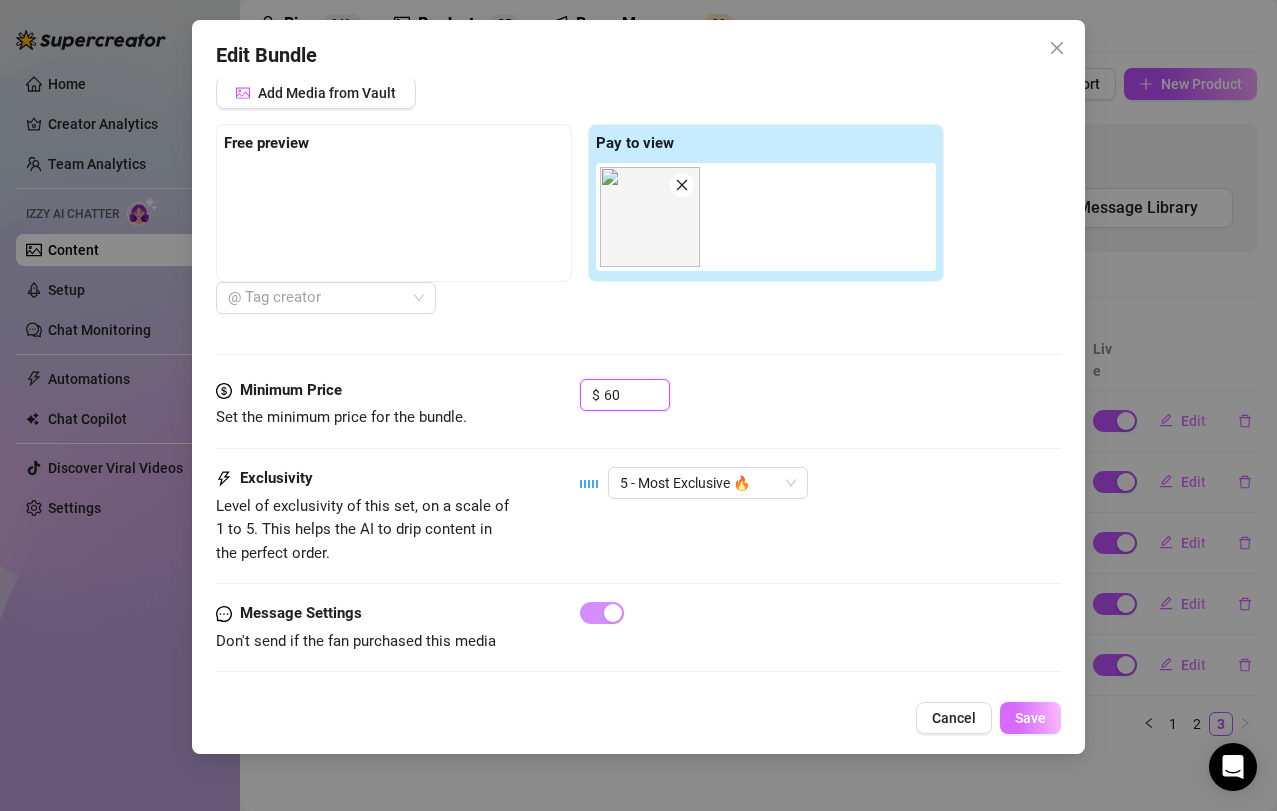 type on "60" 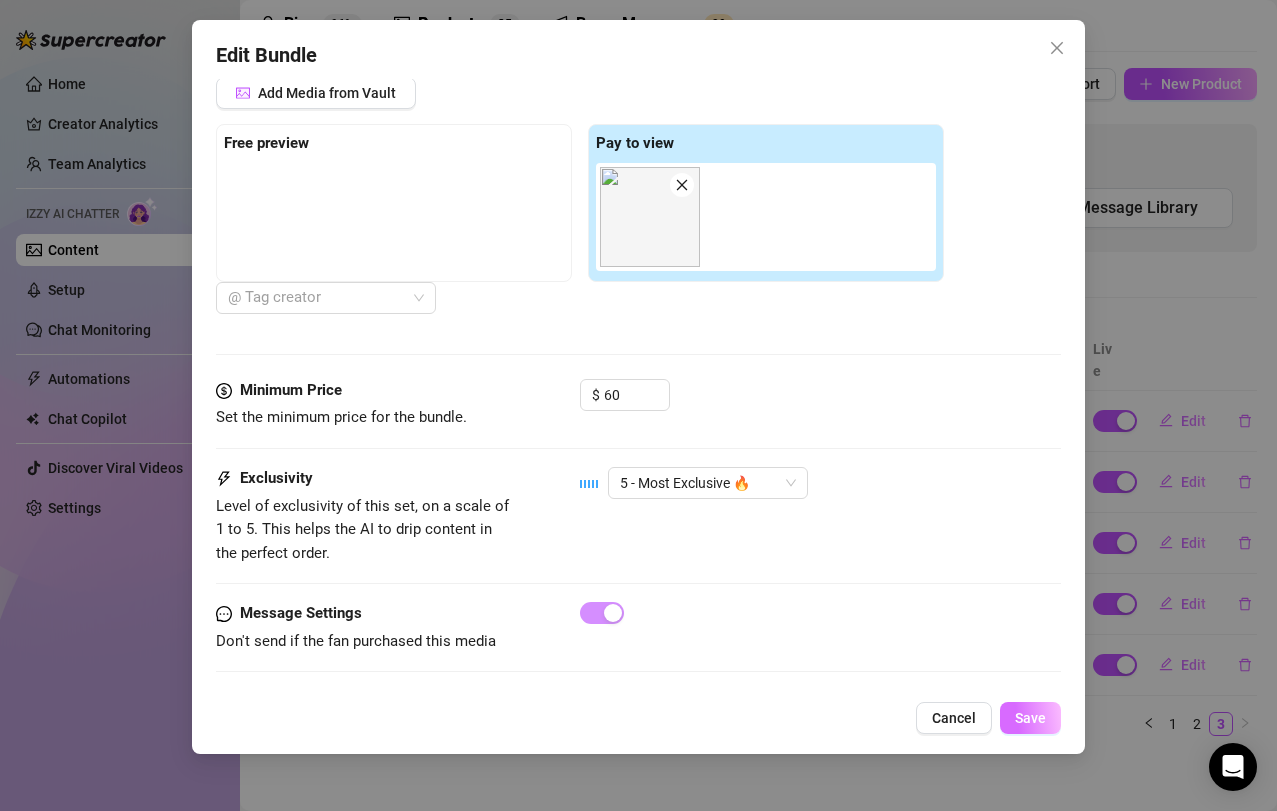 click on "Save" at bounding box center (1030, 718) 